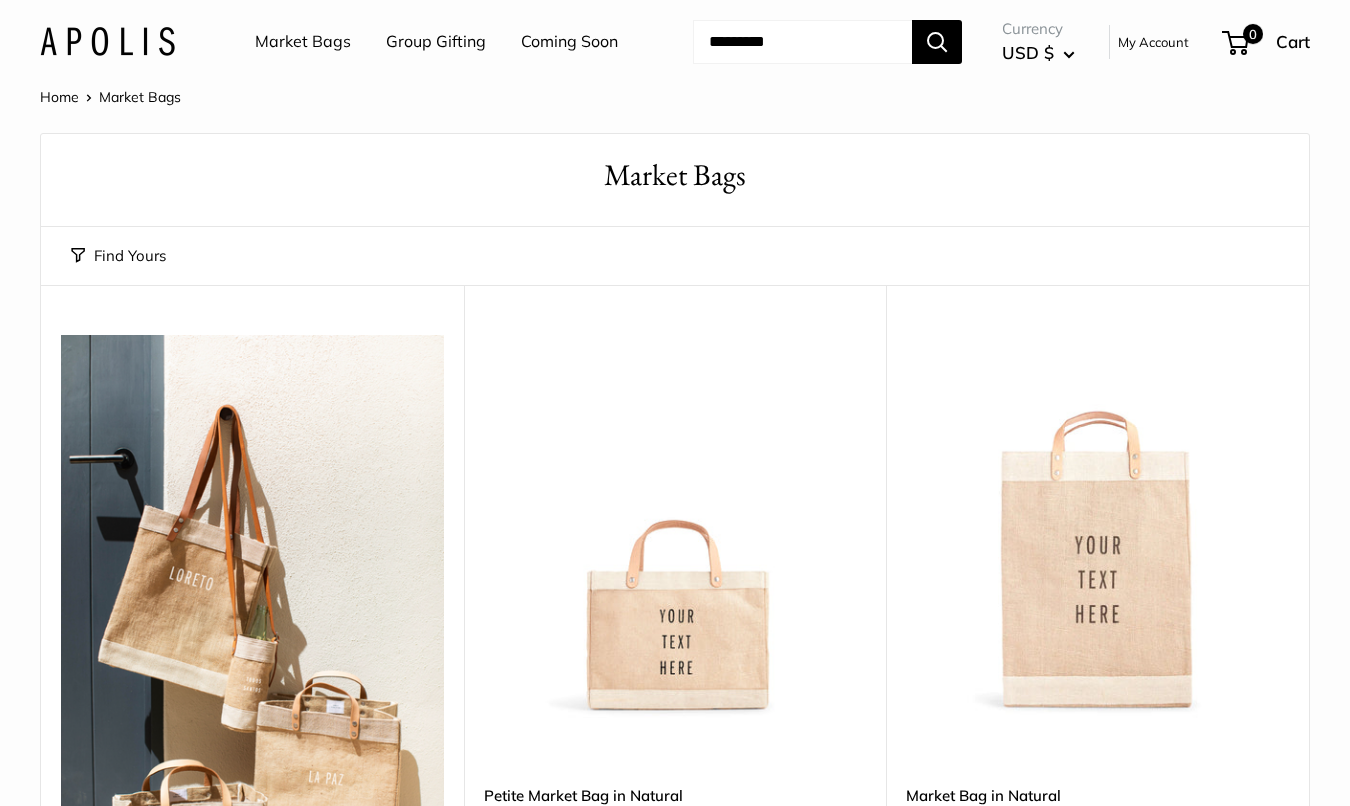 scroll, scrollTop: 0, scrollLeft: 0, axis: both 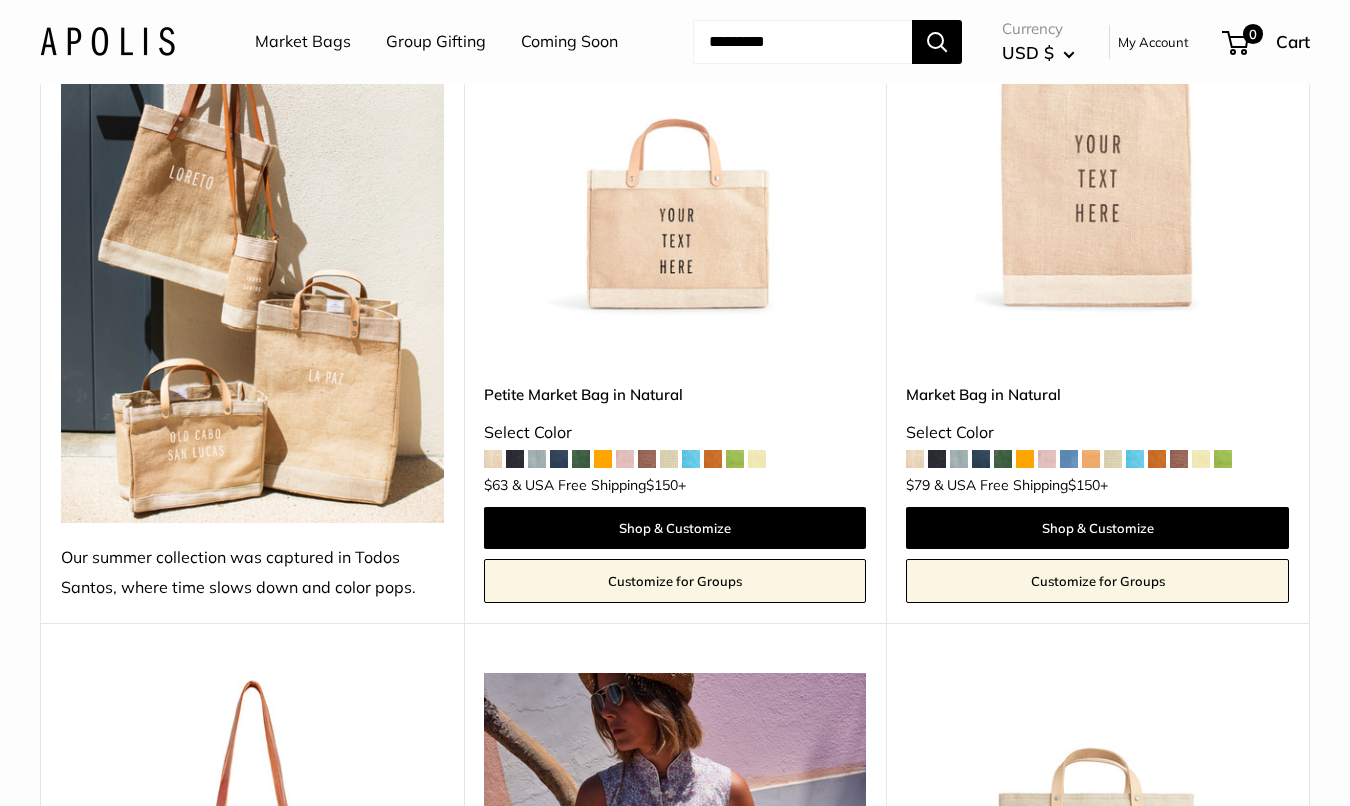 click at bounding box center [0, 0] 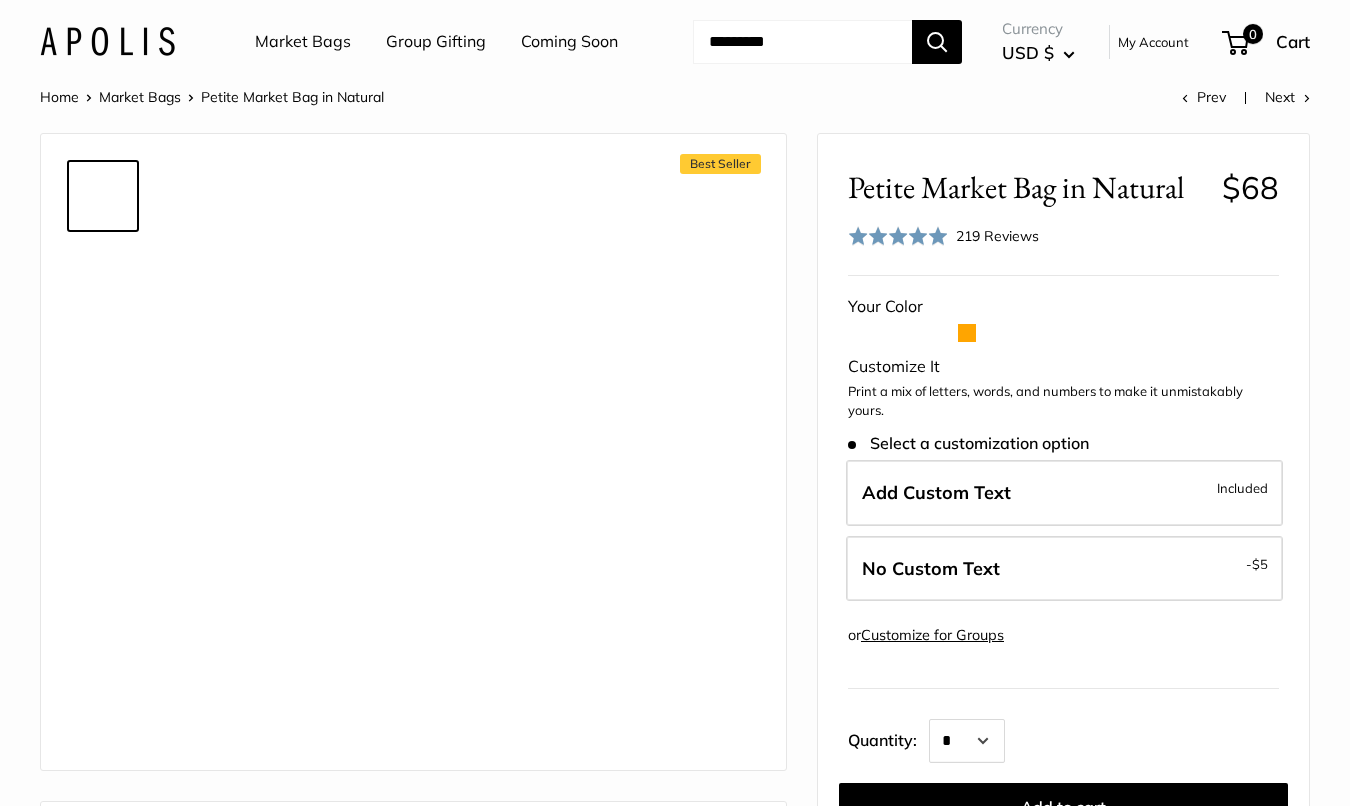 scroll, scrollTop: 0, scrollLeft: 0, axis: both 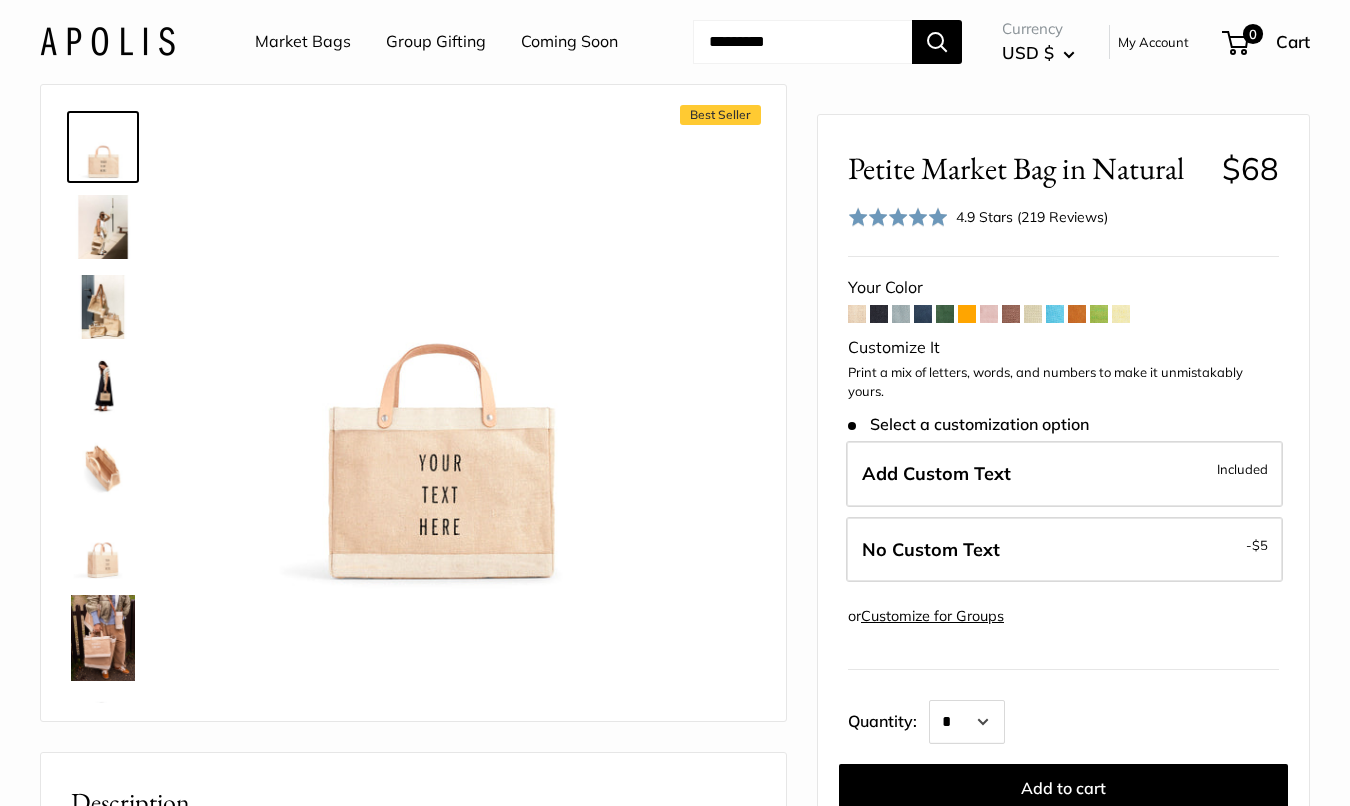 click at bounding box center [103, 227] 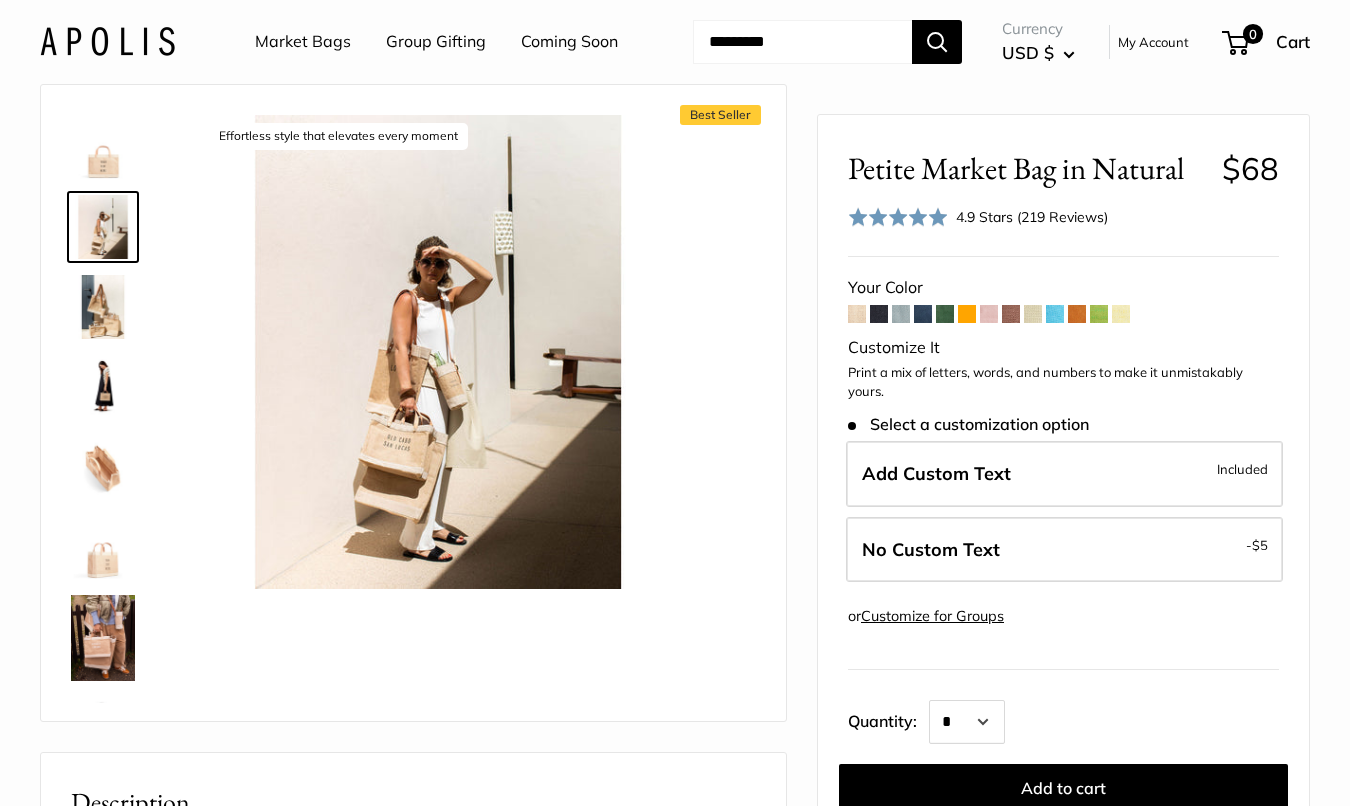 click at bounding box center [103, 307] 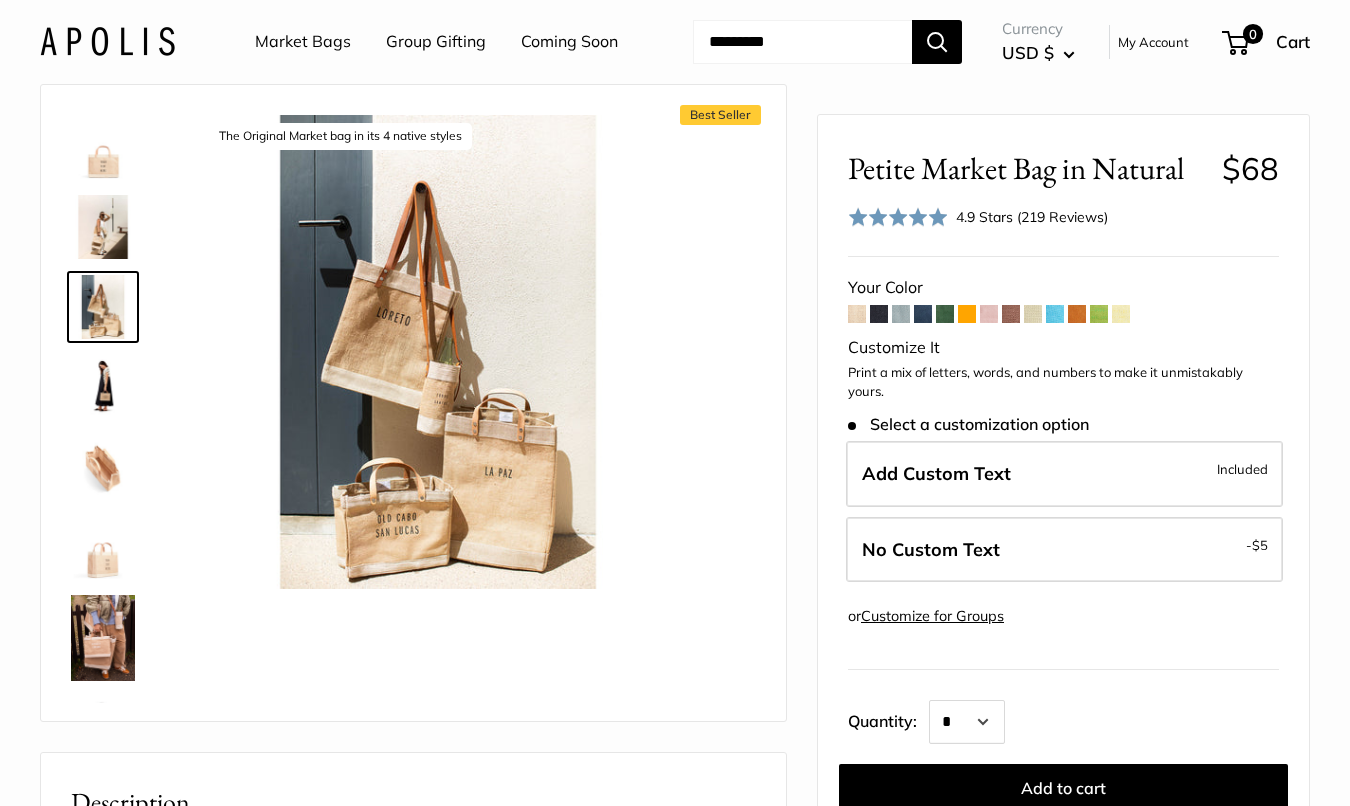 click at bounding box center (103, 387) 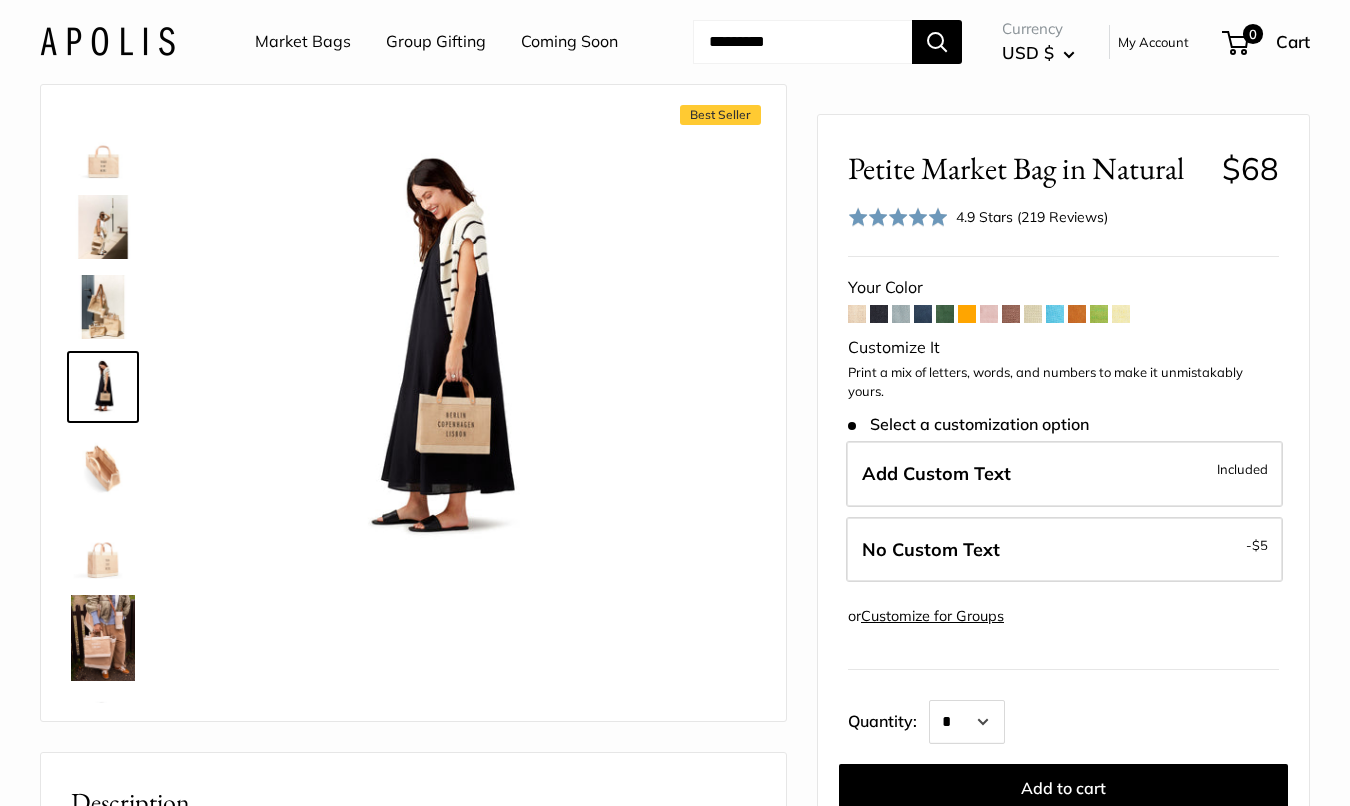click at bounding box center (103, 467) 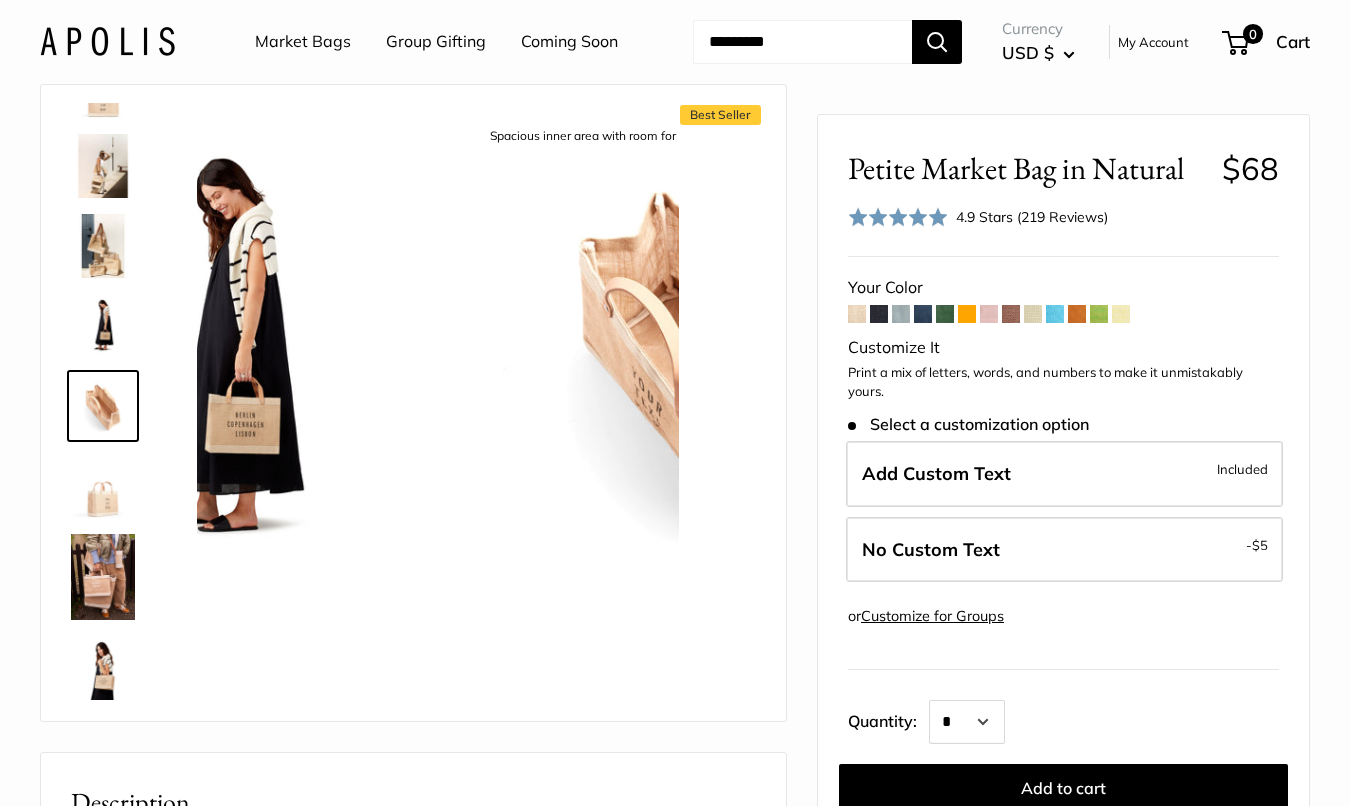 scroll, scrollTop: 62, scrollLeft: 0, axis: vertical 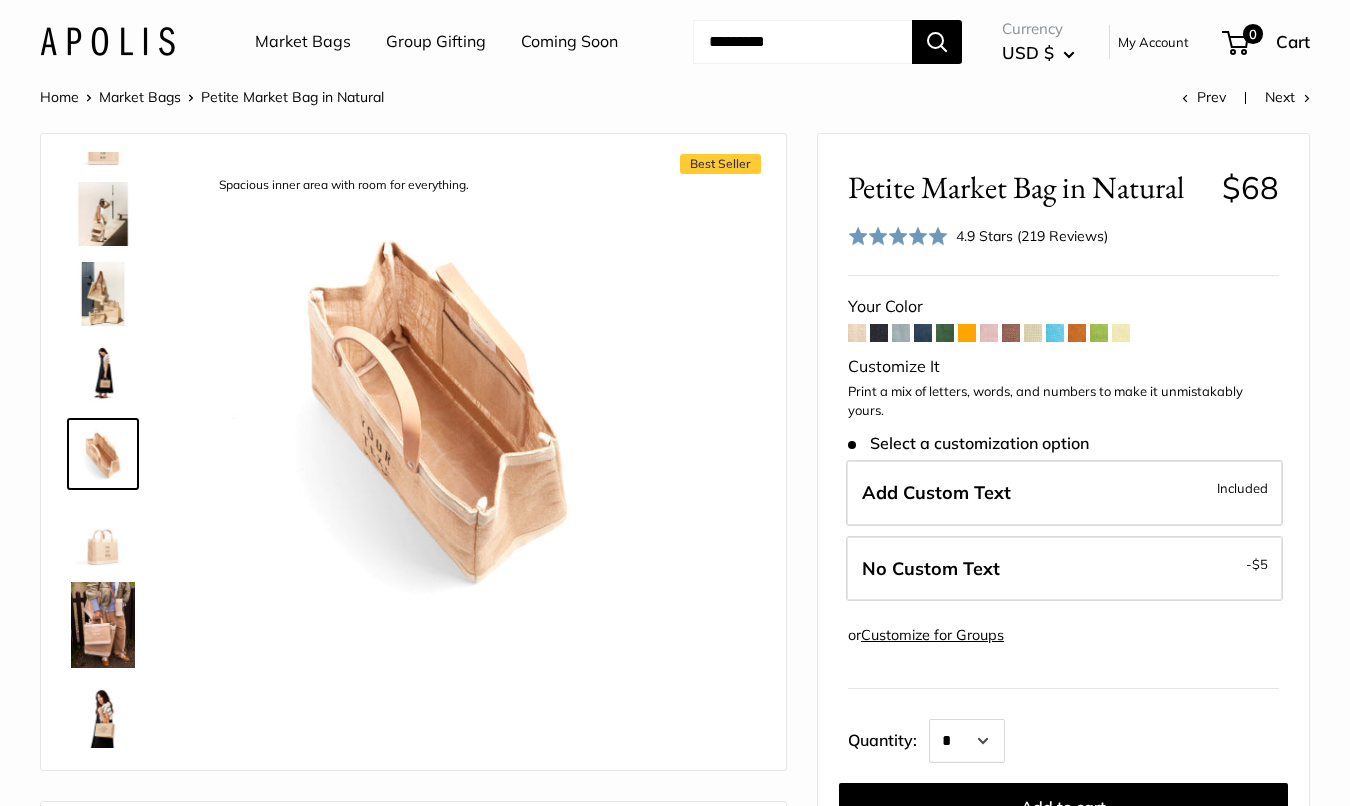click on "Market Bags" at bounding box center [303, 42] 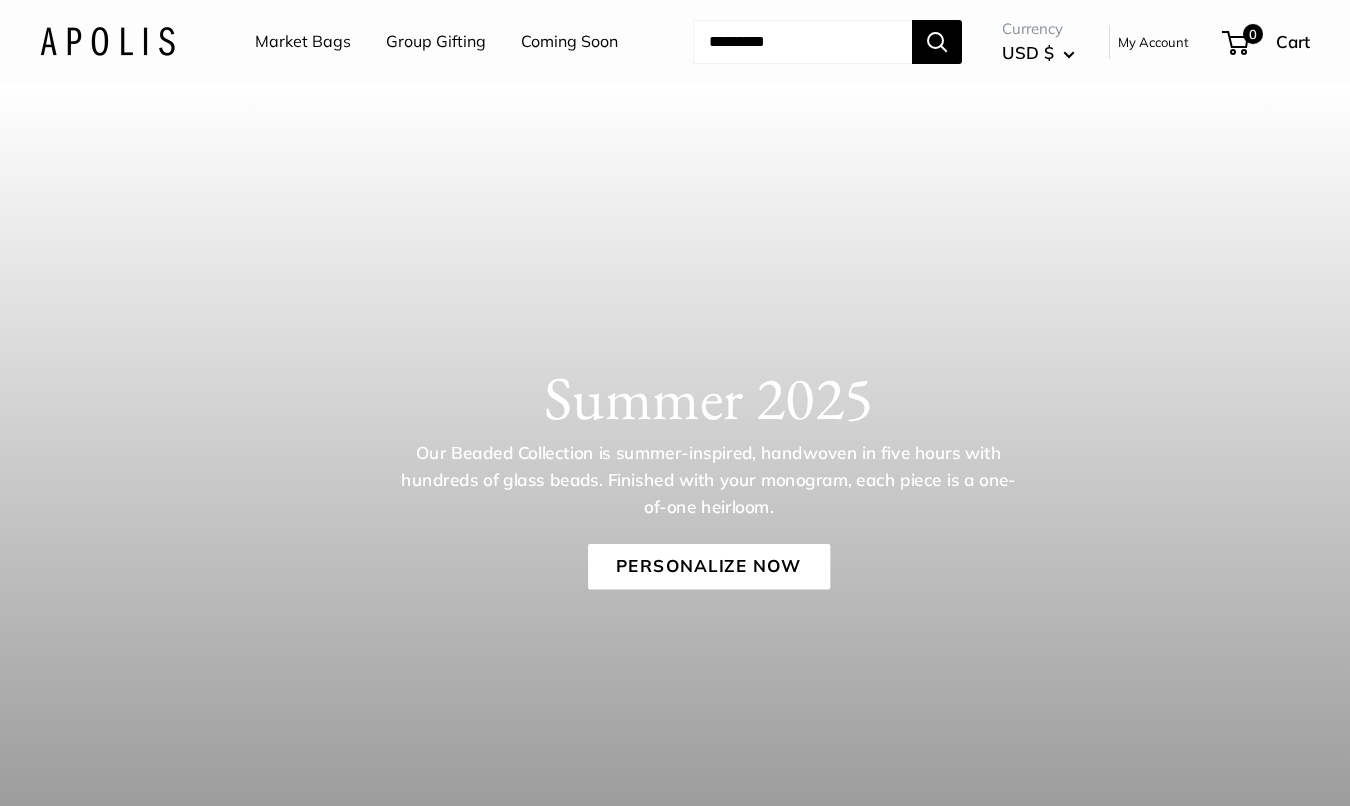 scroll, scrollTop: 0, scrollLeft: 0, axis: both 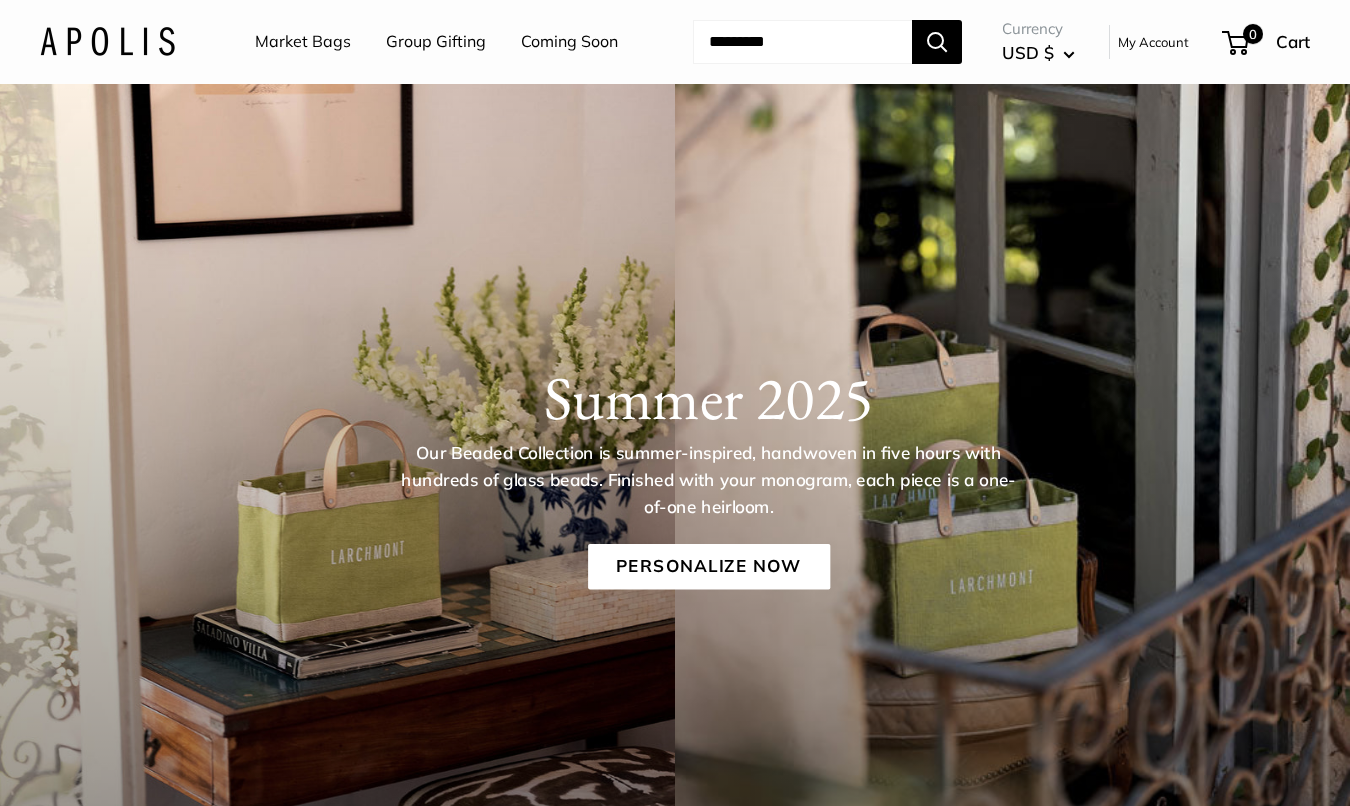 click on "Group Gifting" at bounding box center [436, 42] 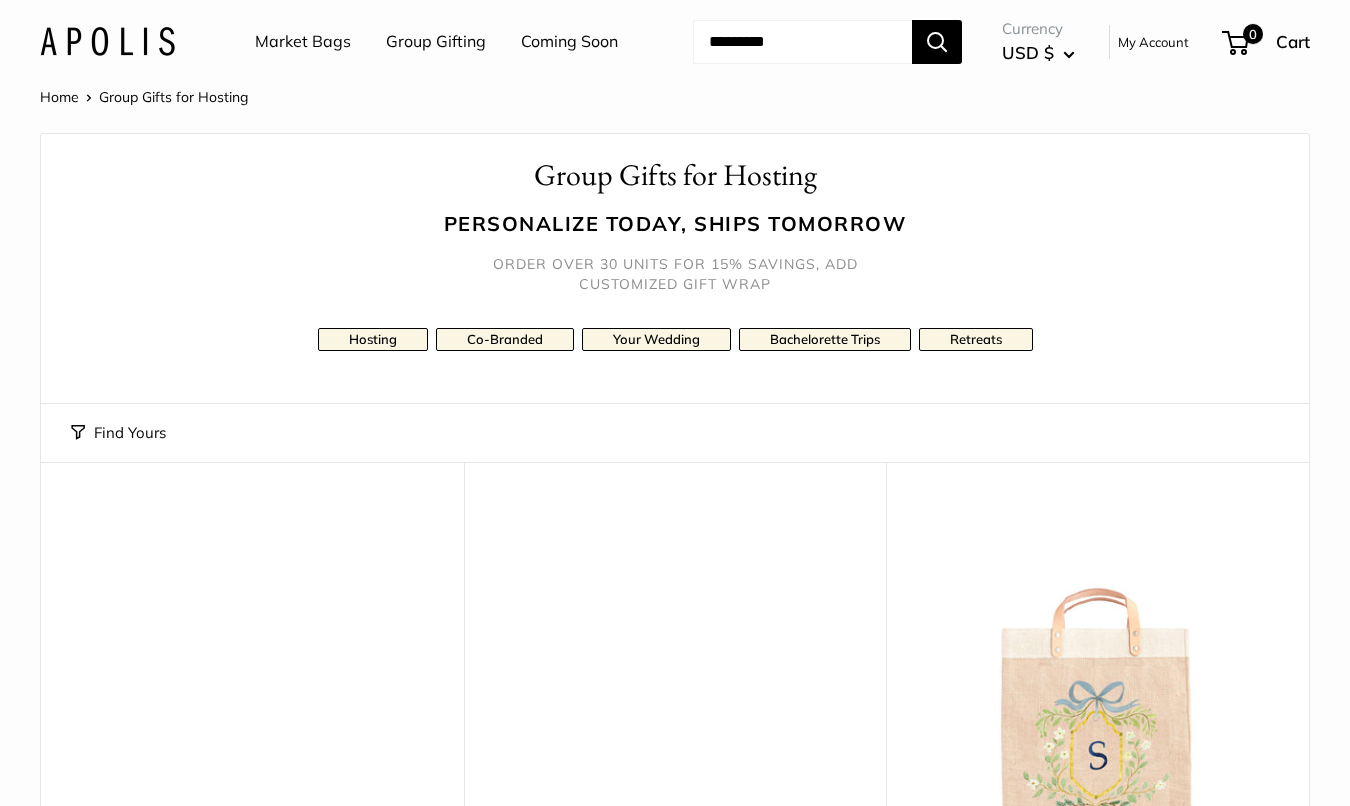 scroll, scrollTop: 0, scrollLeft: 0, axis: both 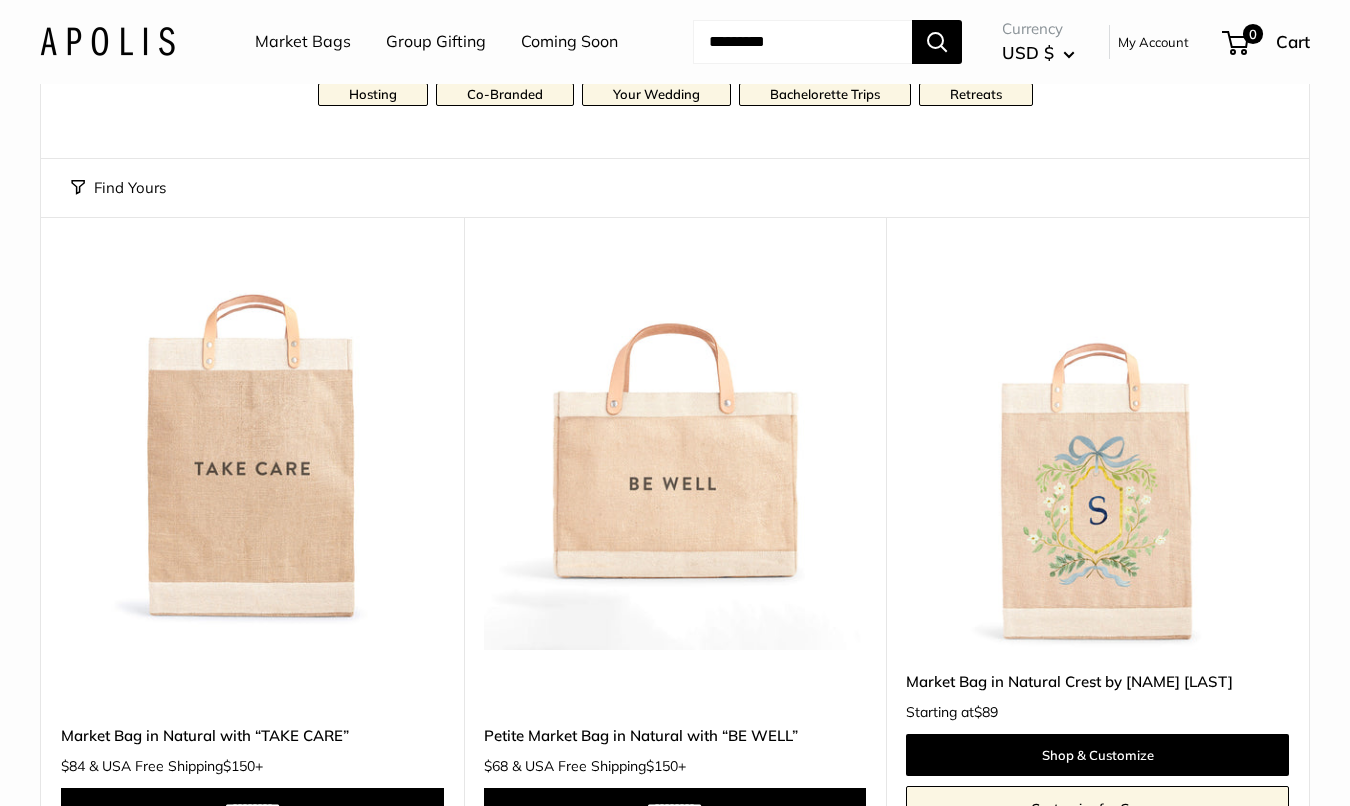 click at bounding box center (0, 0) 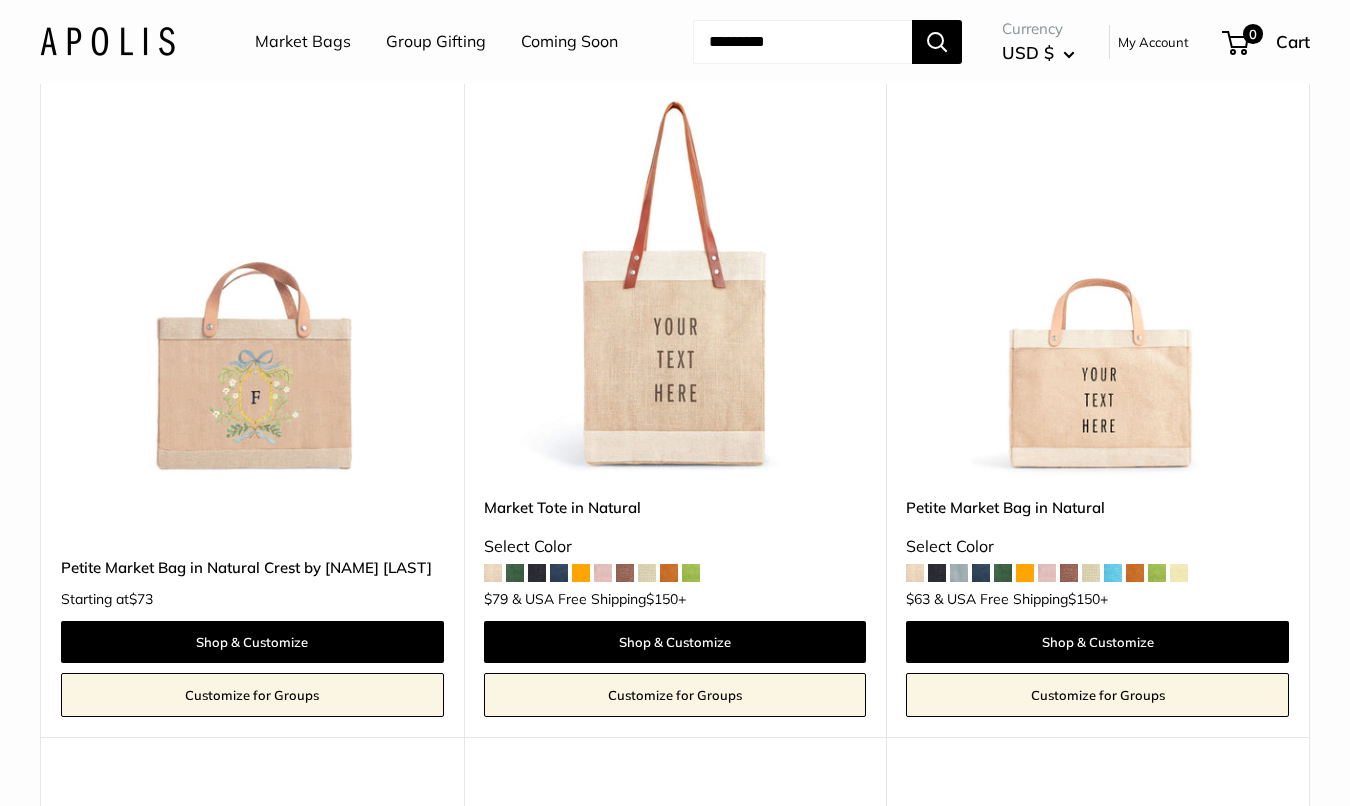scroll, scrollTop: 1077, scrollLeft: 0, axis: vertical 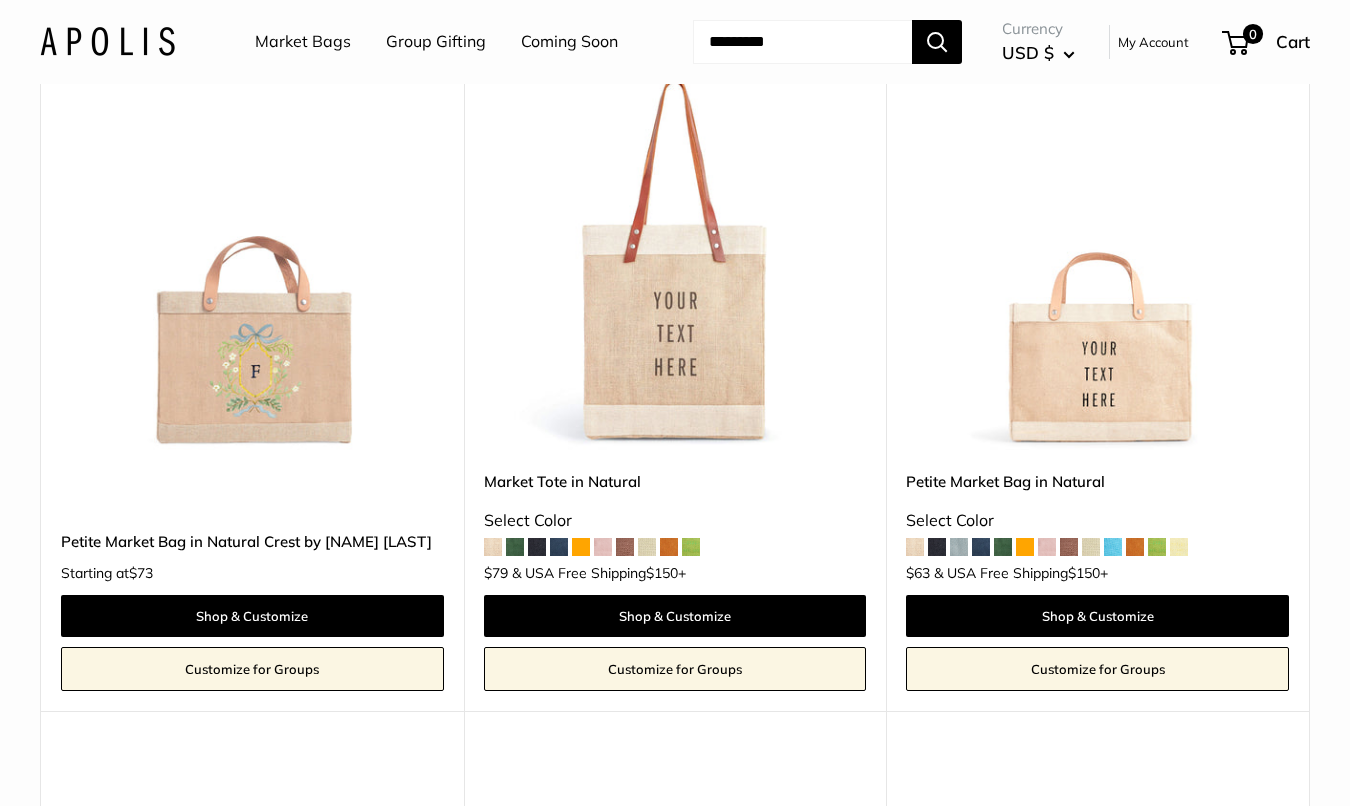 click at bounding box center [0, 0] 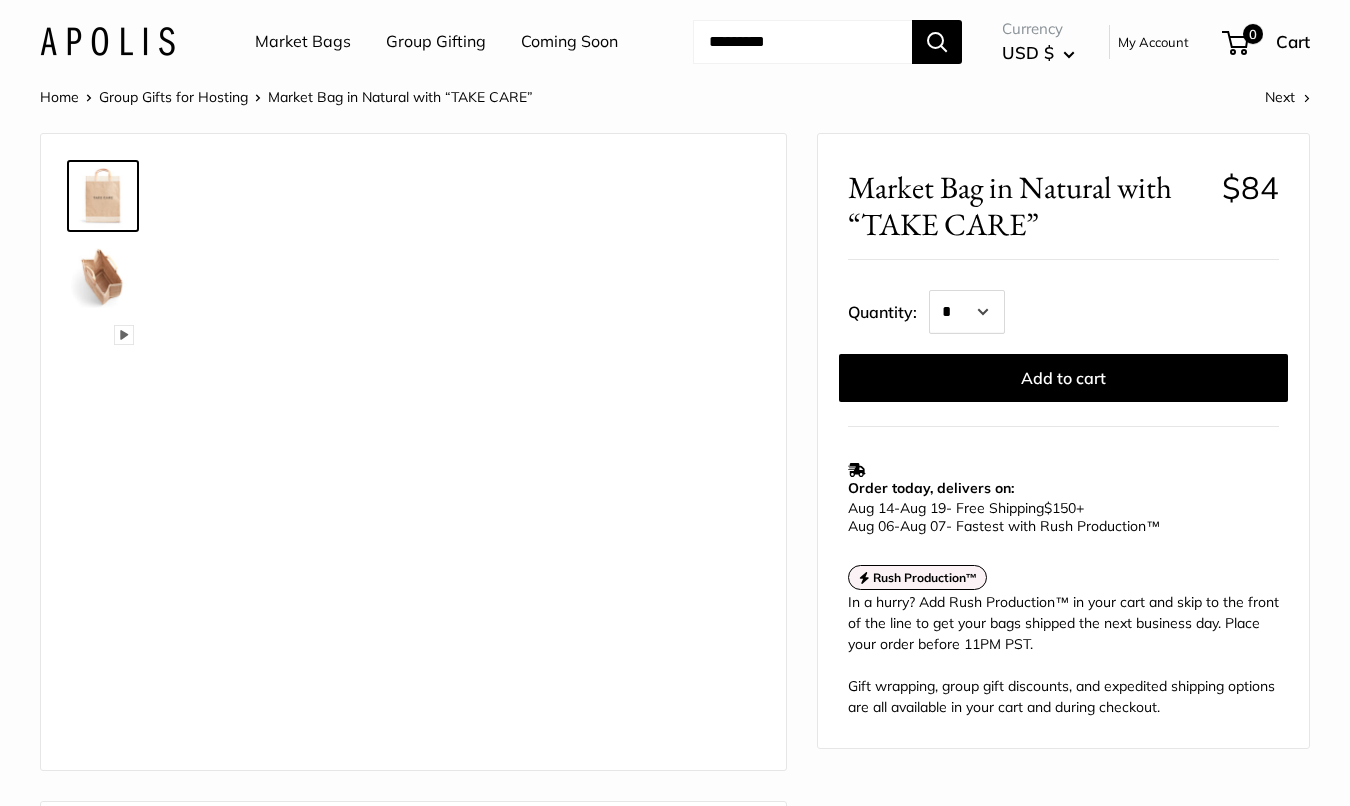 scroll, scrollTop: 0, scrollLeft: 0, axis: both 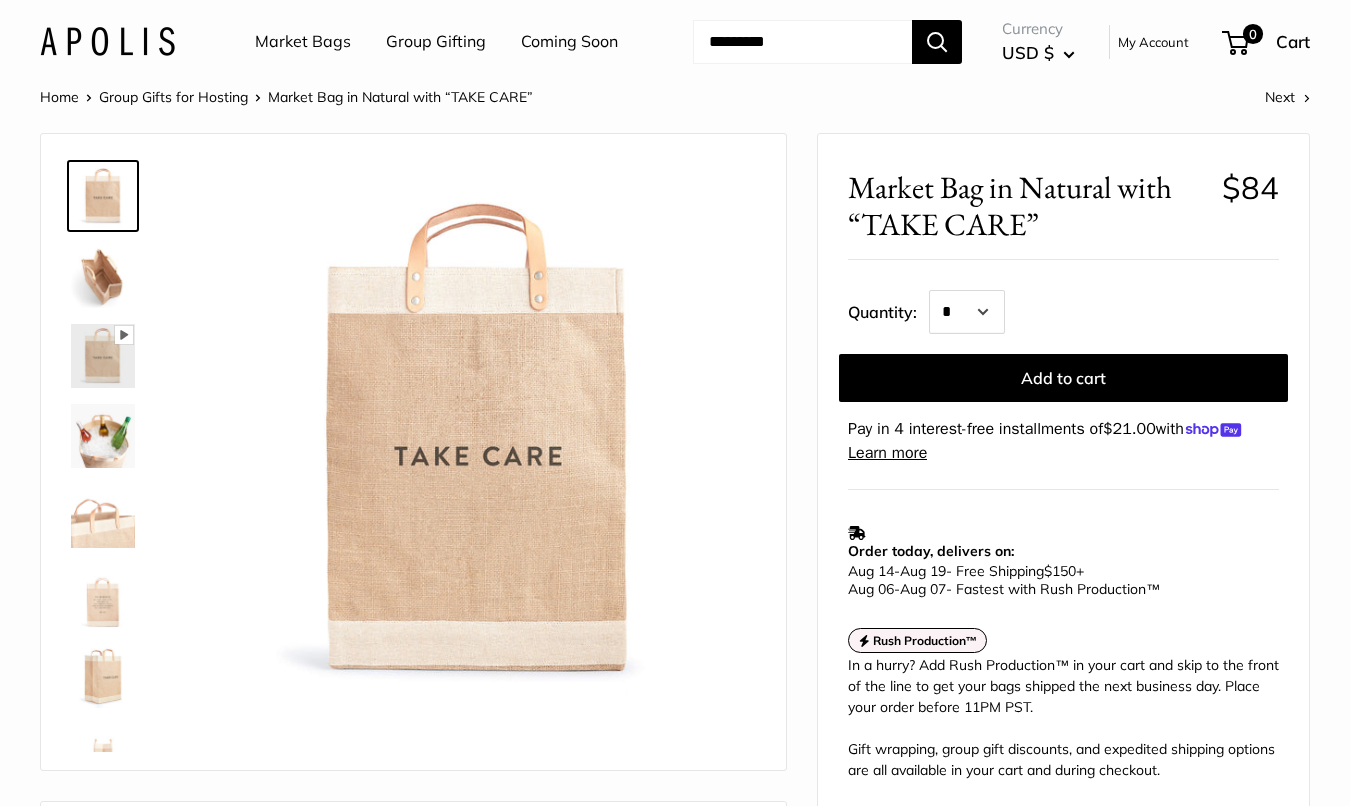click at bounding box center (103, 276) 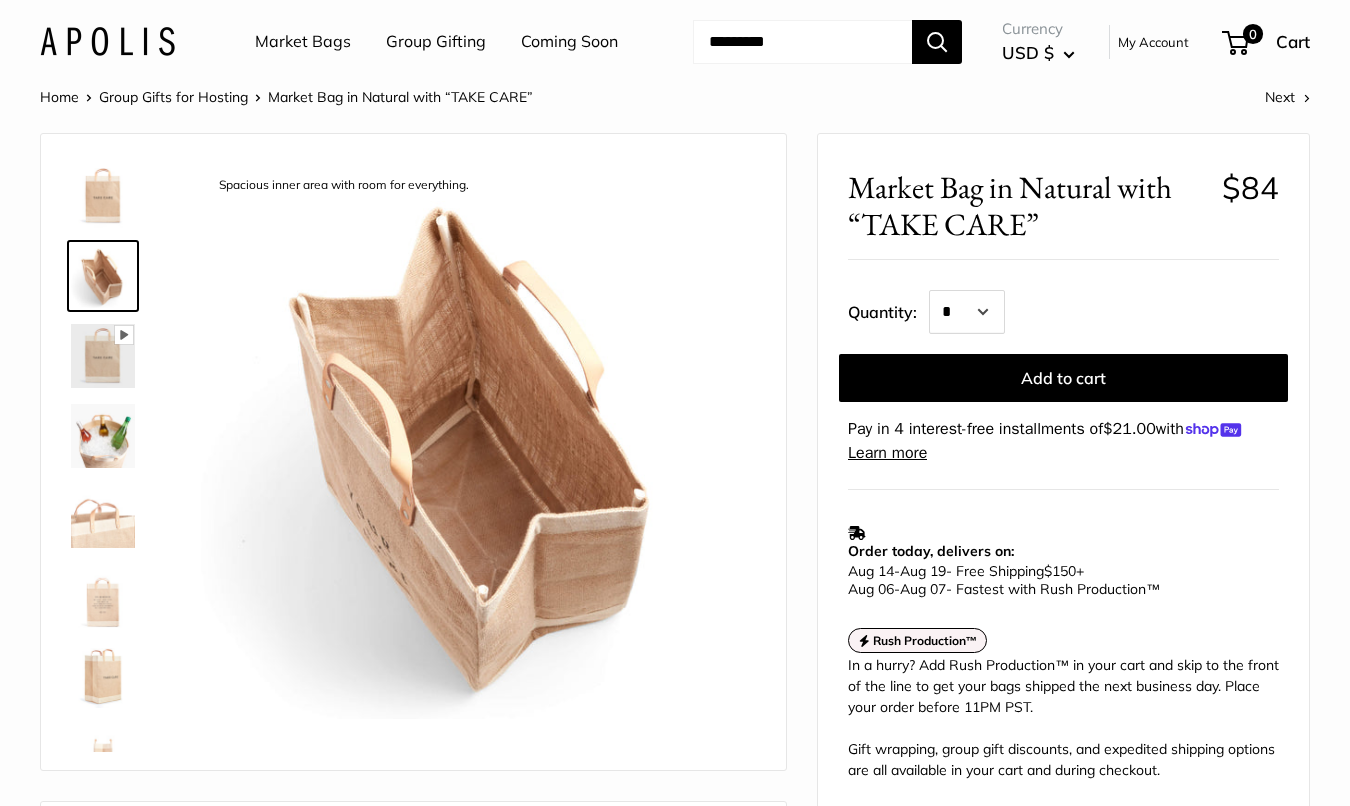 click at bounding box center [103, 356] 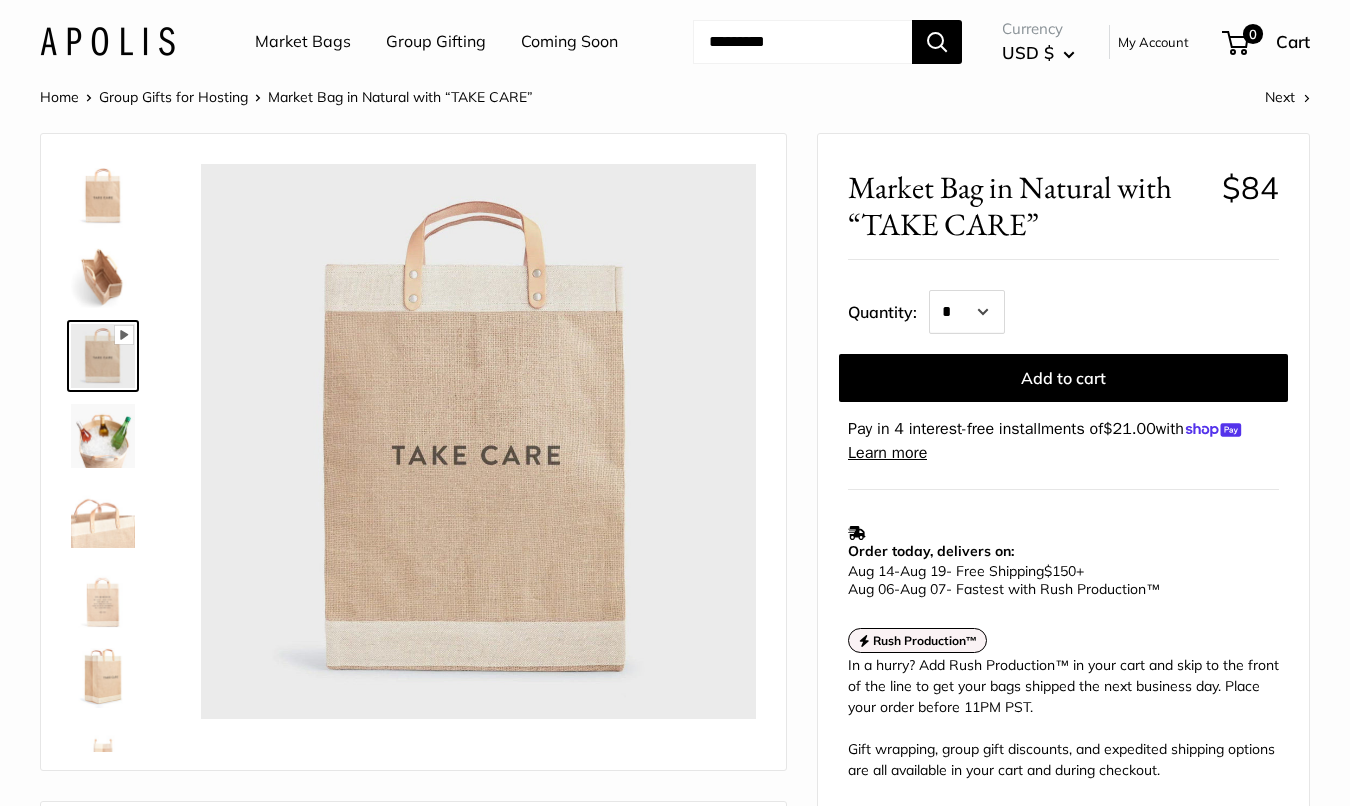 type on "*" 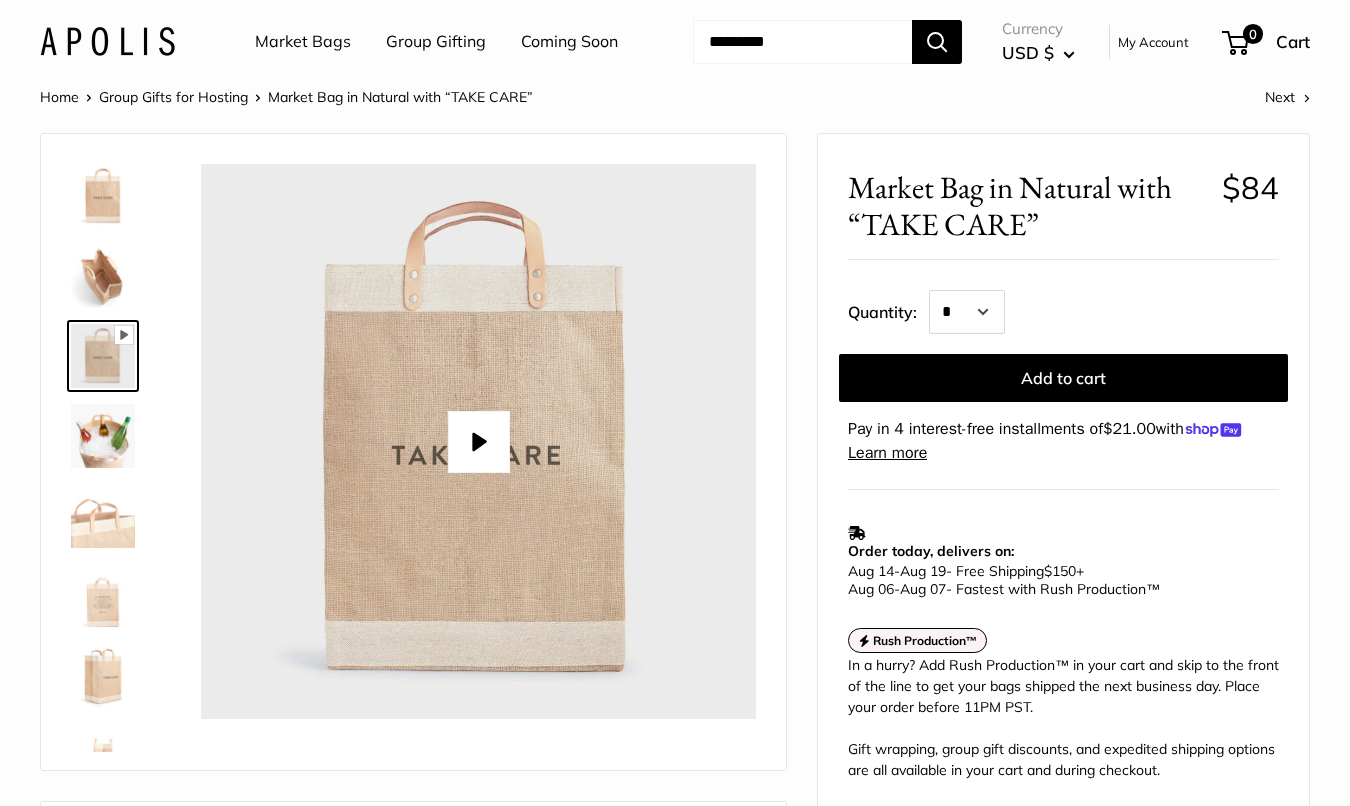 click at bounding box center (103, 436) 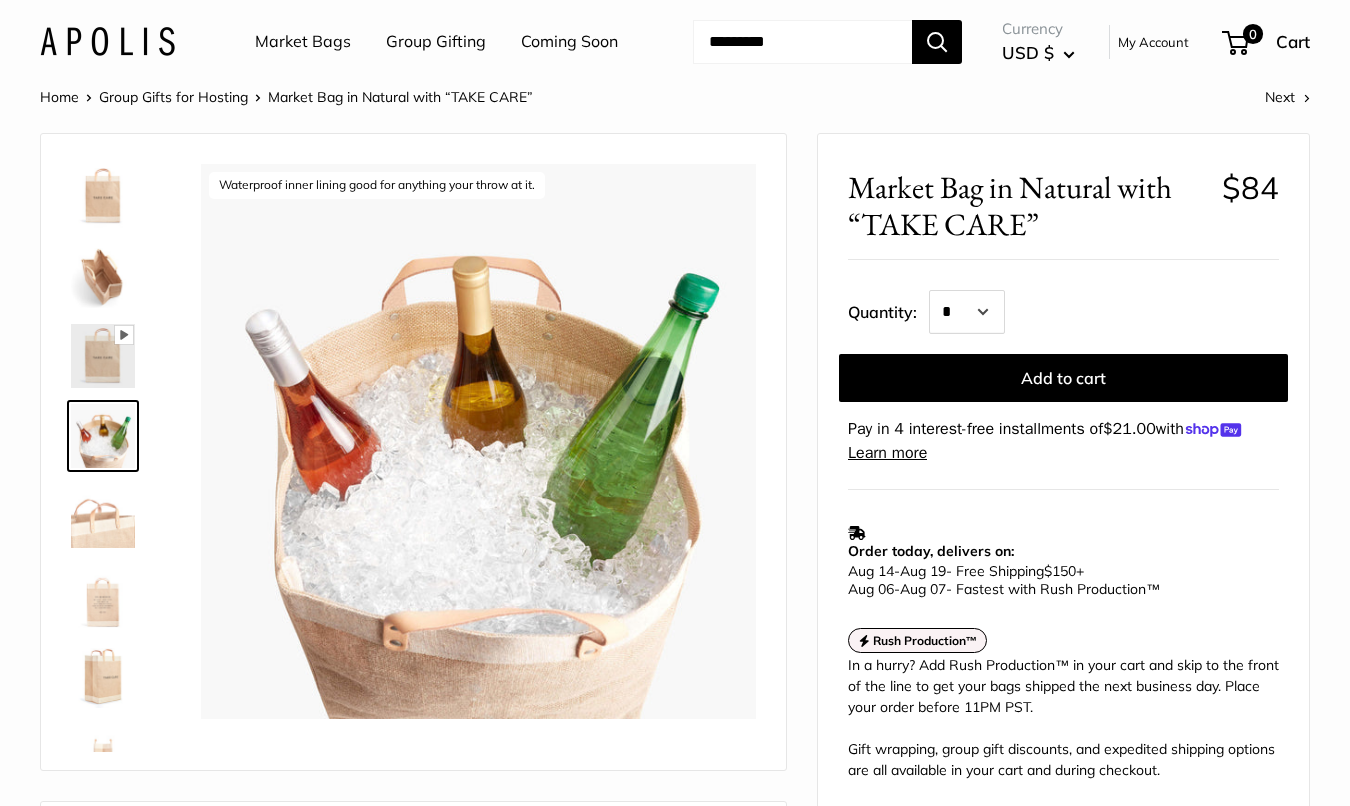 click at bounding box center [103, 516] 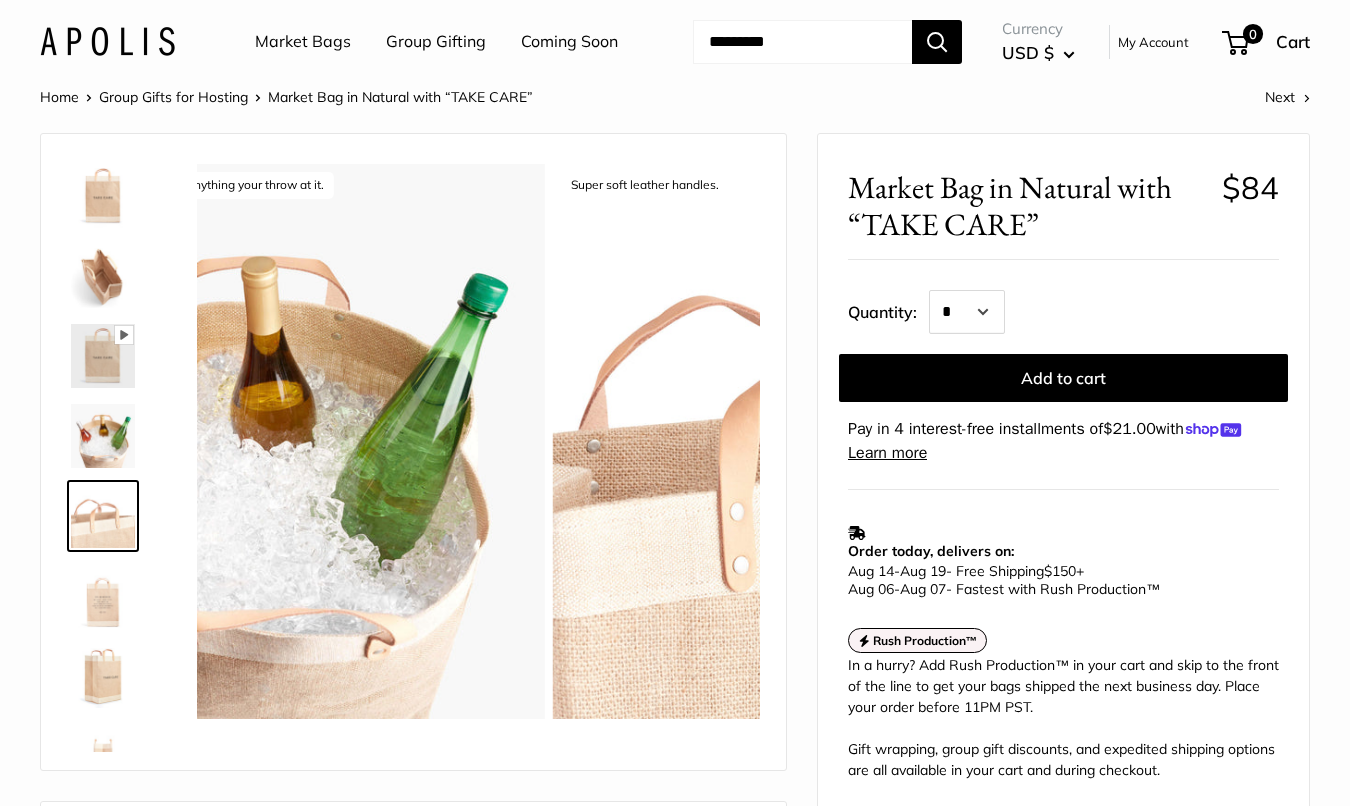 scroll, scrollTop: 48, scrollLeft: 0, axis: vertical 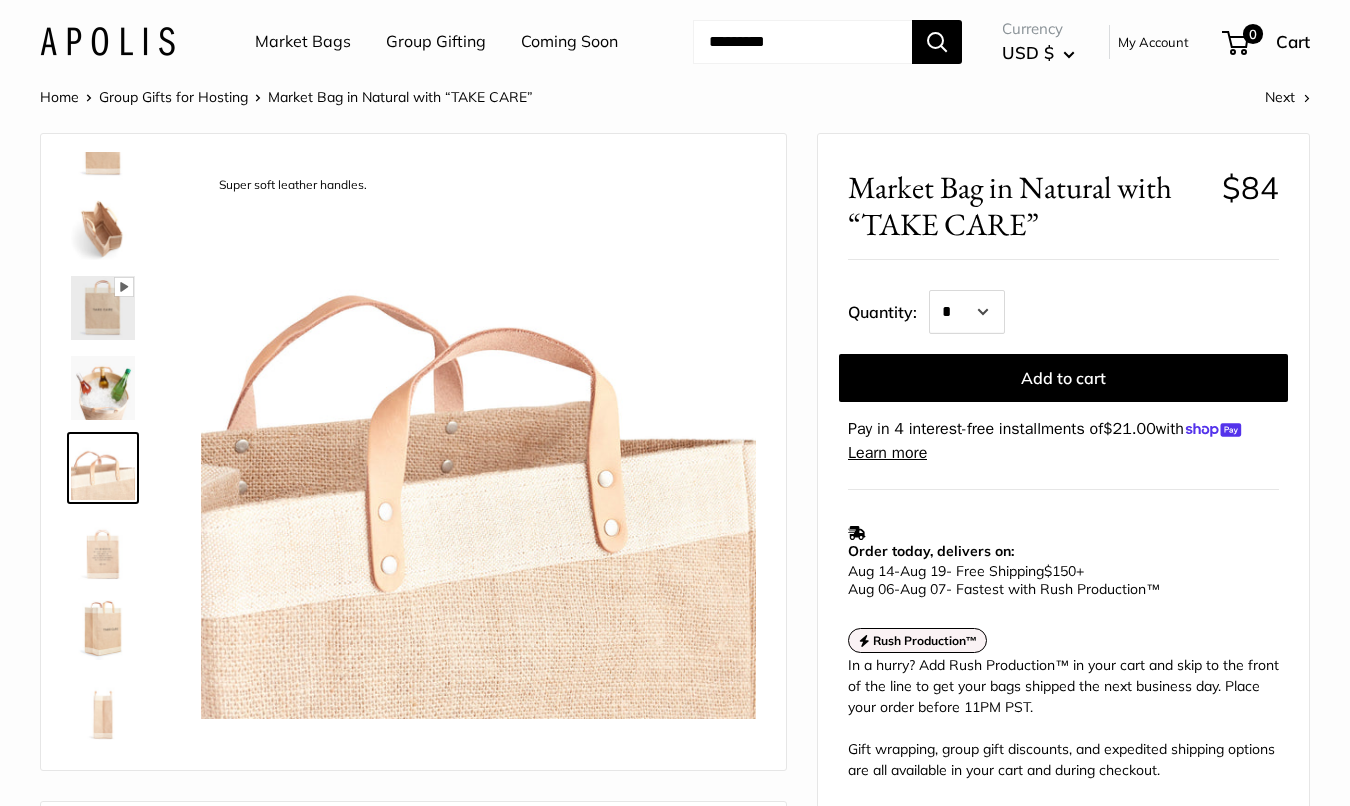click at bounding box center (103, 548) 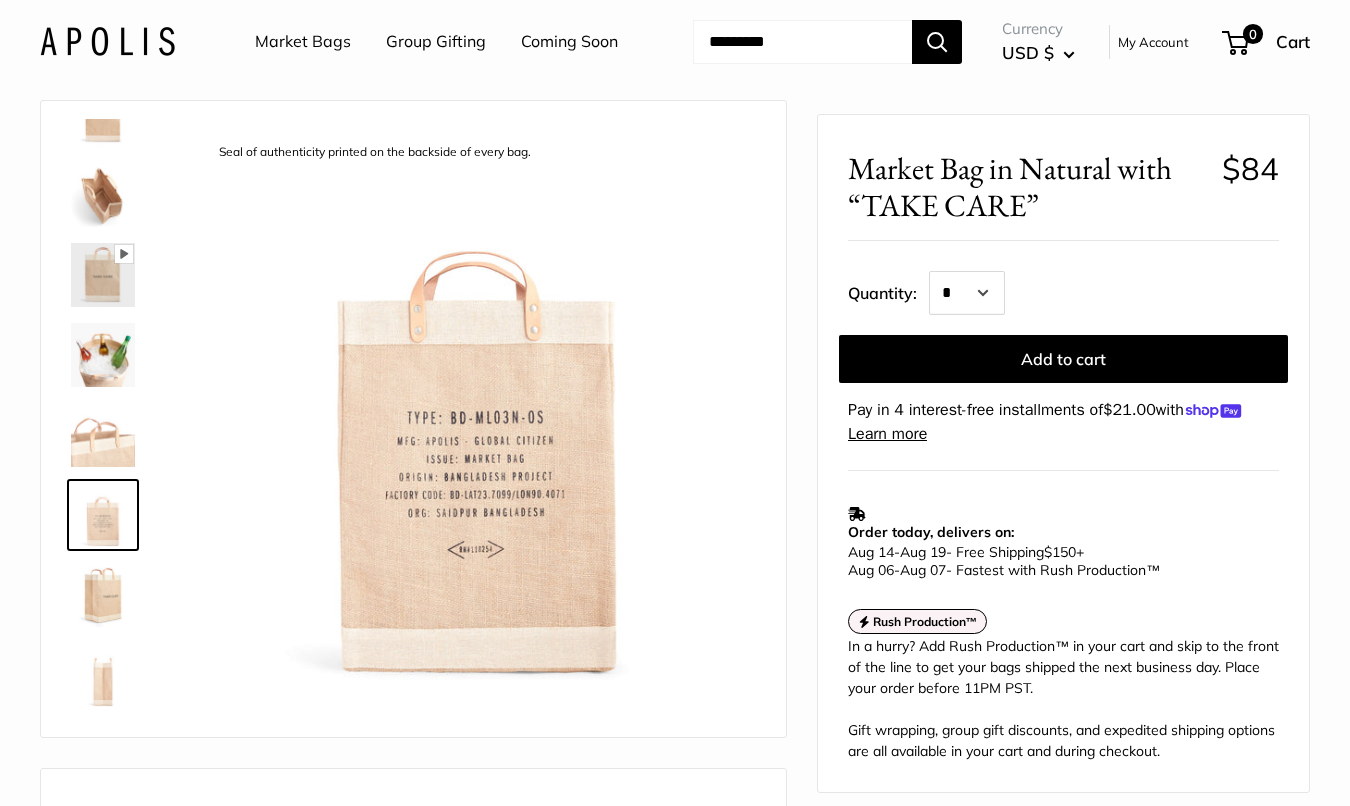 scroll, scrollTop: 0, scrollLeft: 0, axis: both 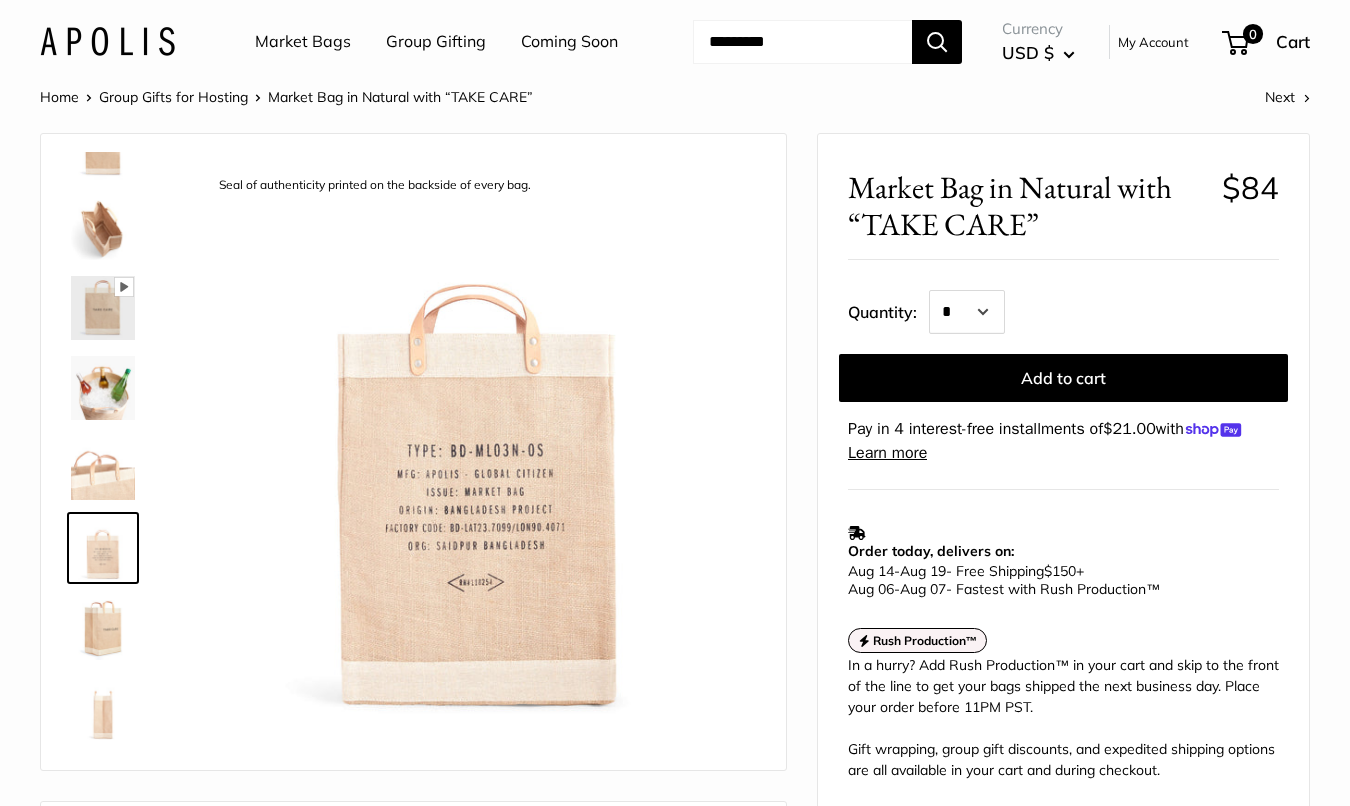 click at bounding box center (103, 228) 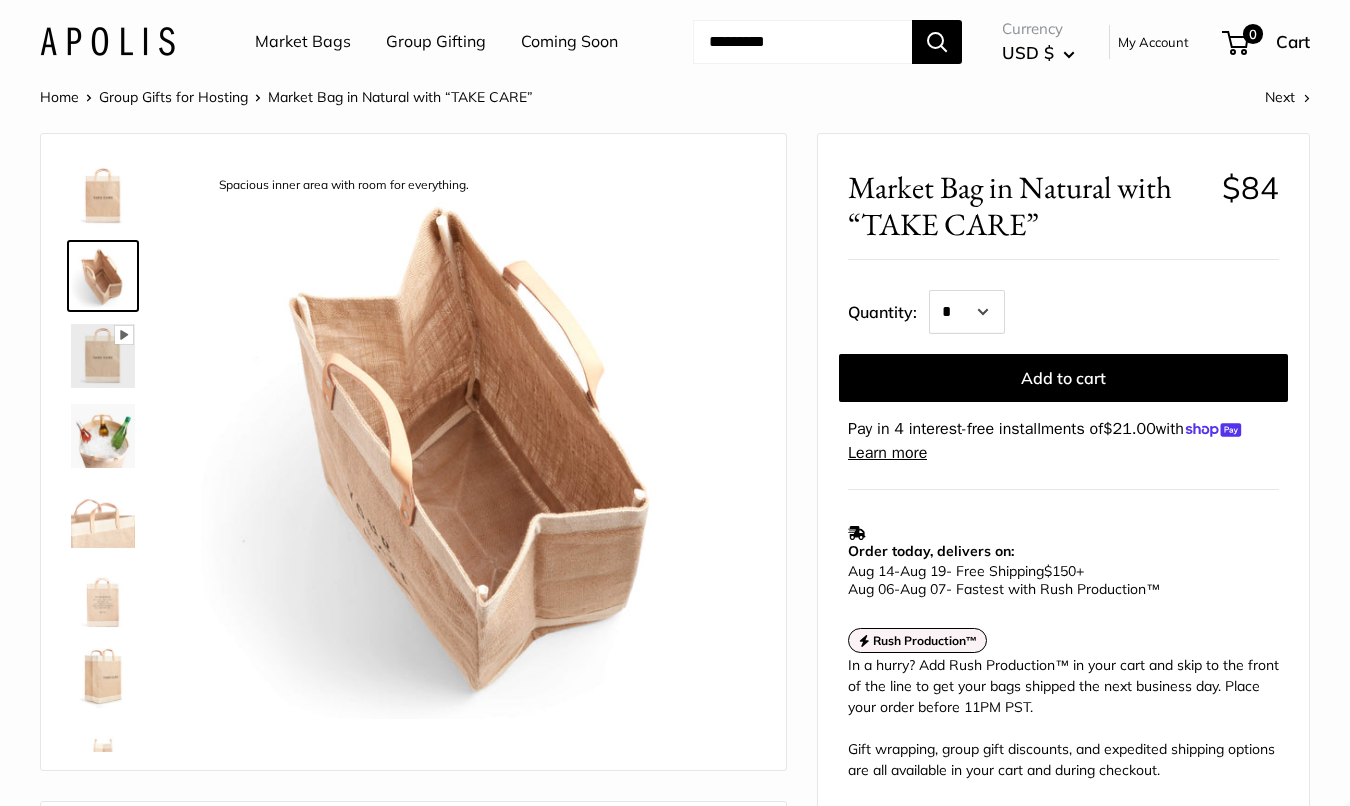 click at bounding box center (103, 196) 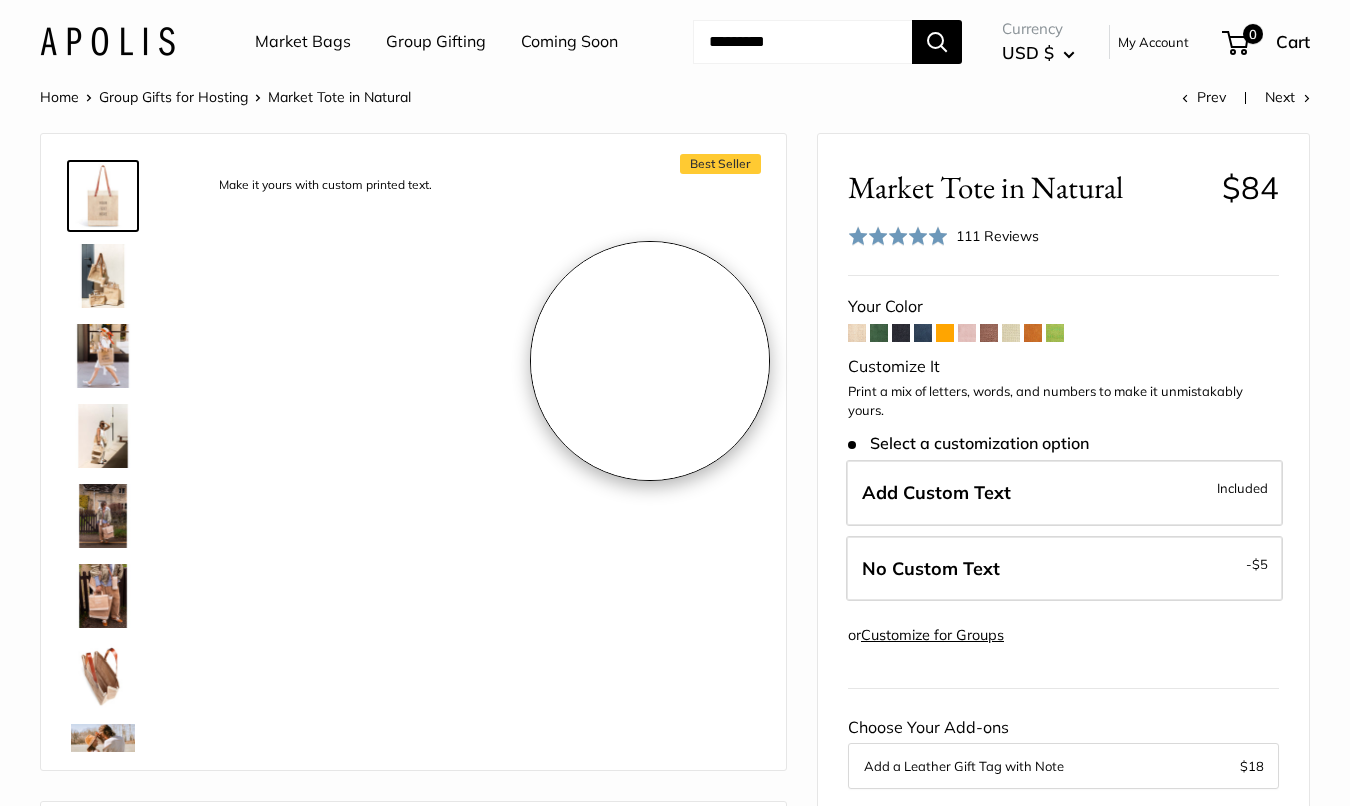 scroll, scrollTop: 0, scrollLeft: 0, axis: both 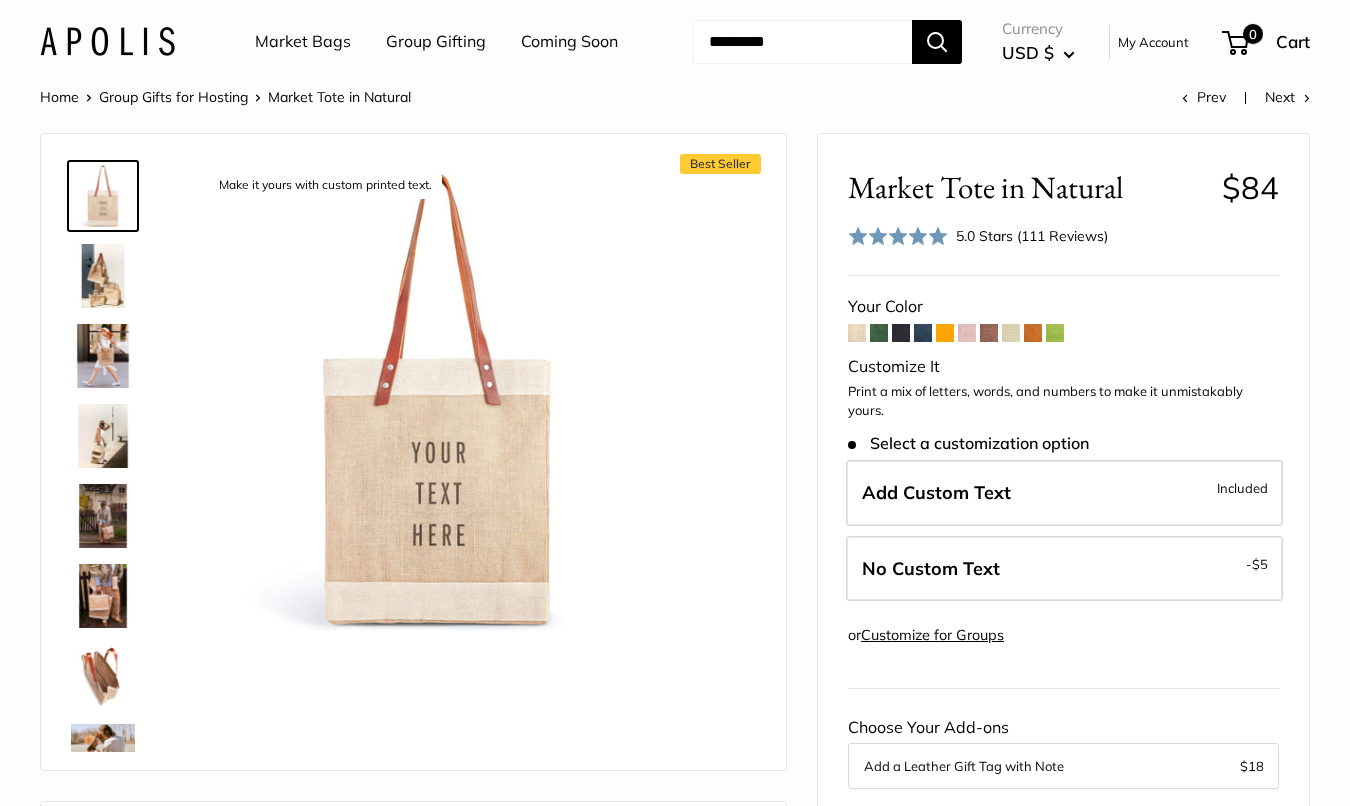 click at bounding box center (103, 356) 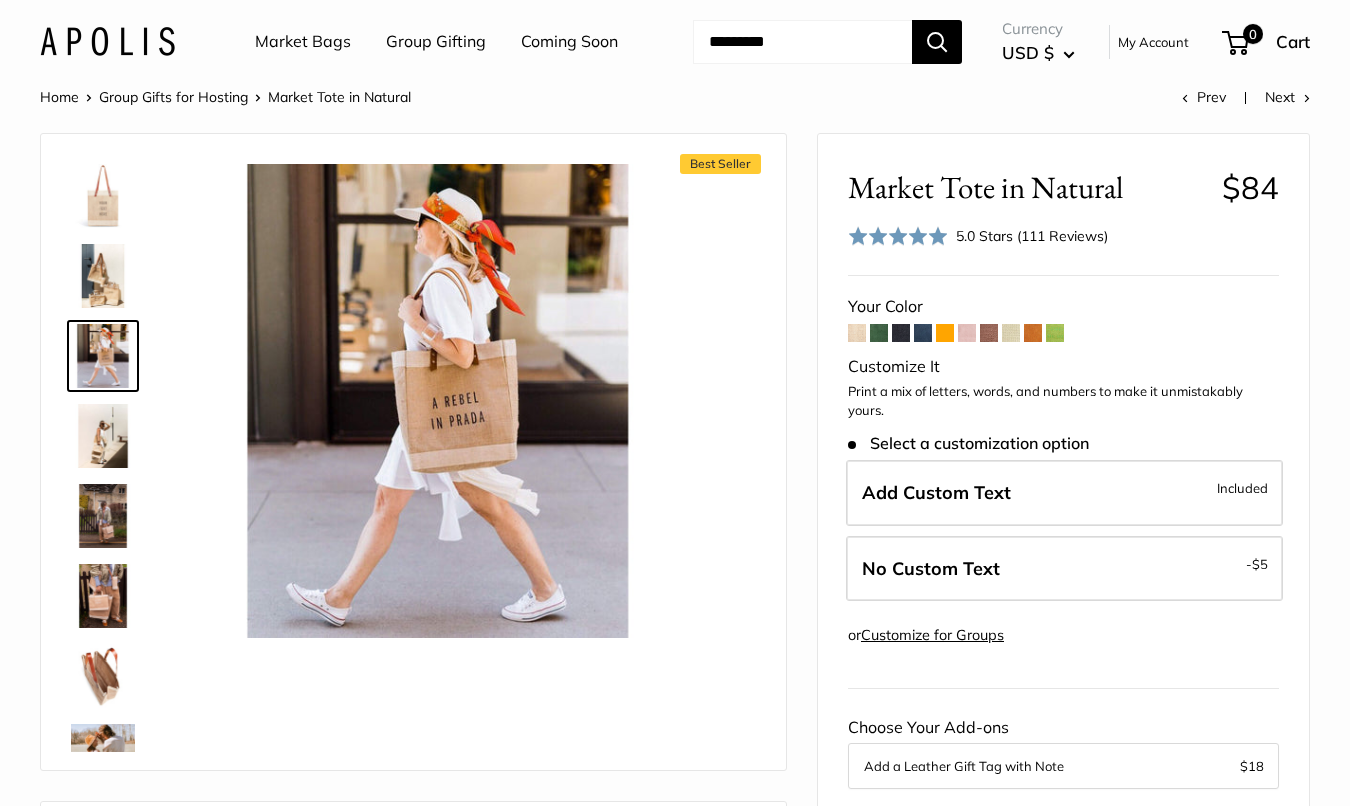 click at bounding box center [103, 276] 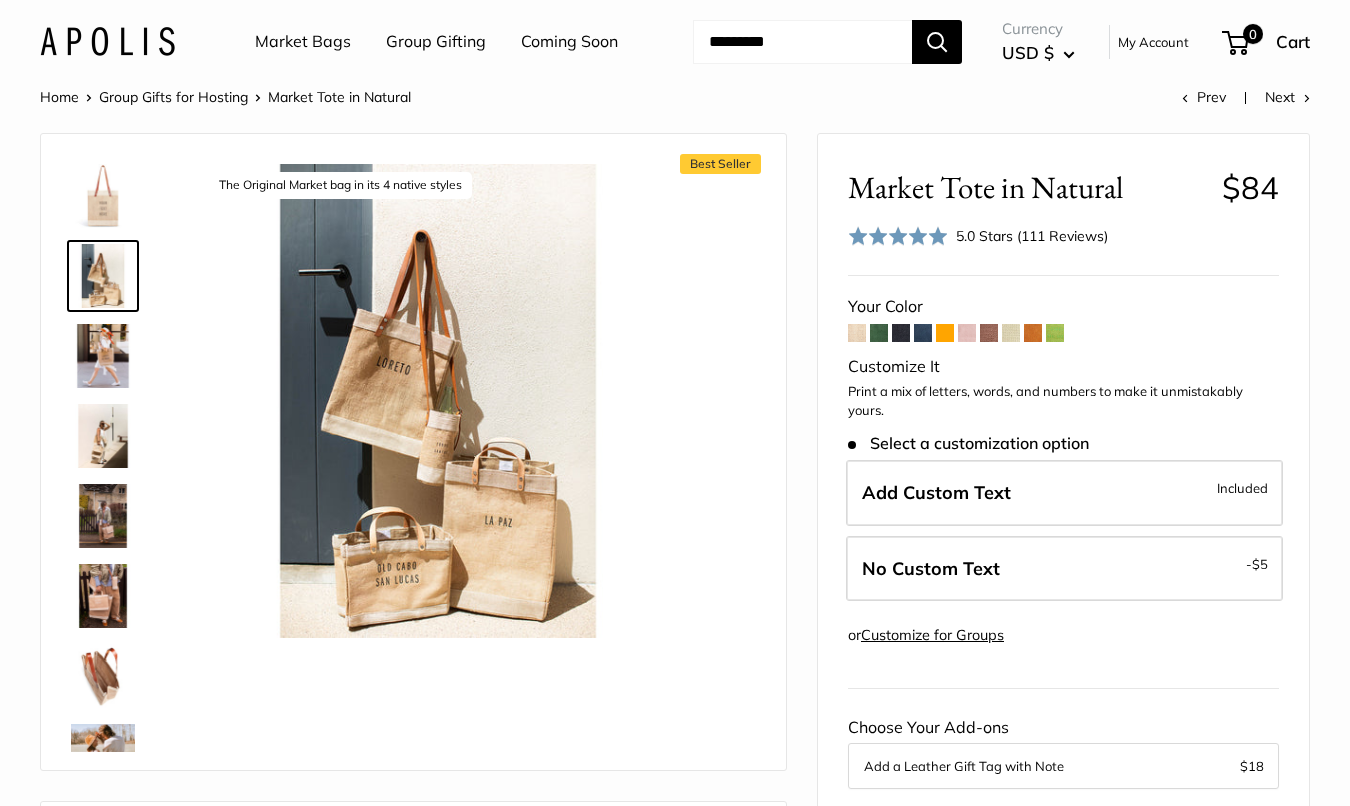 click at bounding box center (103, 196) 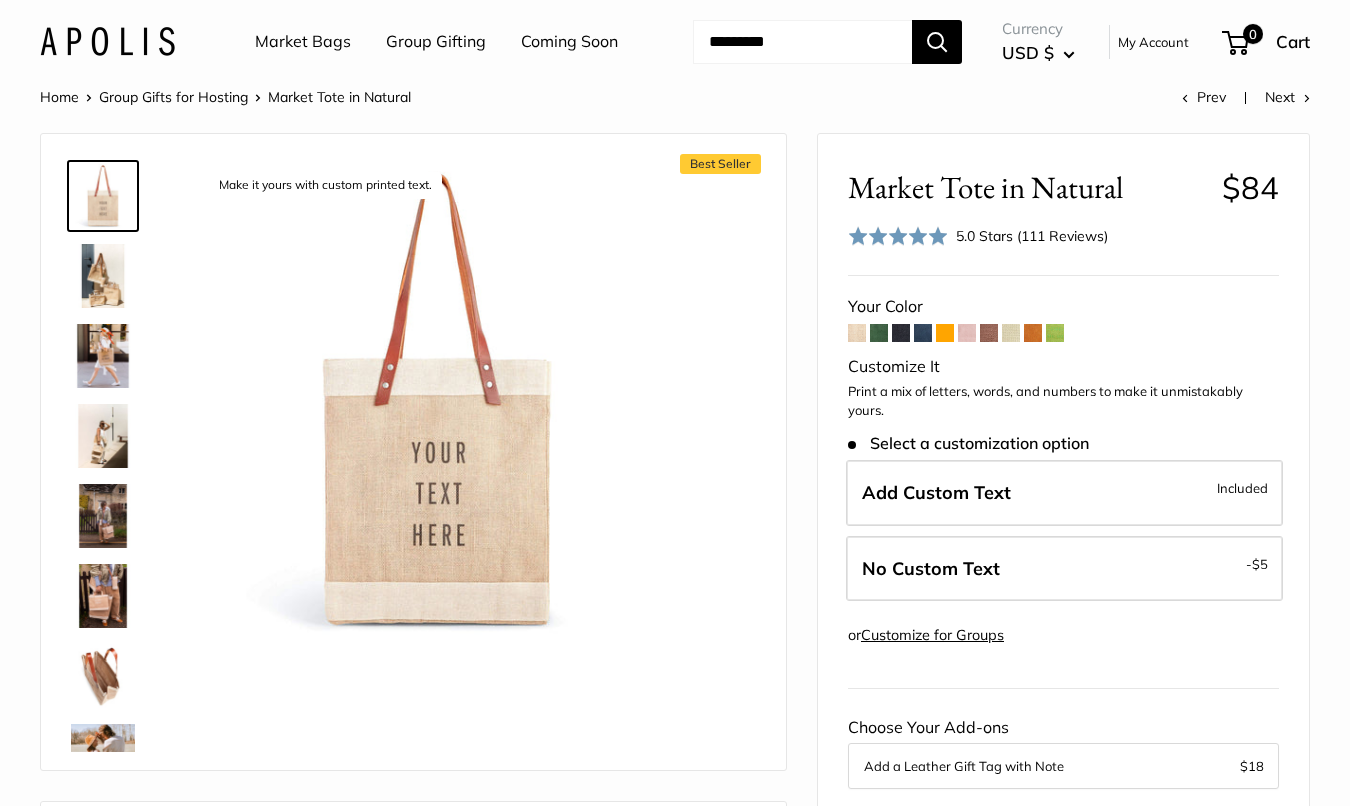 click at bounding box center (103, 356) 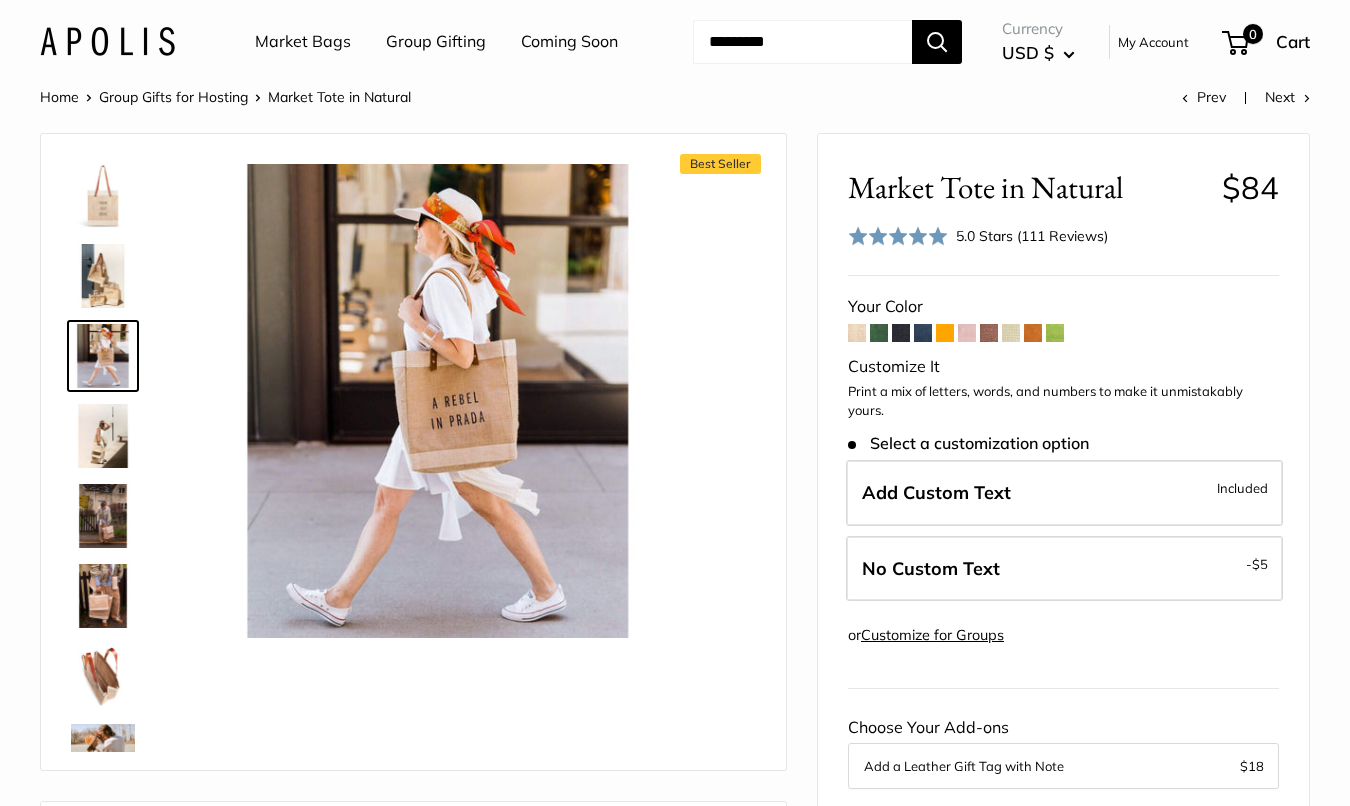 click at bounding box center (103, 436) 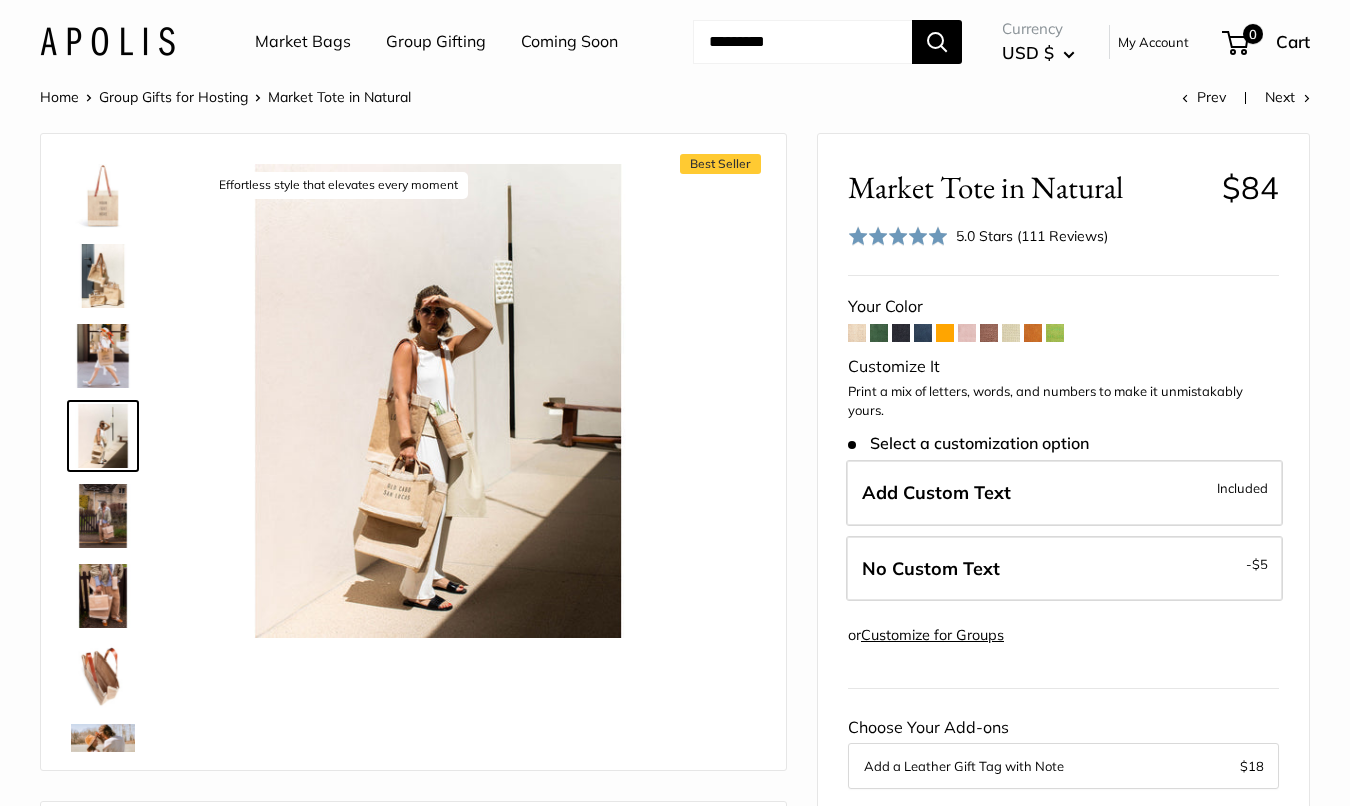 click at bounding box center (103, 516) 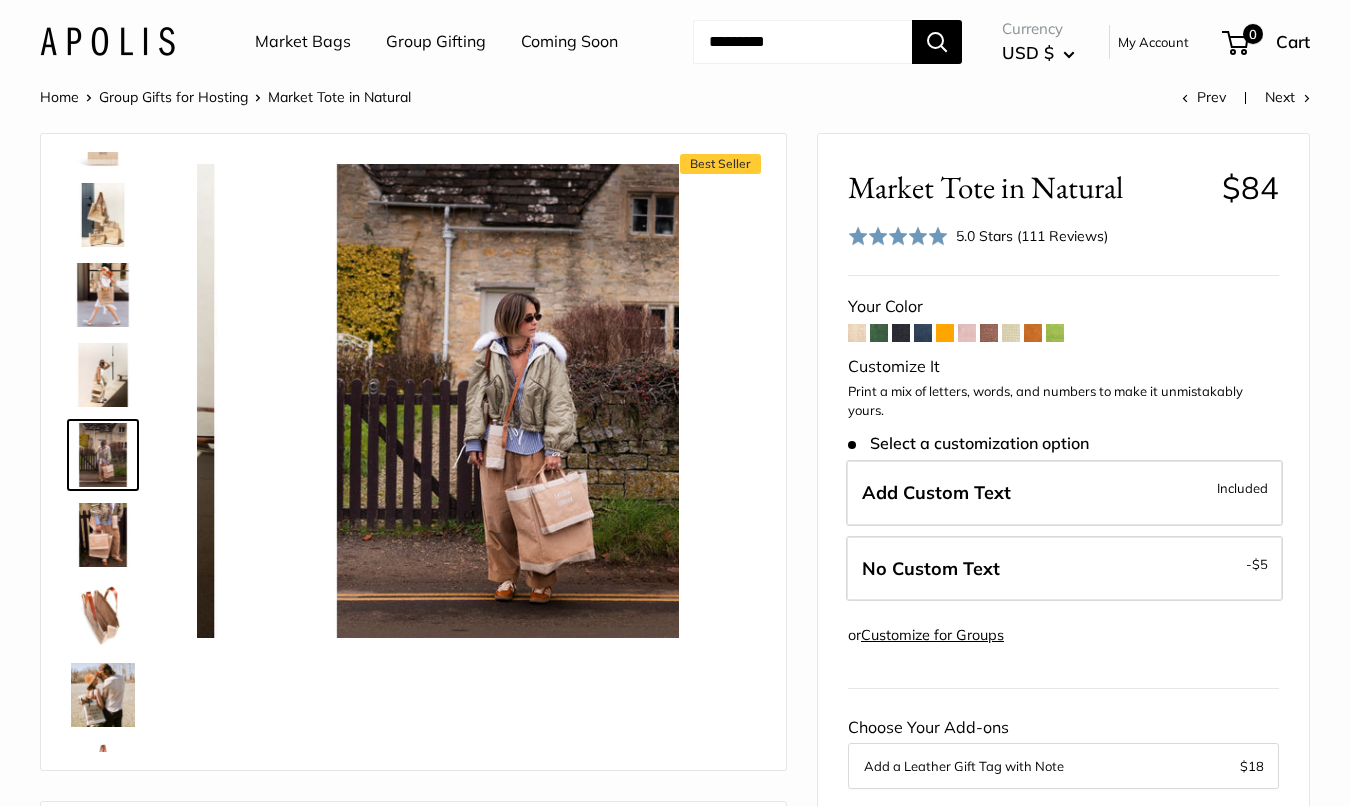scroll, scrollTop: 62, scrollLeft: 0, axis: vertical 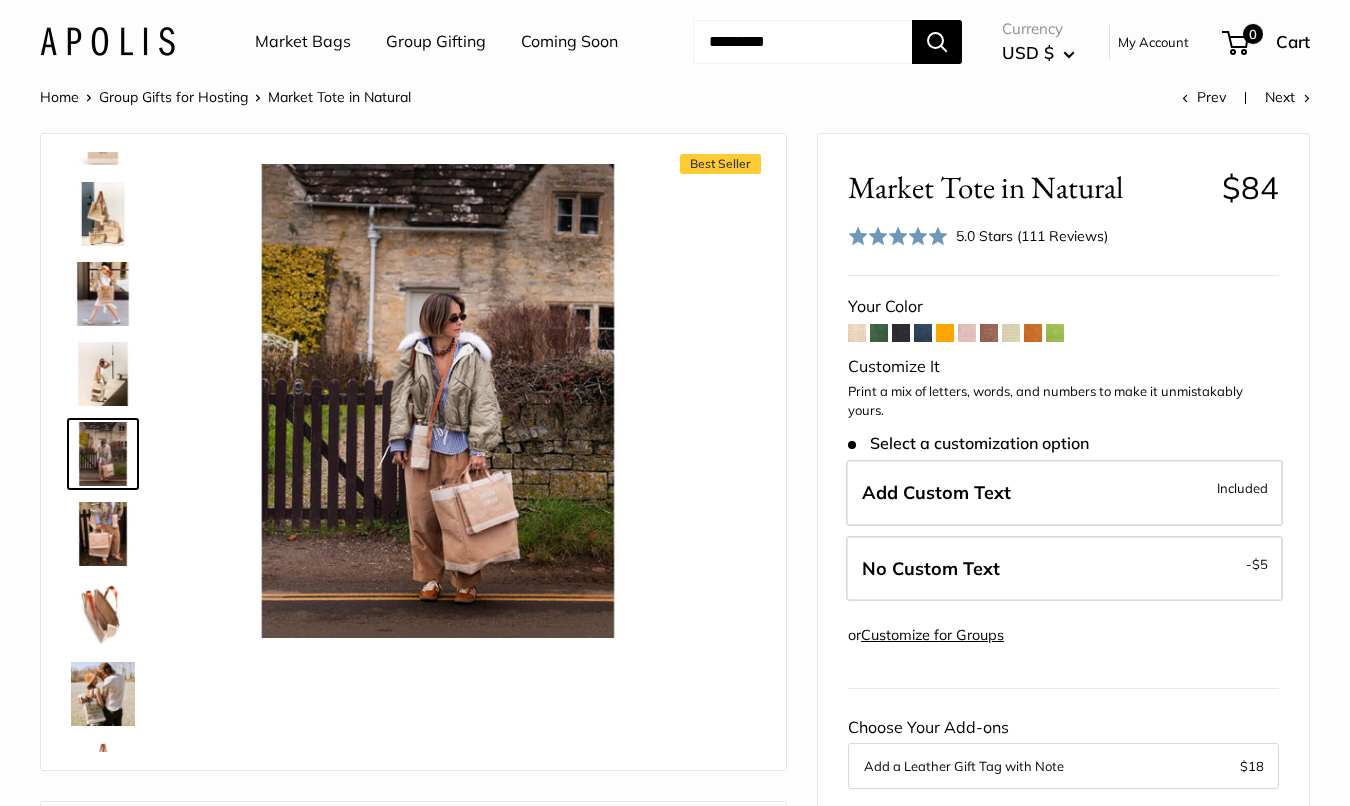 click at bounding box center [103, 614] 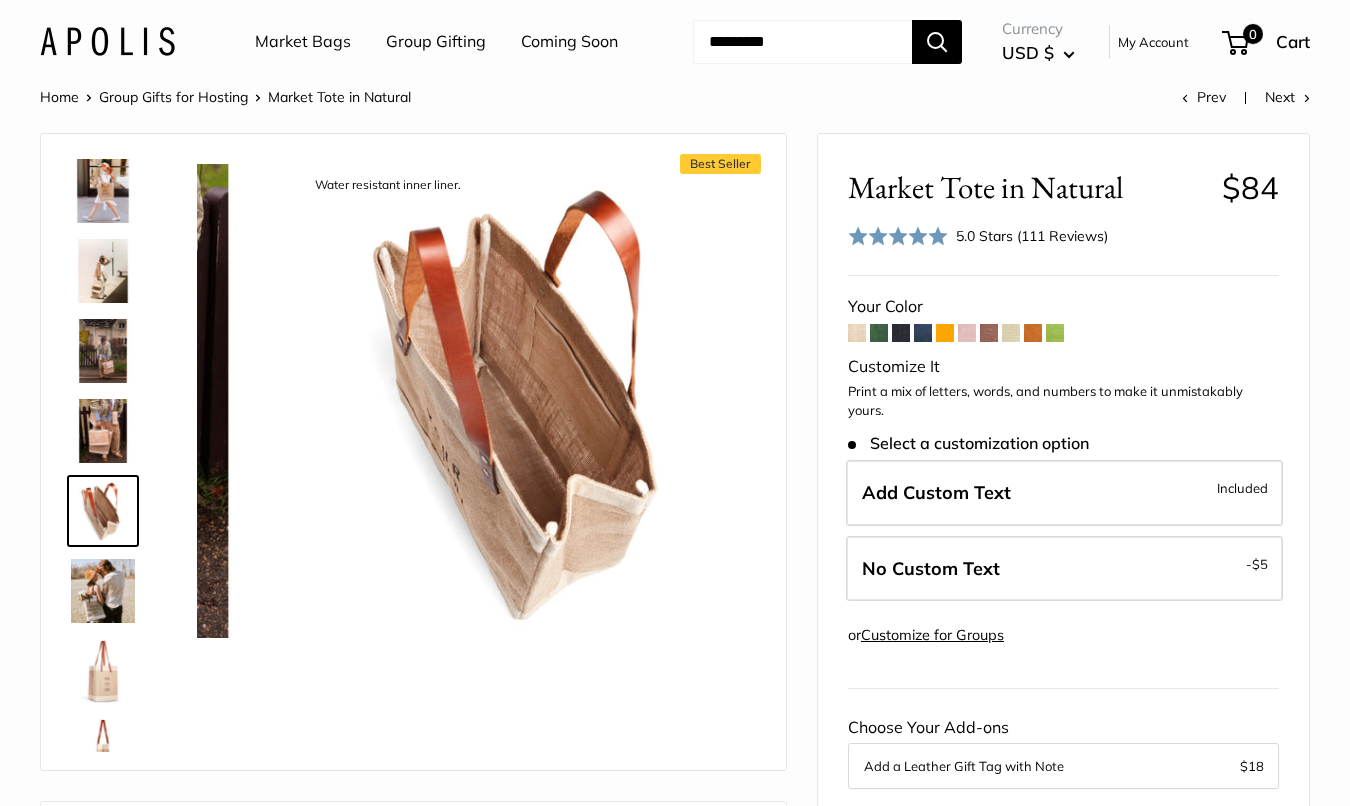 scroll, scrollTop: 222, scrollLeft: 0, axis: vertical 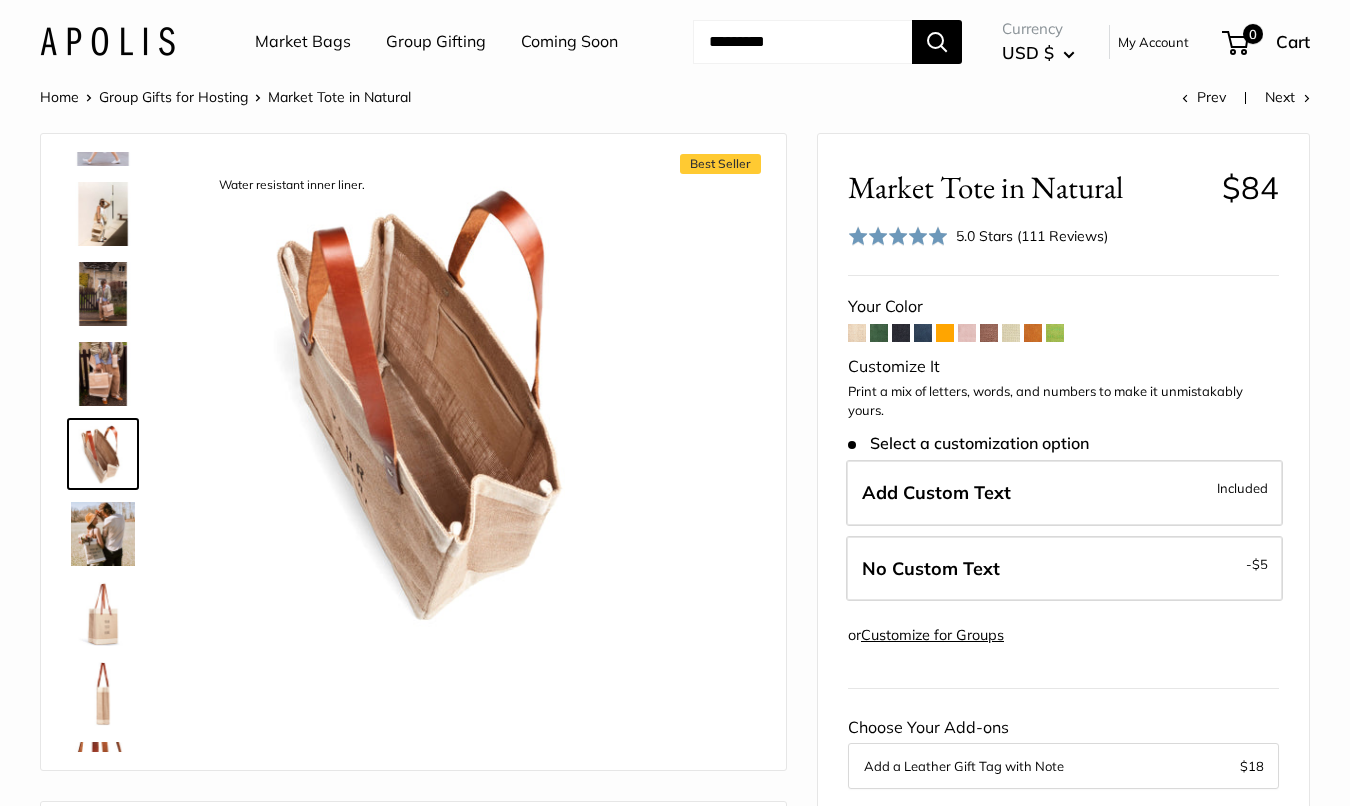 click at bounding box center (103, 614) 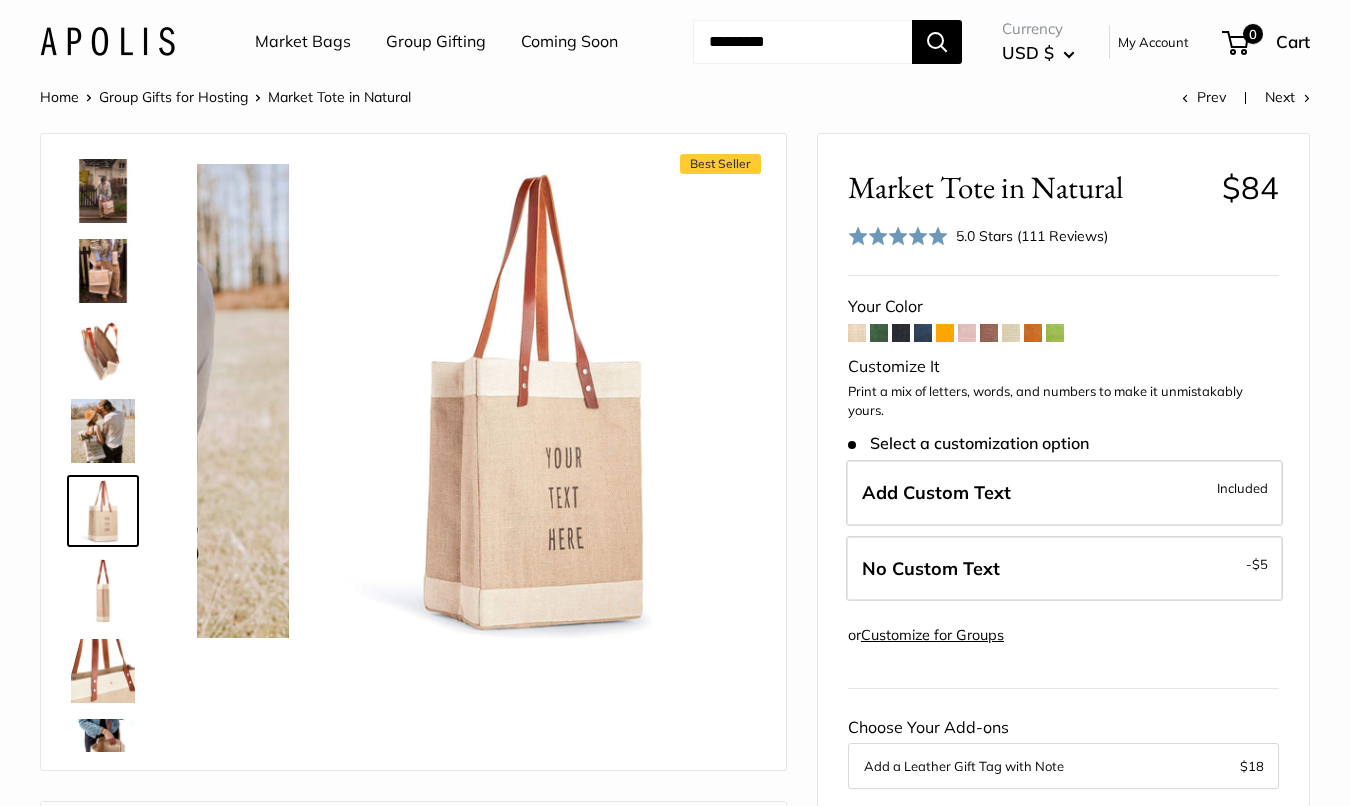 scroll, scrollTop: 382, scrollLeft: 0, axis: vertical 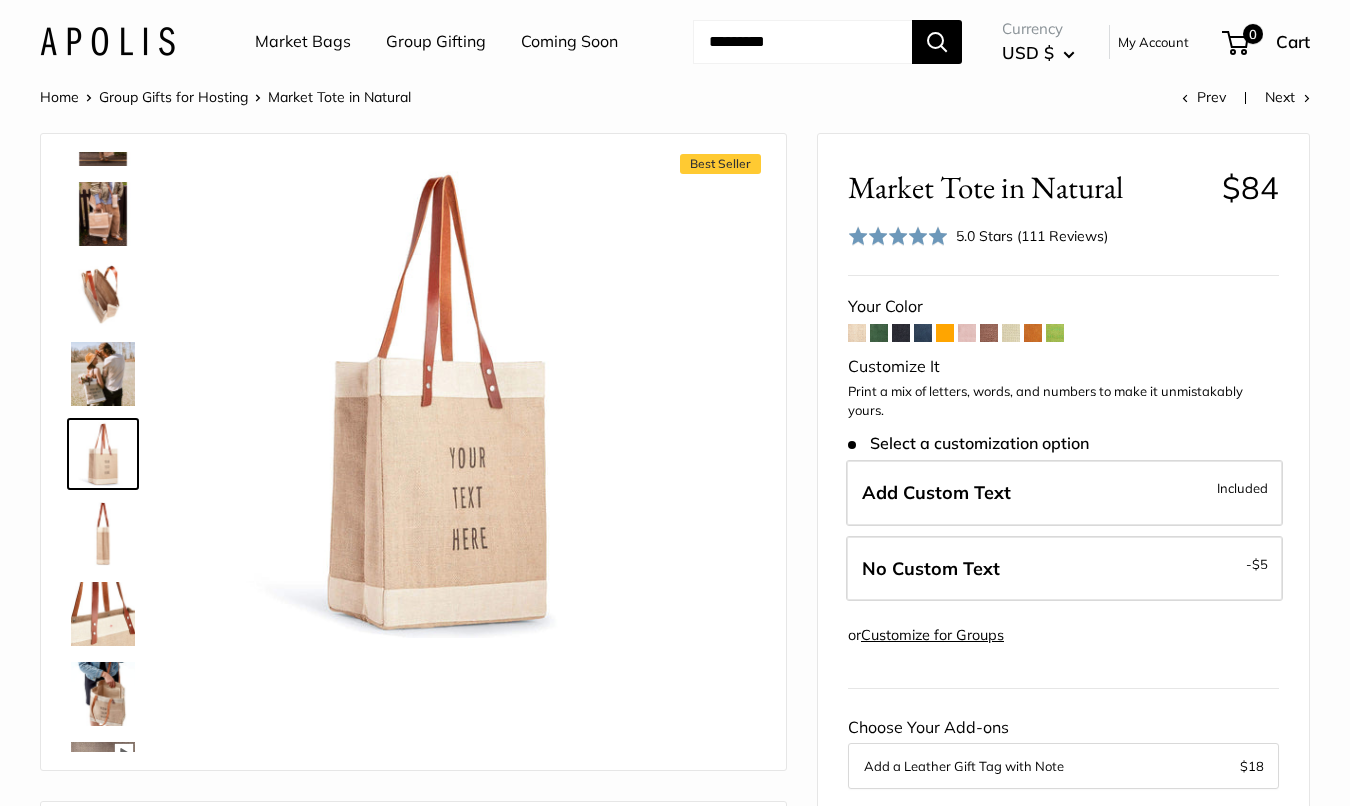 click at bounding box center (103, 694) 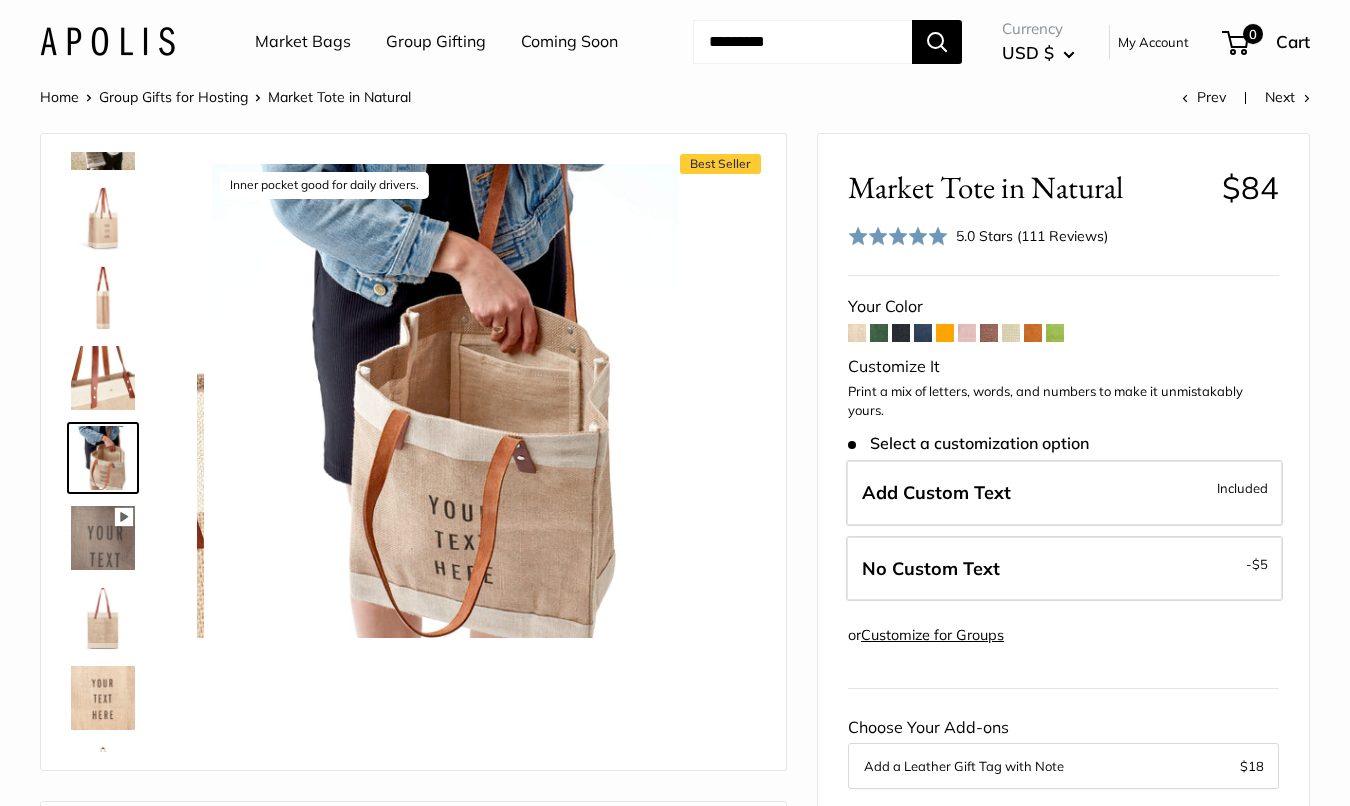 scroll, scrollTop: 622, scrollLeft: 0, axis: vertical 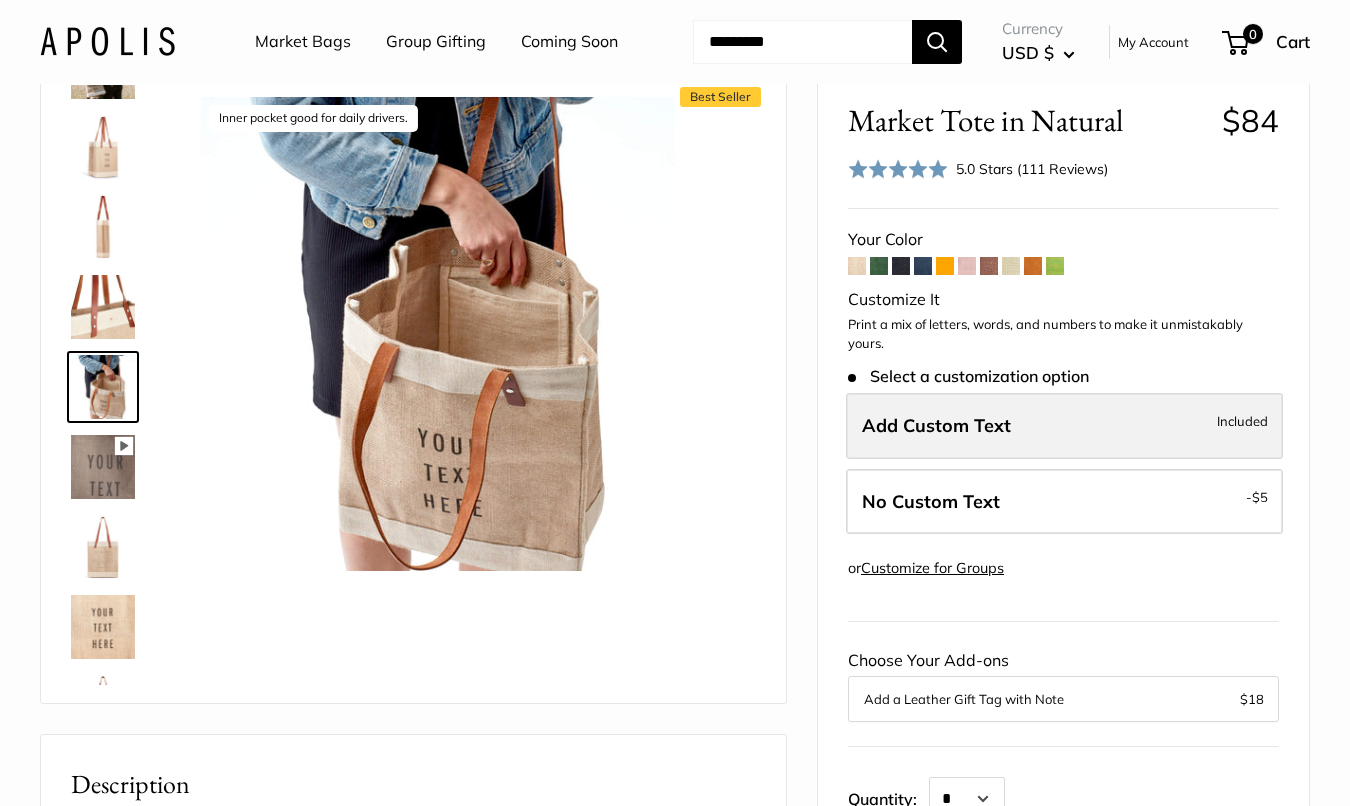 click on "Add Custom Text
Included" at bounding box center [1064, 426] 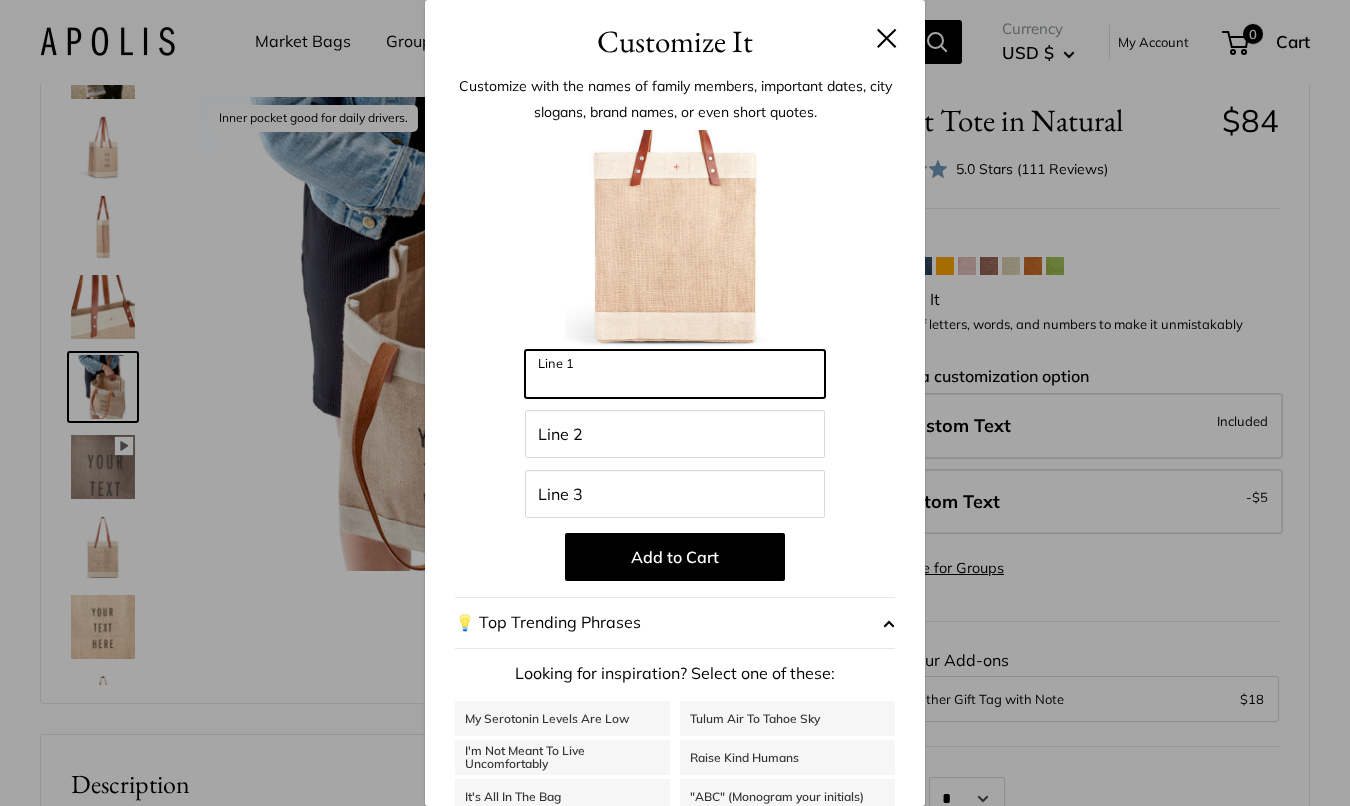 click on "Line 1" at bounding box center [675, 374] 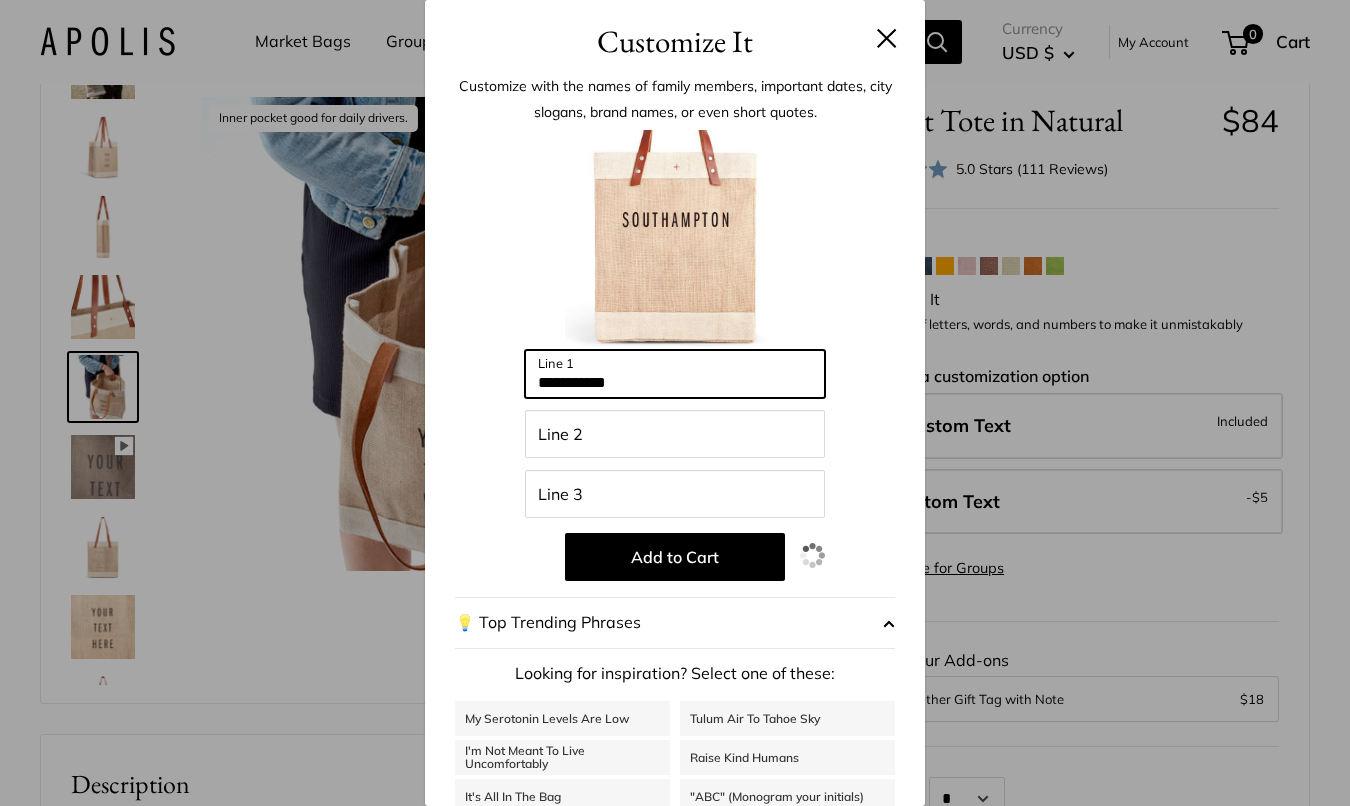 type on "**********" 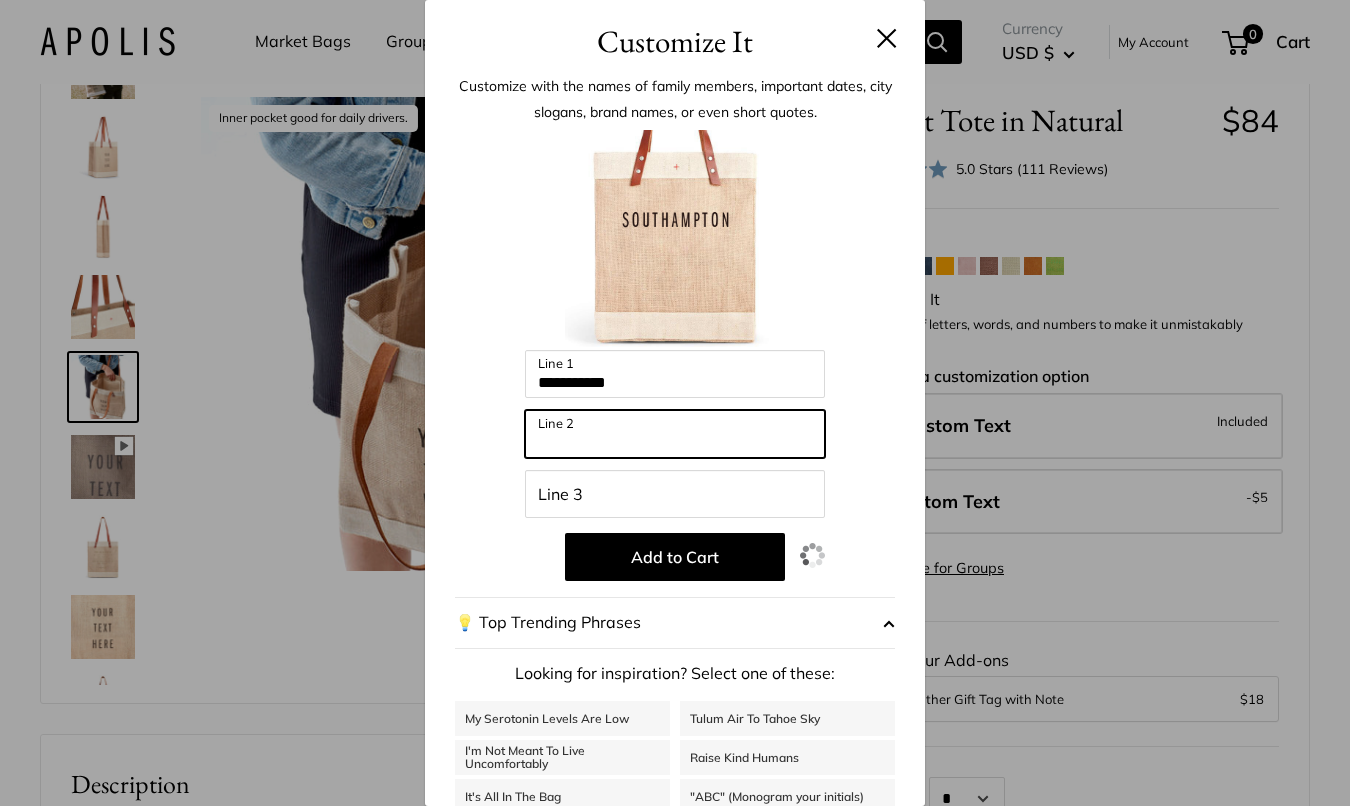 click on "Line 2" at bounding box center [675, 434] 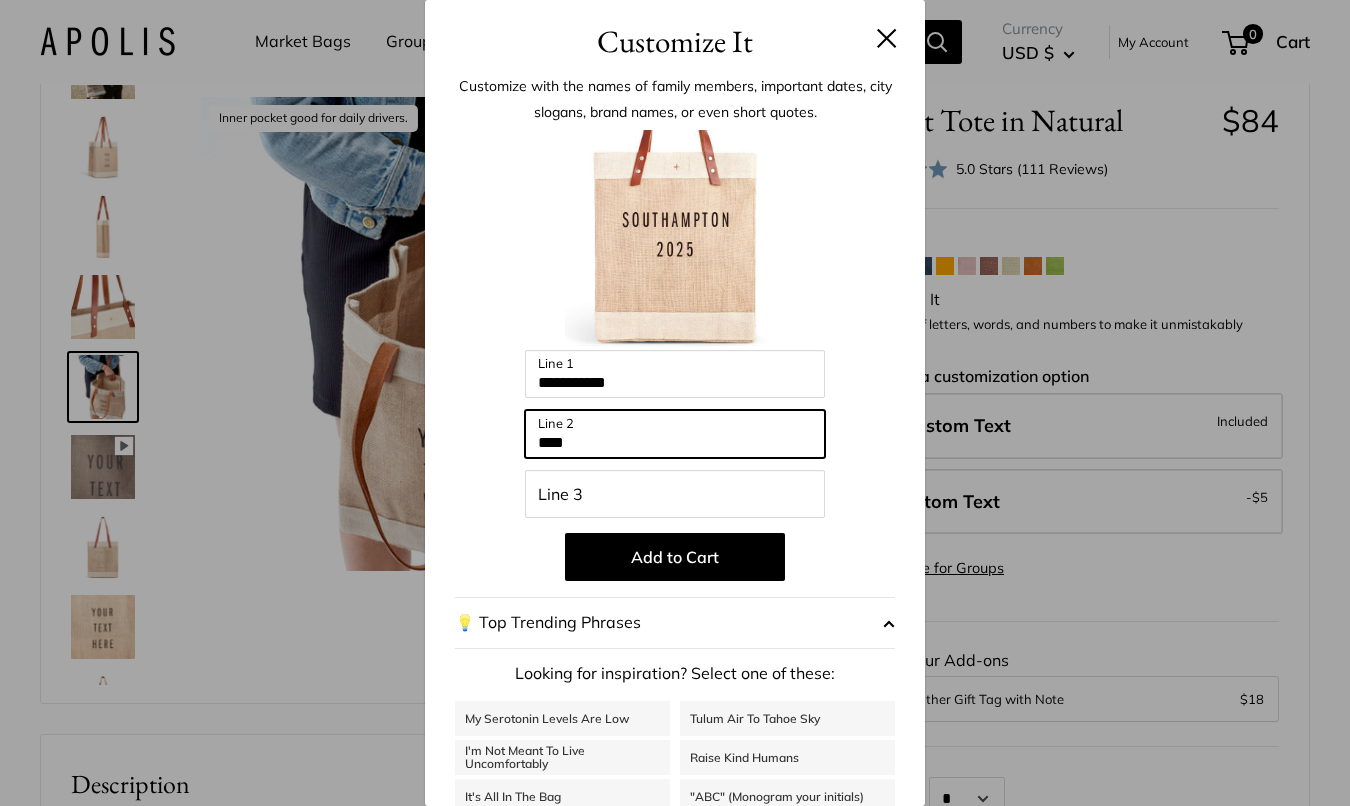 type on "****" 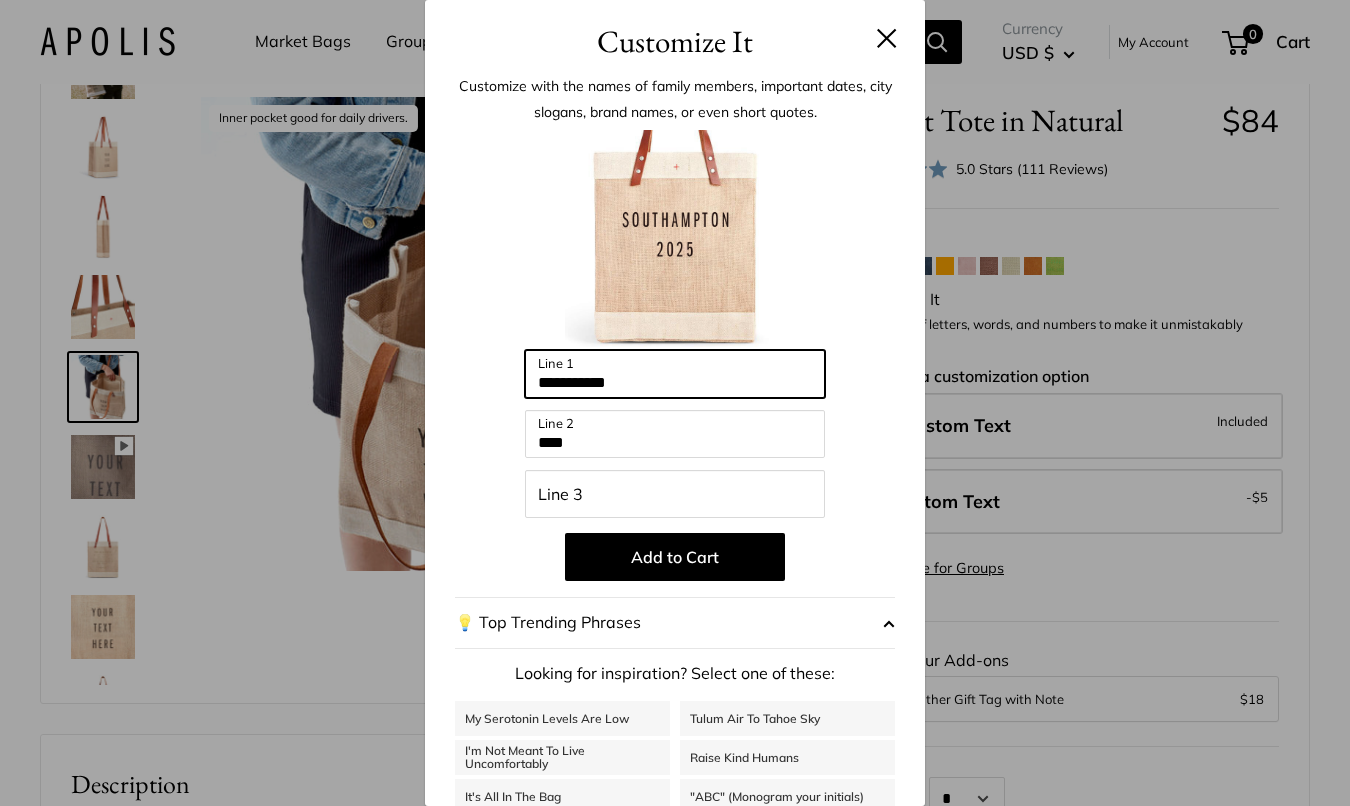 drag, startPoint x: 628, startPoint y: 379, endPoint x: 451, endPoint y: 379, distance: 177 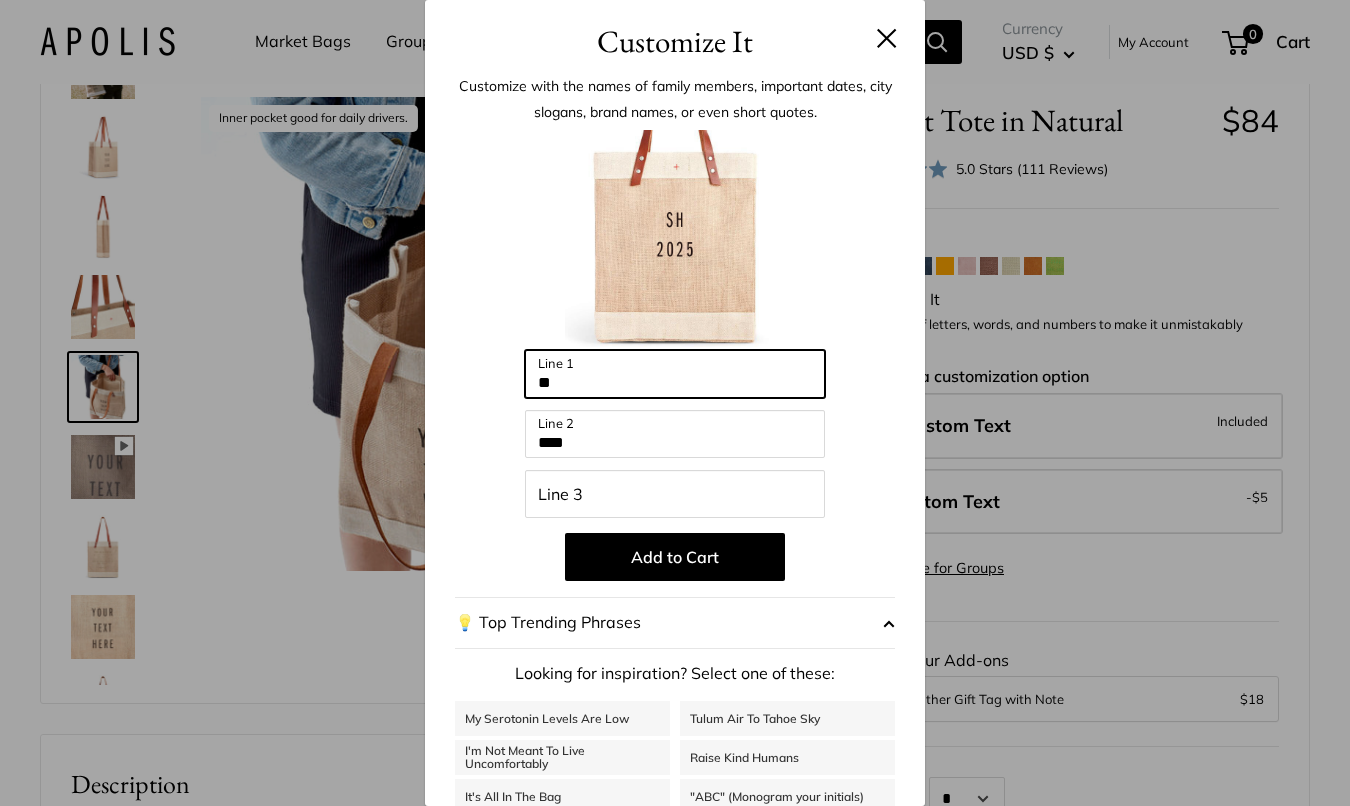 drag, startPoint x: 591, startPoint y: 390, endPoint x: 498, endPoint y: 390, distance: 93 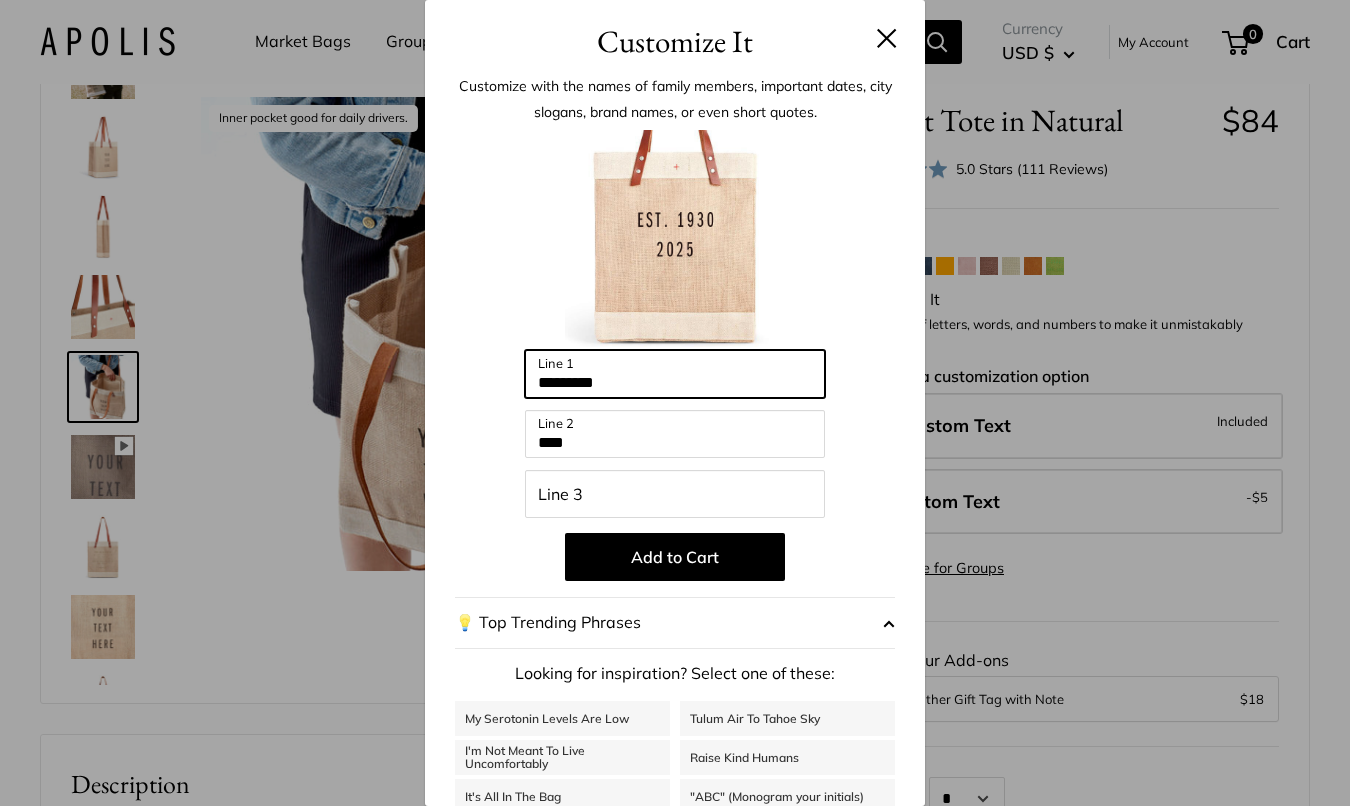 type on "*********" 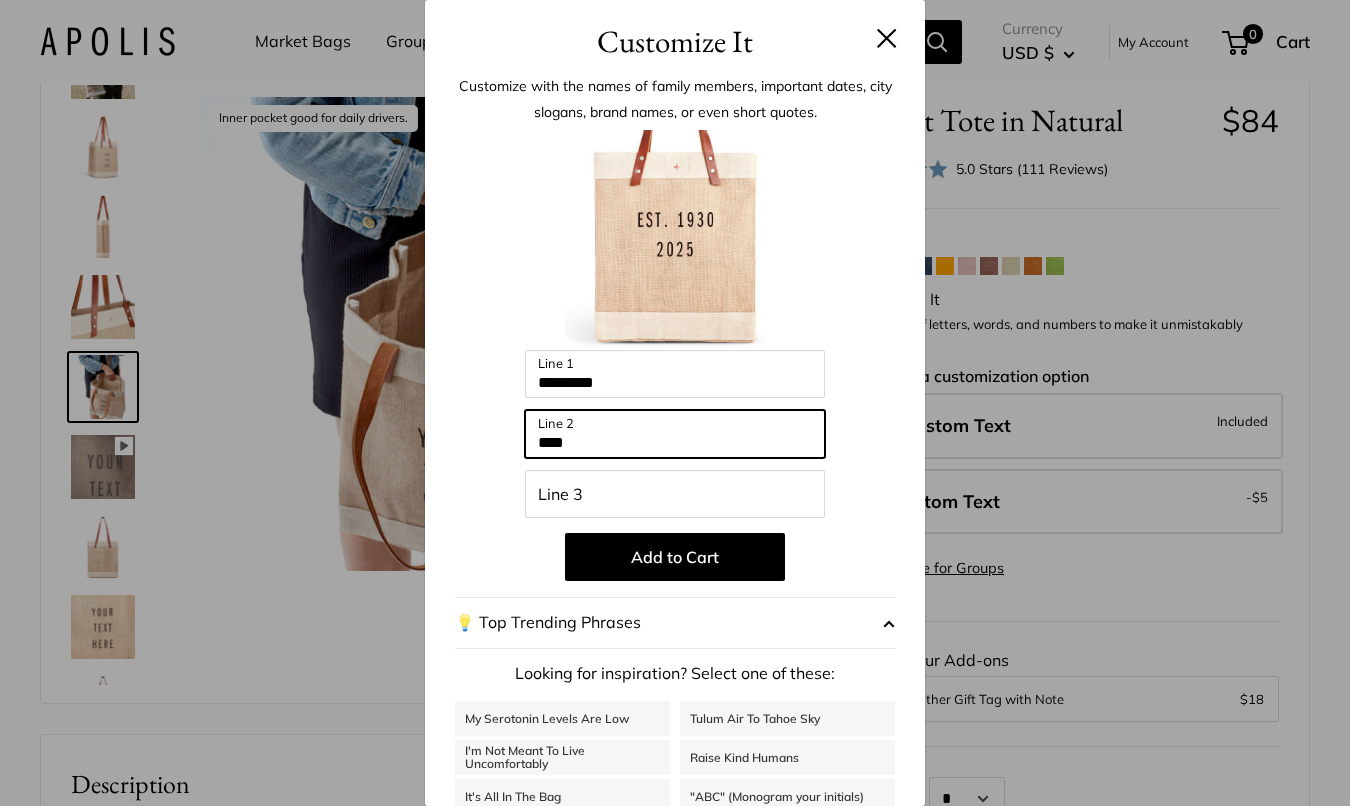drag, startPoint x: 602, startPoint y: 438, endPoint x: 483, endPoint y: 440, distance: 119.01681 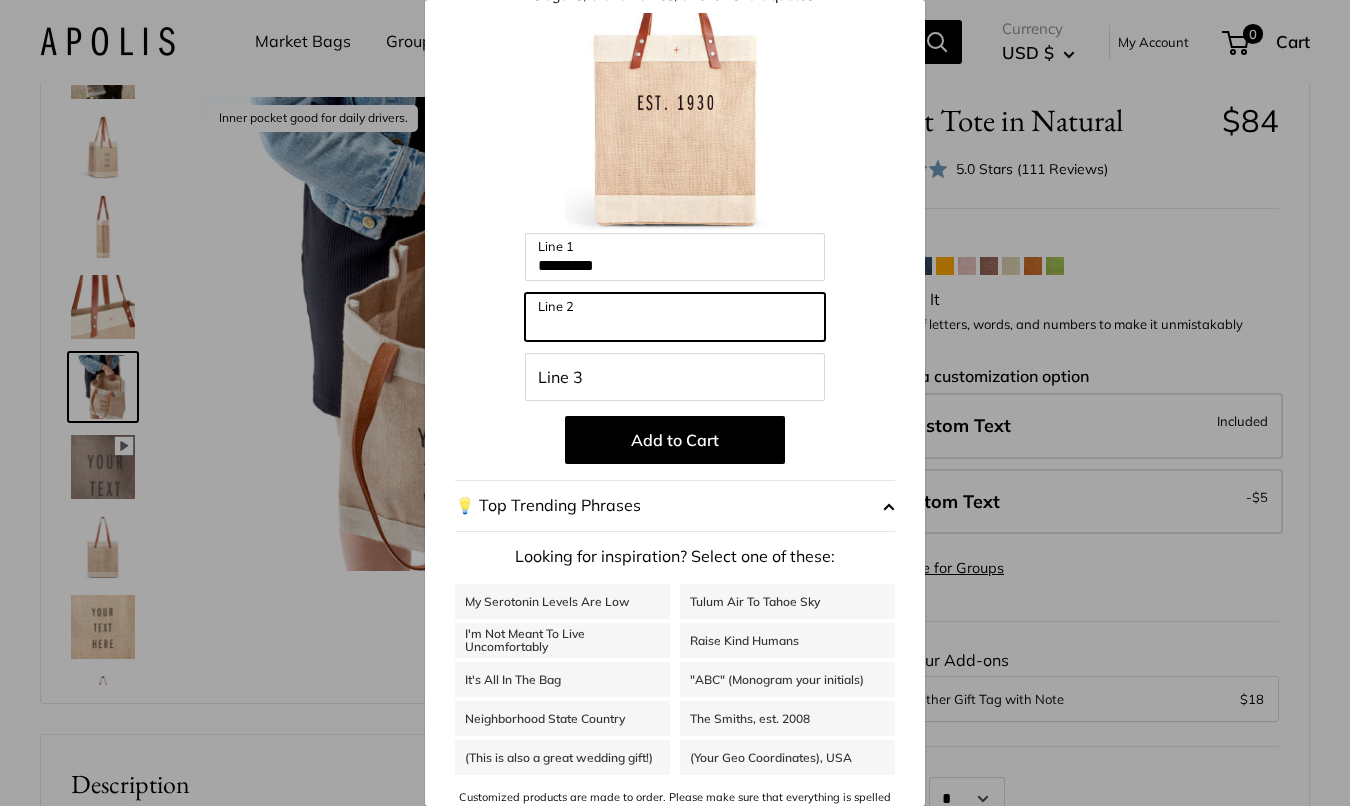scroll, scrollTop: 144, scrollLeft: 0, axis: vertical 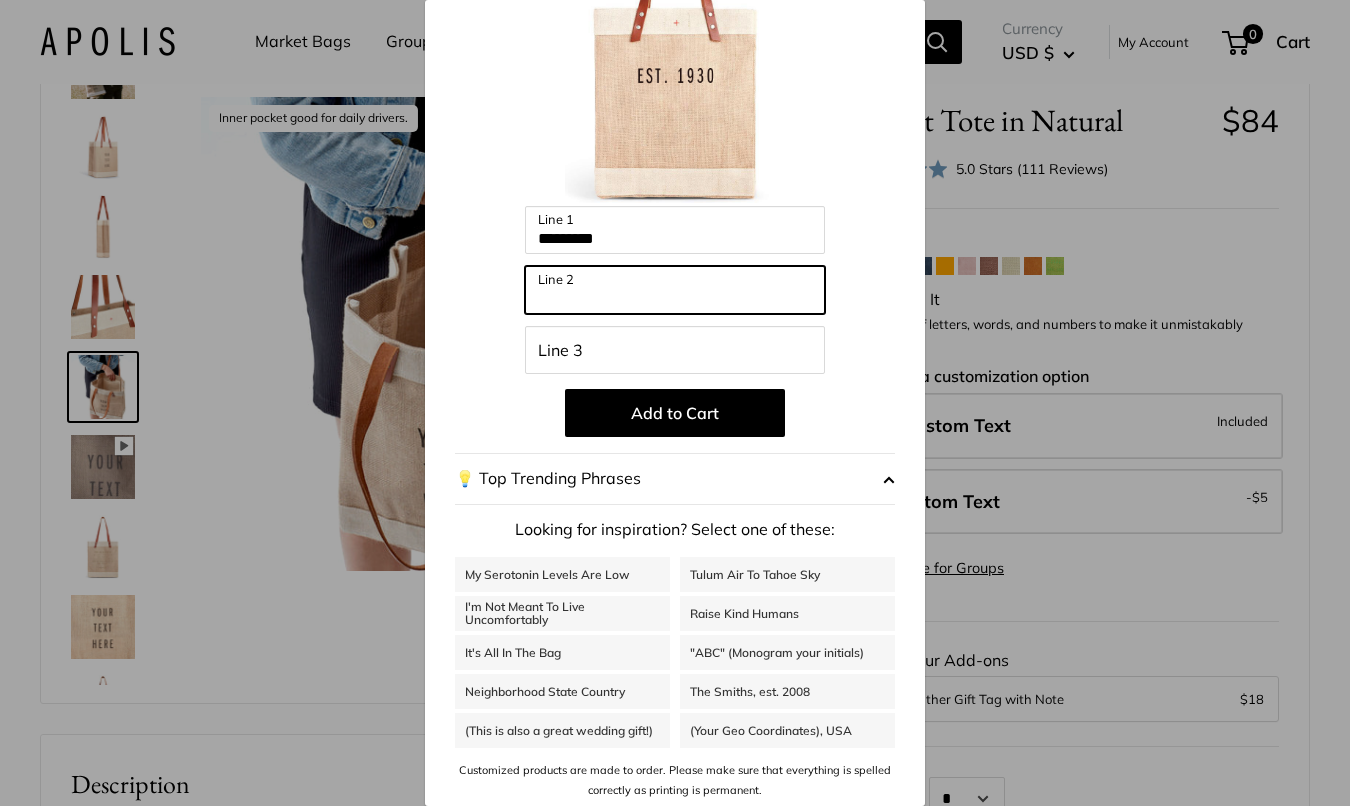 type 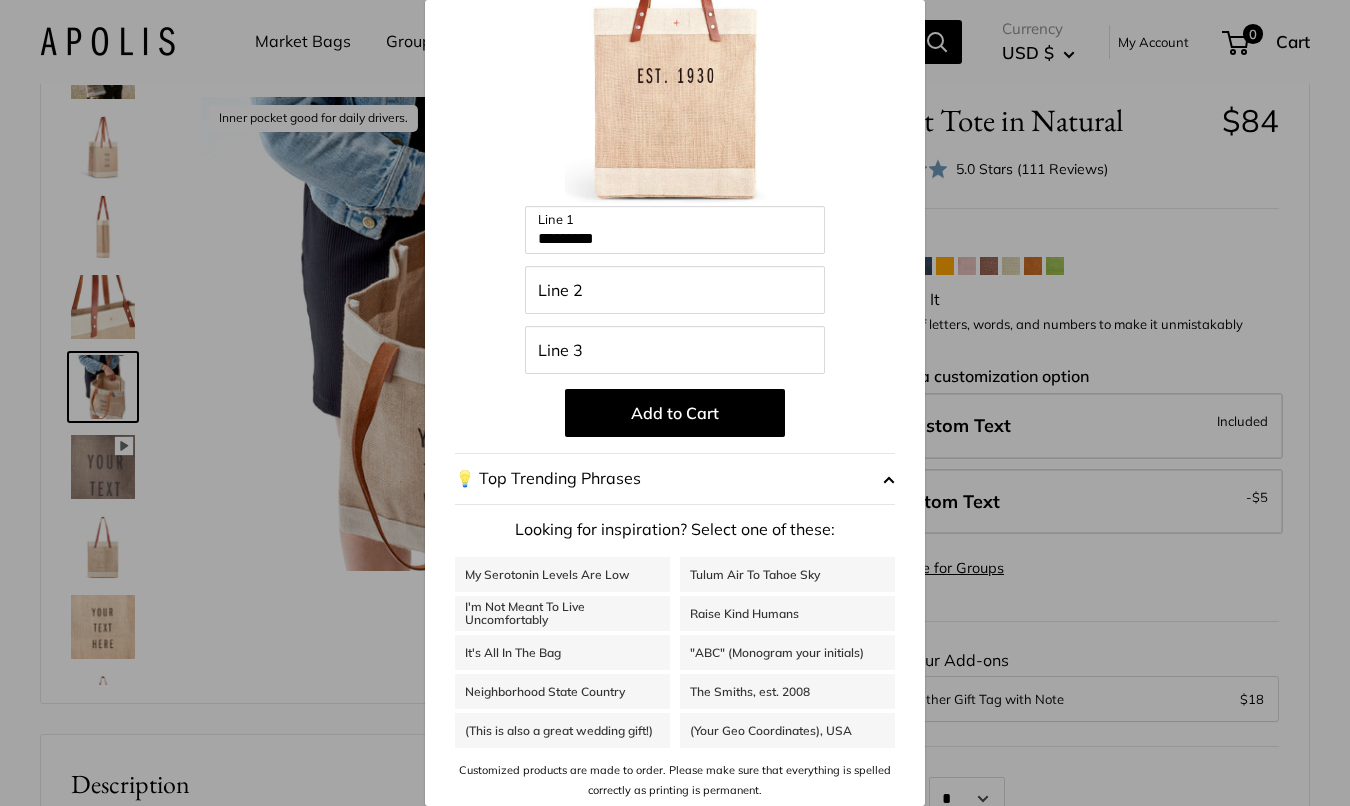 click on "💡 Top Trending Phrases" at bounding box center [675, 479] 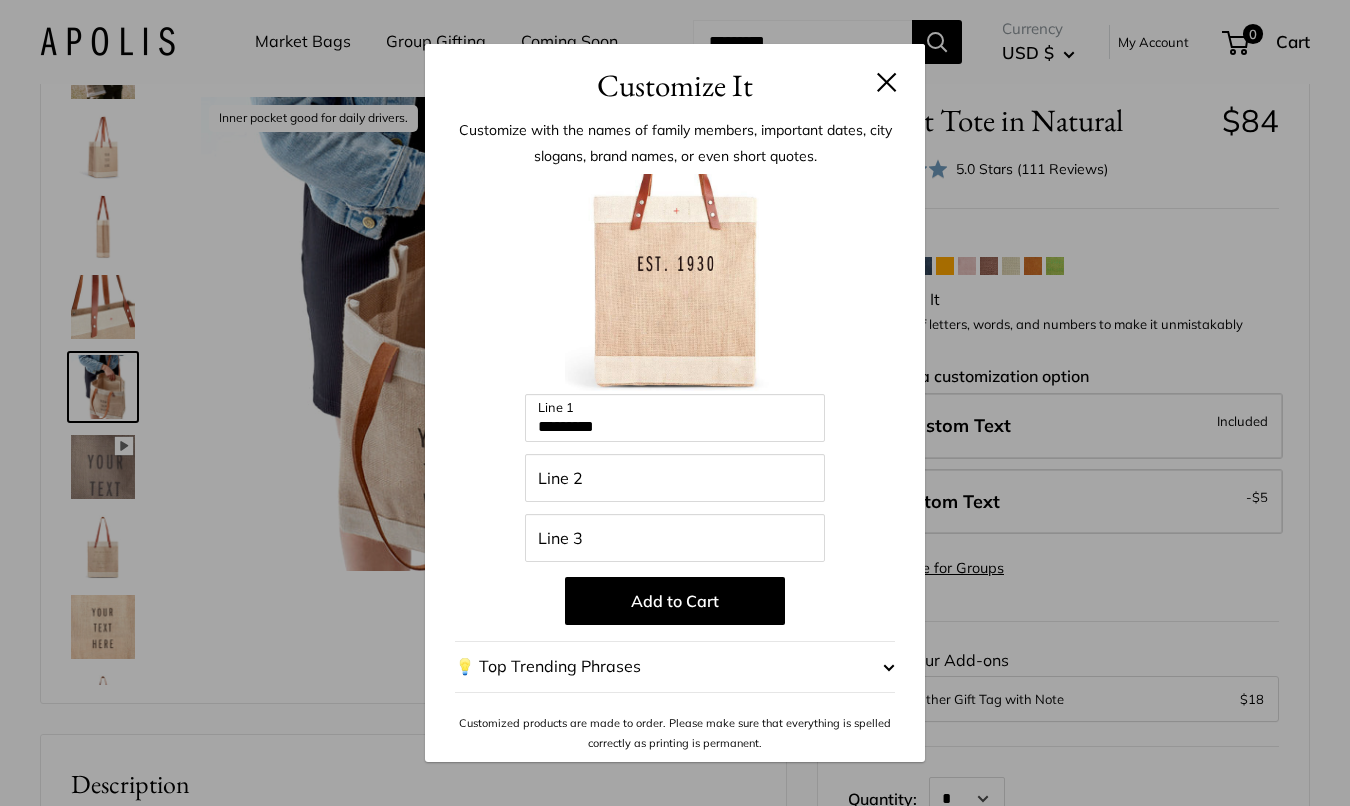 scroll, scrollTop: 0, scrollLeft: 0, axis: both 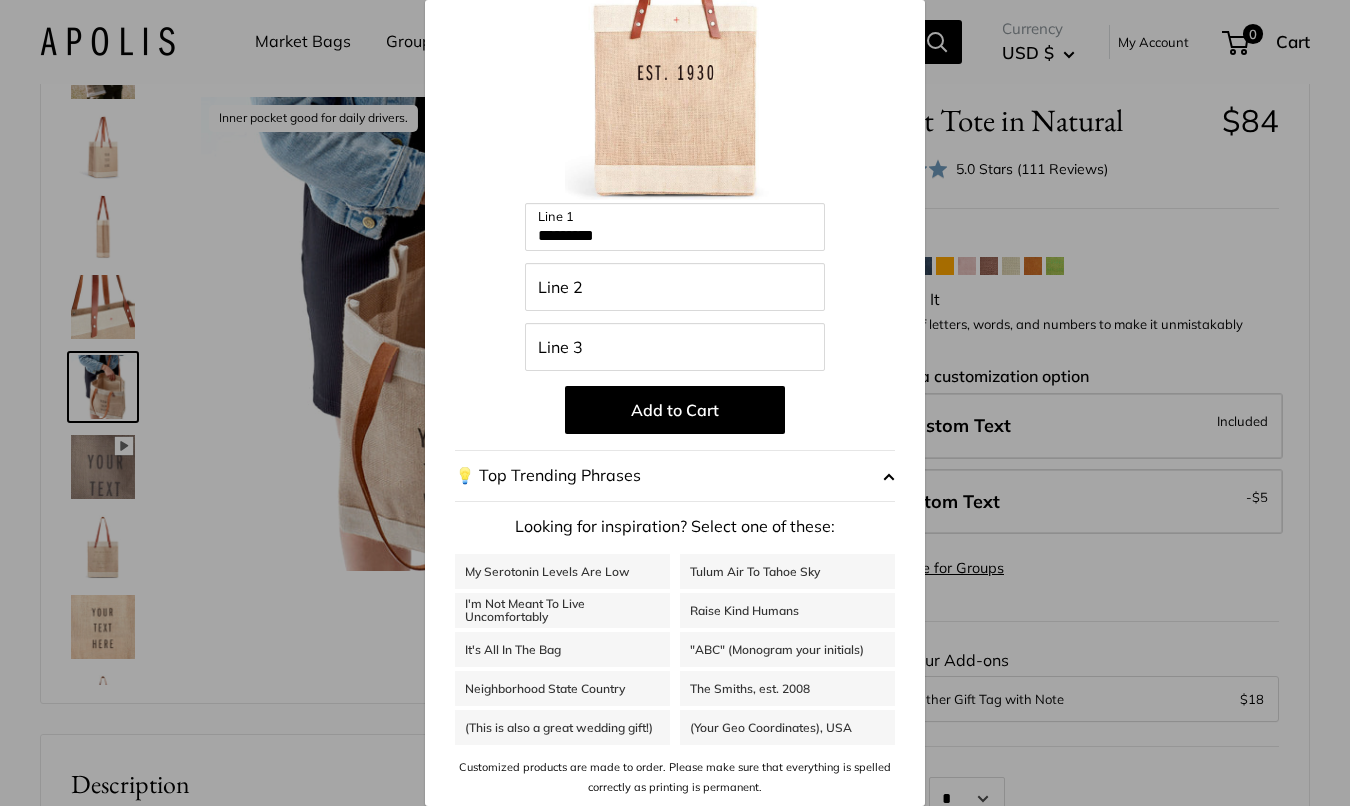 click on "Customize It
Customize with the names of family members, important dates, city slogans, brand names, or even short quotes.
Enter 39 letters
*********
Line 1
Line 2
Line 3
Add to Cart
💡 Top Trending Phrases
Looking for inspiration? Select one of these: My Serotonin Levels Are Low" at bounding box center [675, 403] 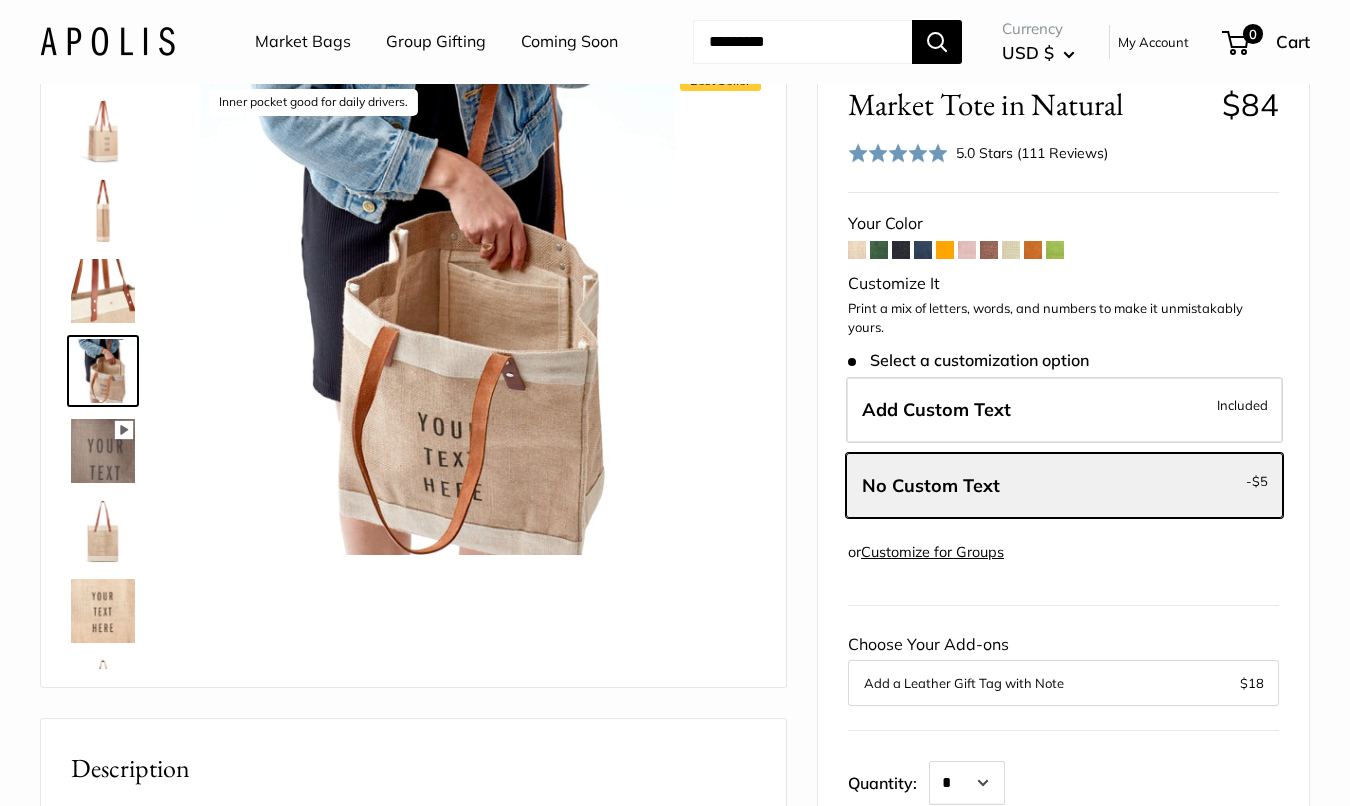 scroll, scrollTop: 104, scrollLeft: 0, axis: vertical 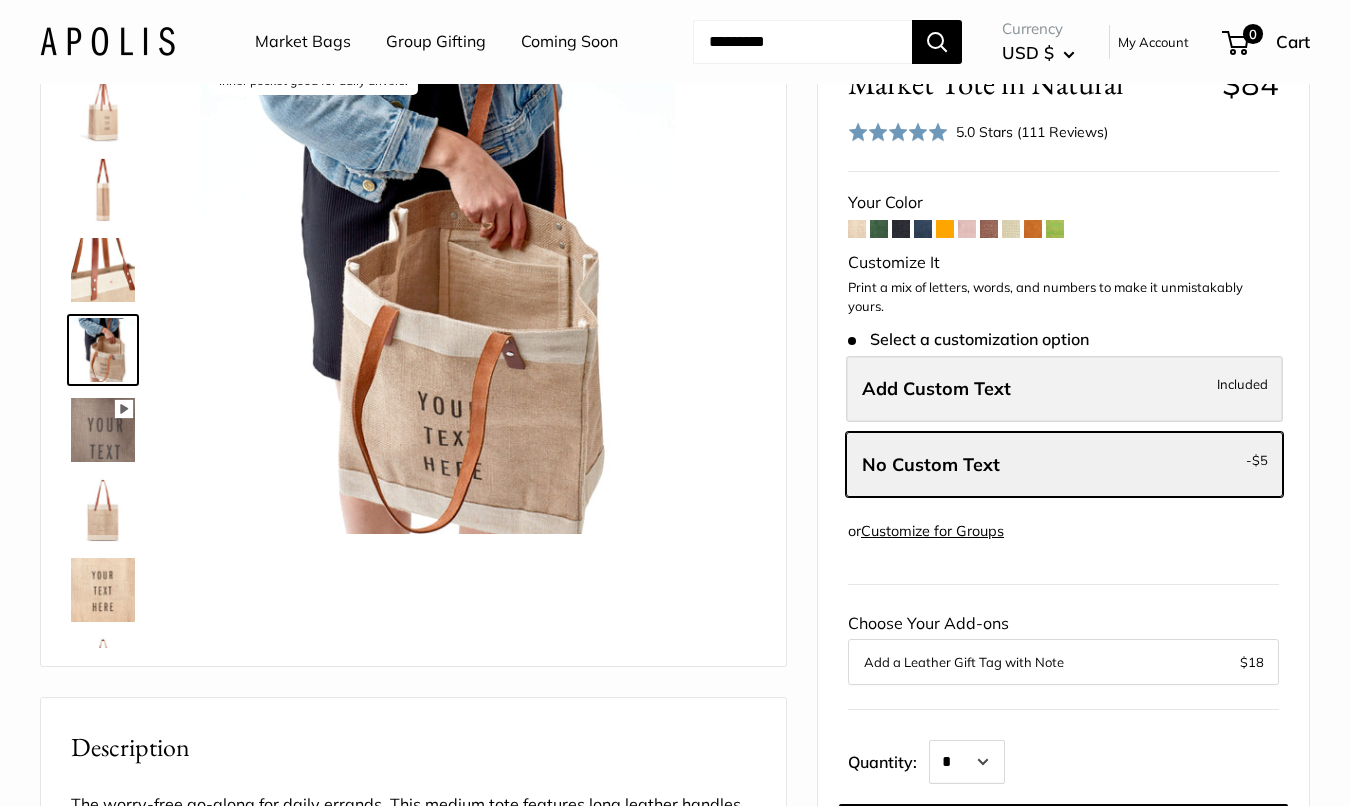 click on "Add Custom Text" at bounding box center [936, 388] 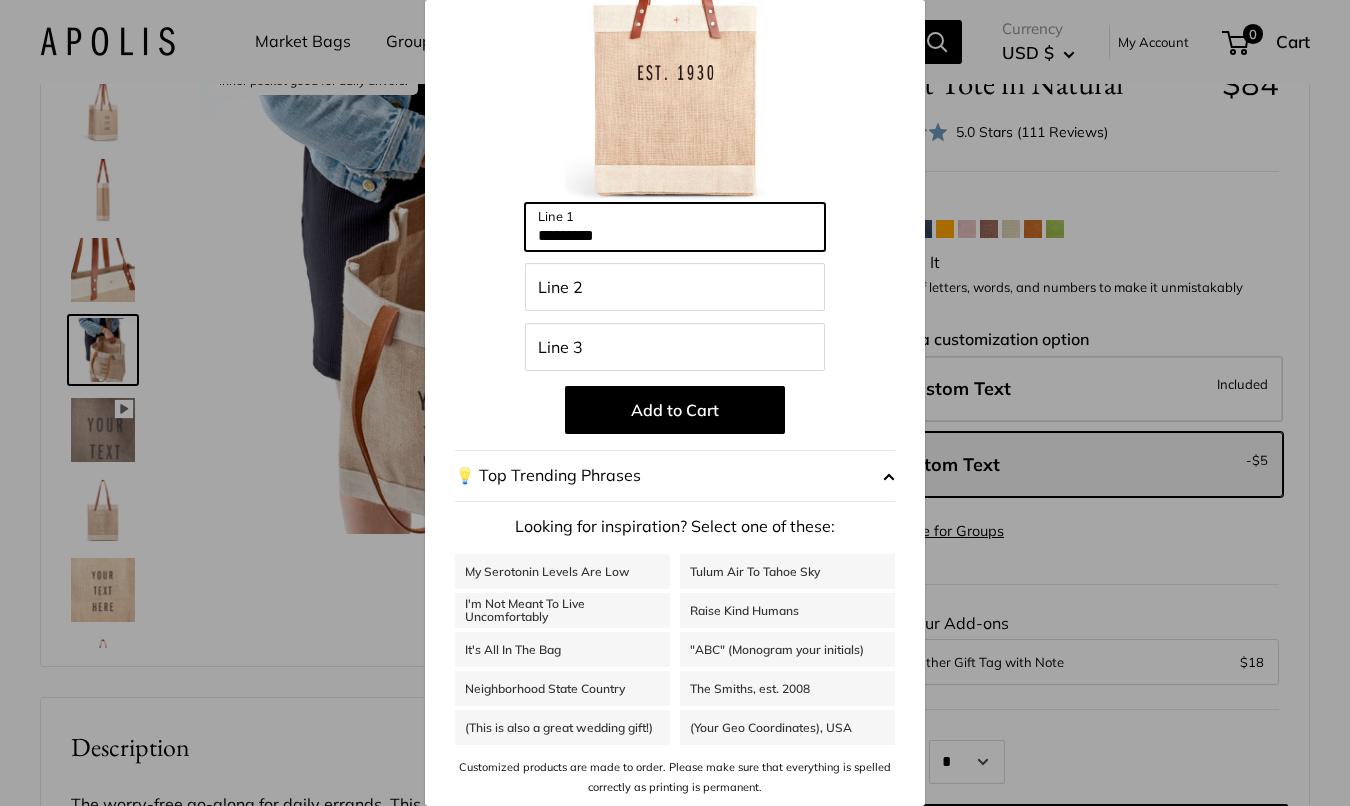 drag, startPoint x: 620, startPoint y: 235, endPoint x: 516, endPoint y: 234, distance: 104.00481 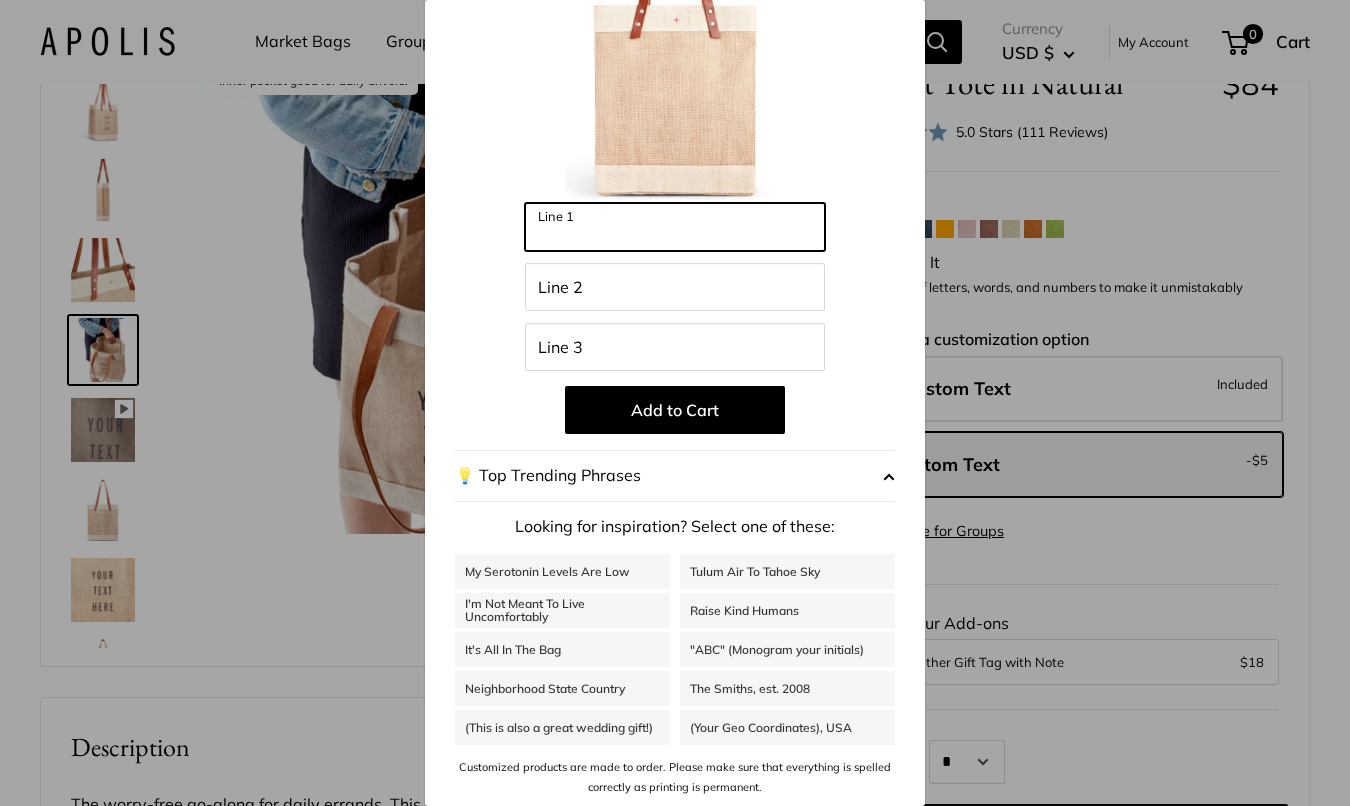 type 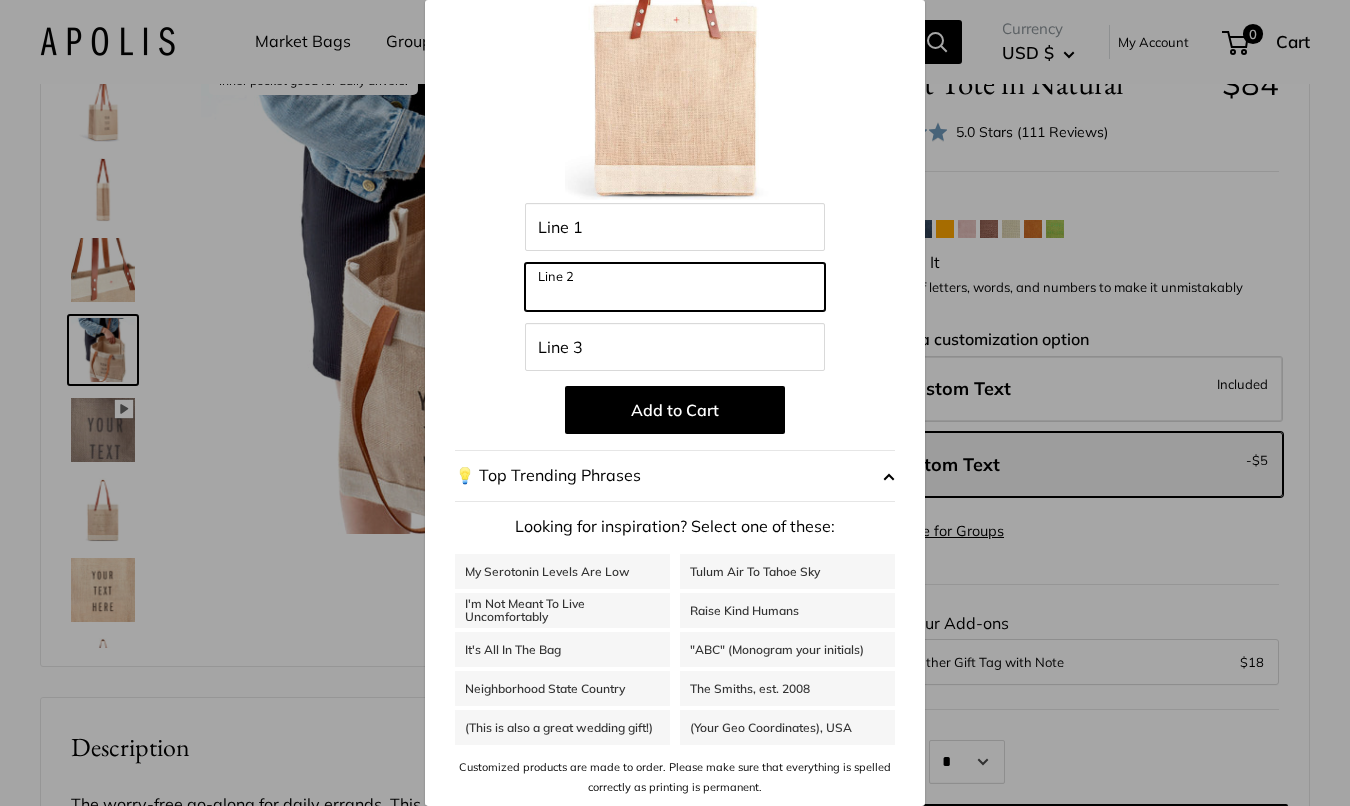 drag, startPoint x: 617, startPoint y: 300, endPoint x: 509, endPoint y: 297, distance: 108.04166 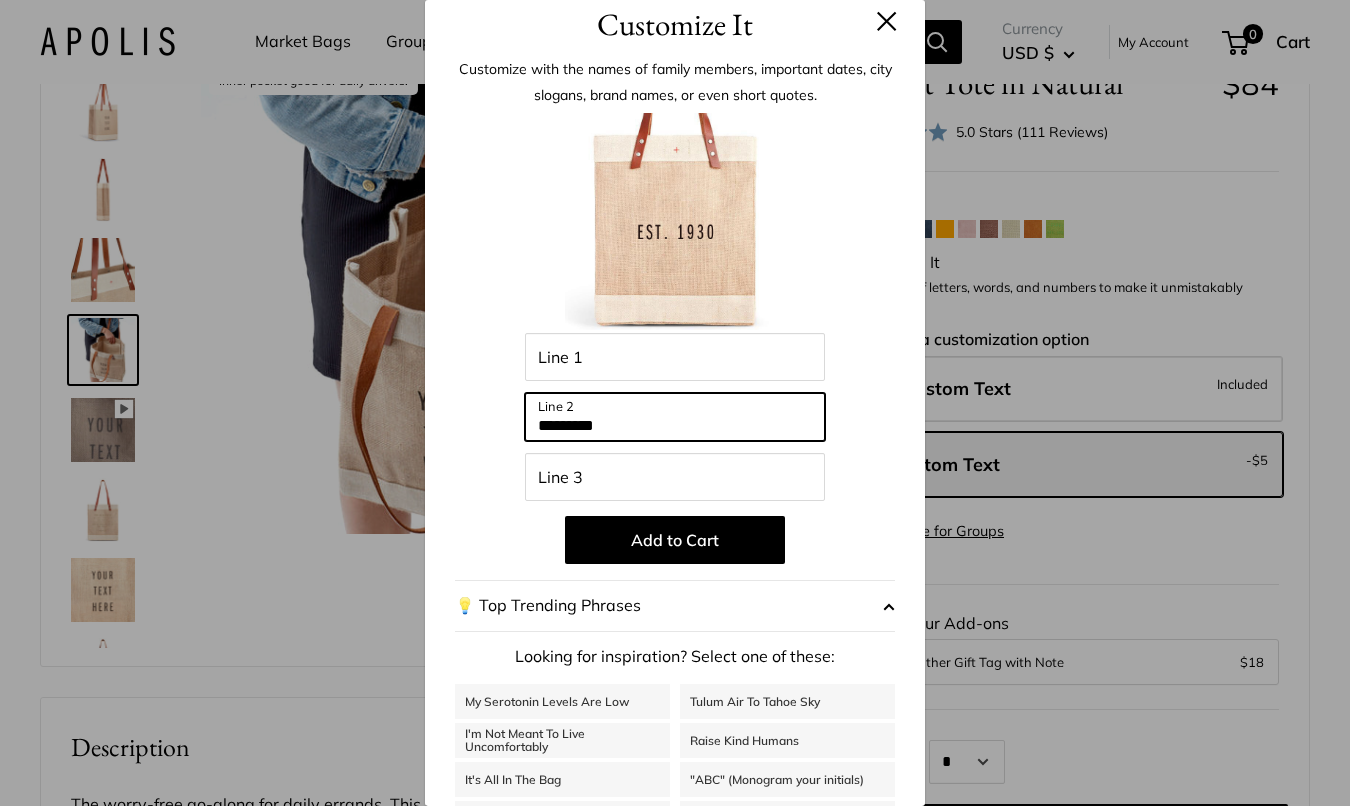 scroll, scrollTop: 19, scrollLeft: 0, axis: vertical 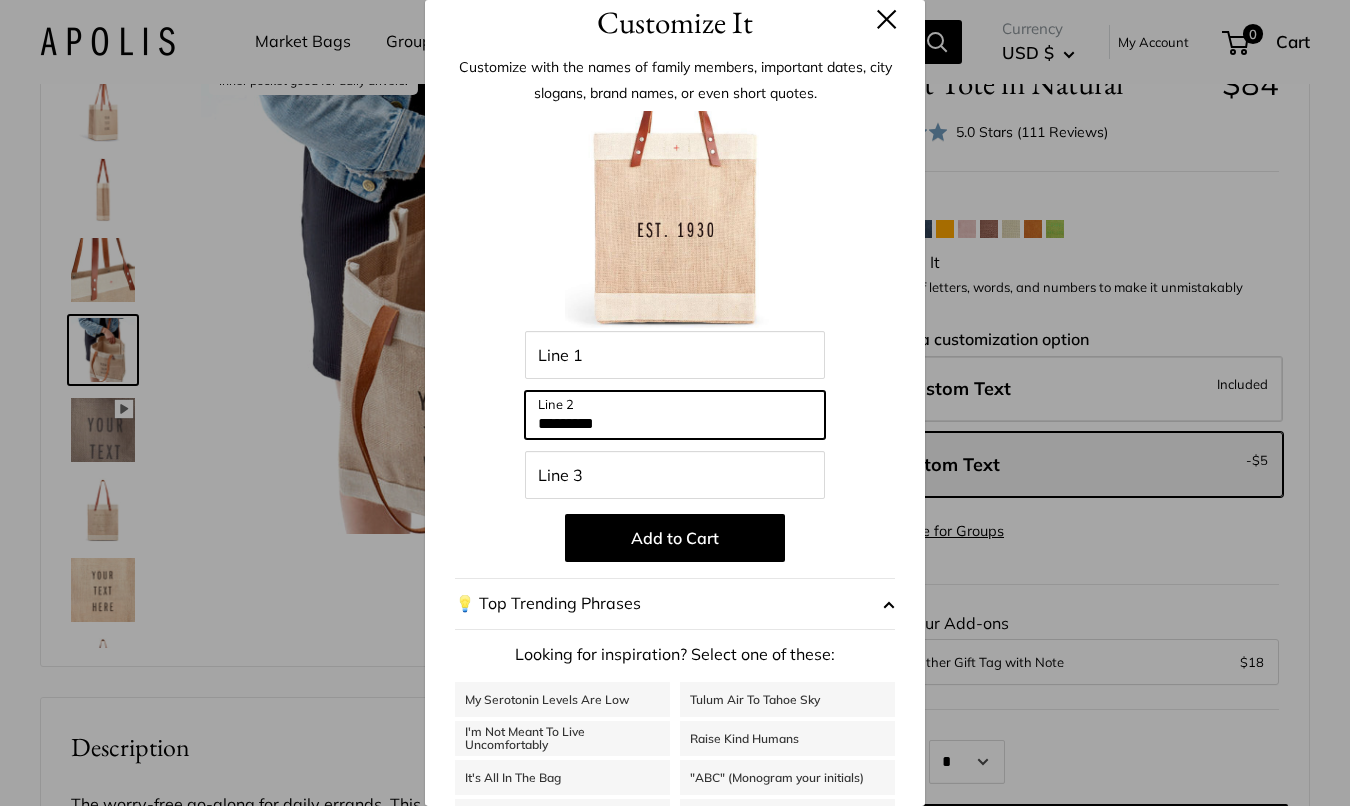 type on "*********" 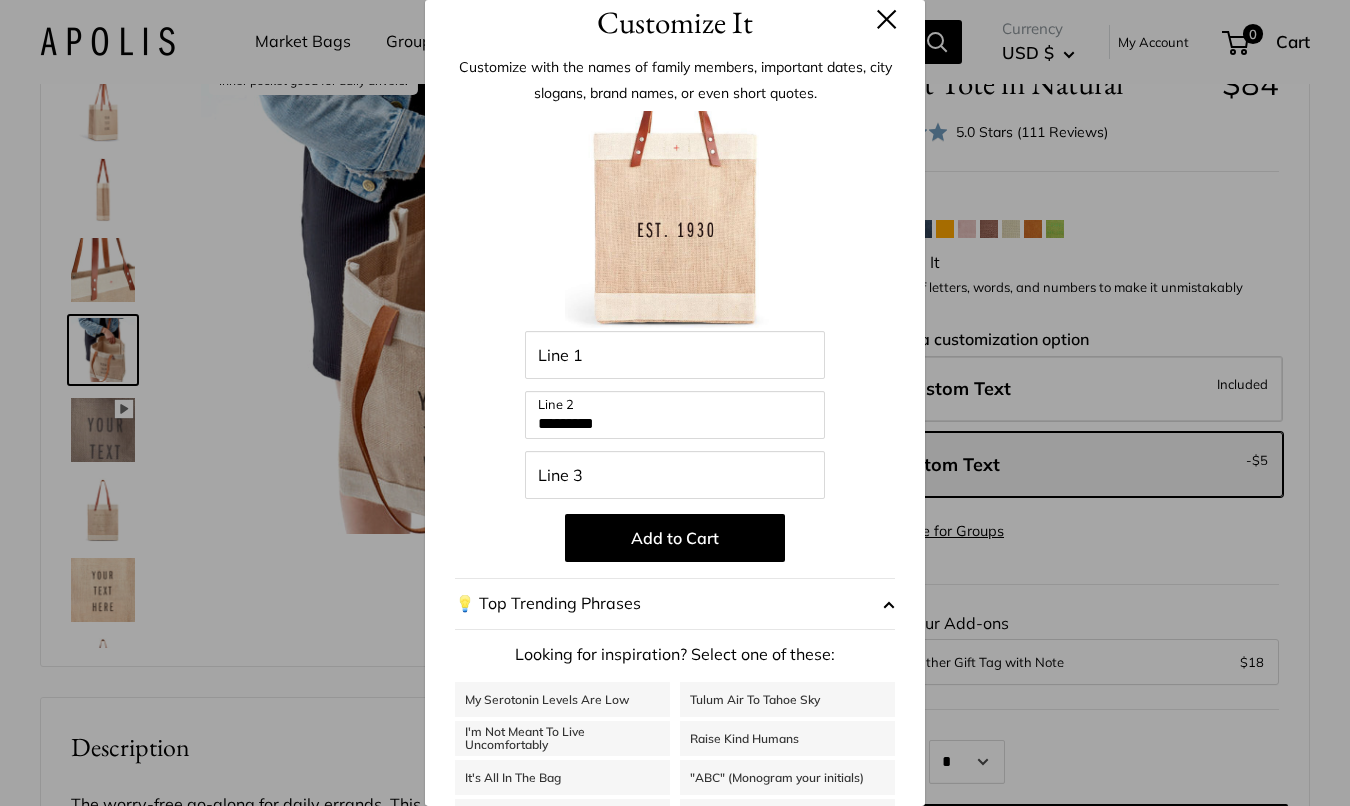click at bounding box center [887, 19] 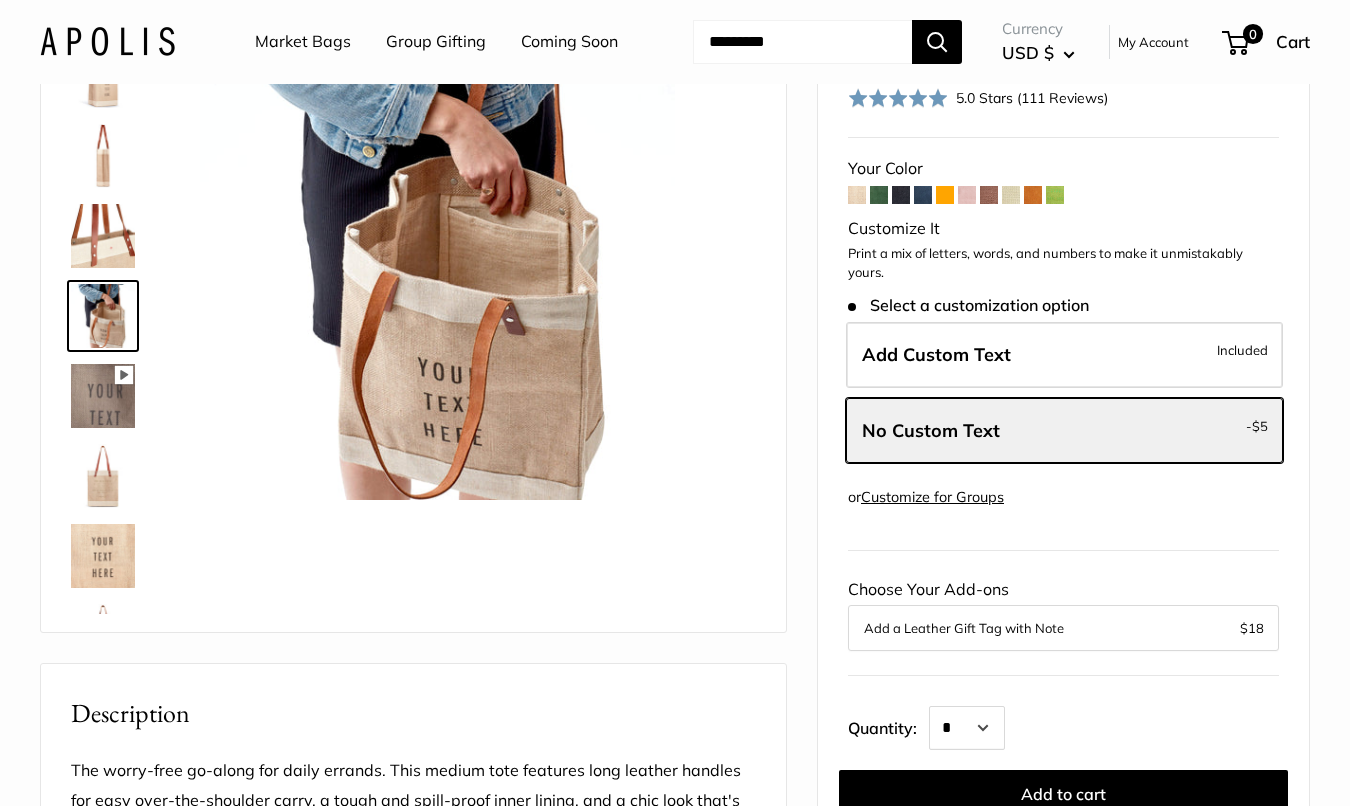 scroll, scrollTop: 126, scrollLeft: 0, axis: vertical 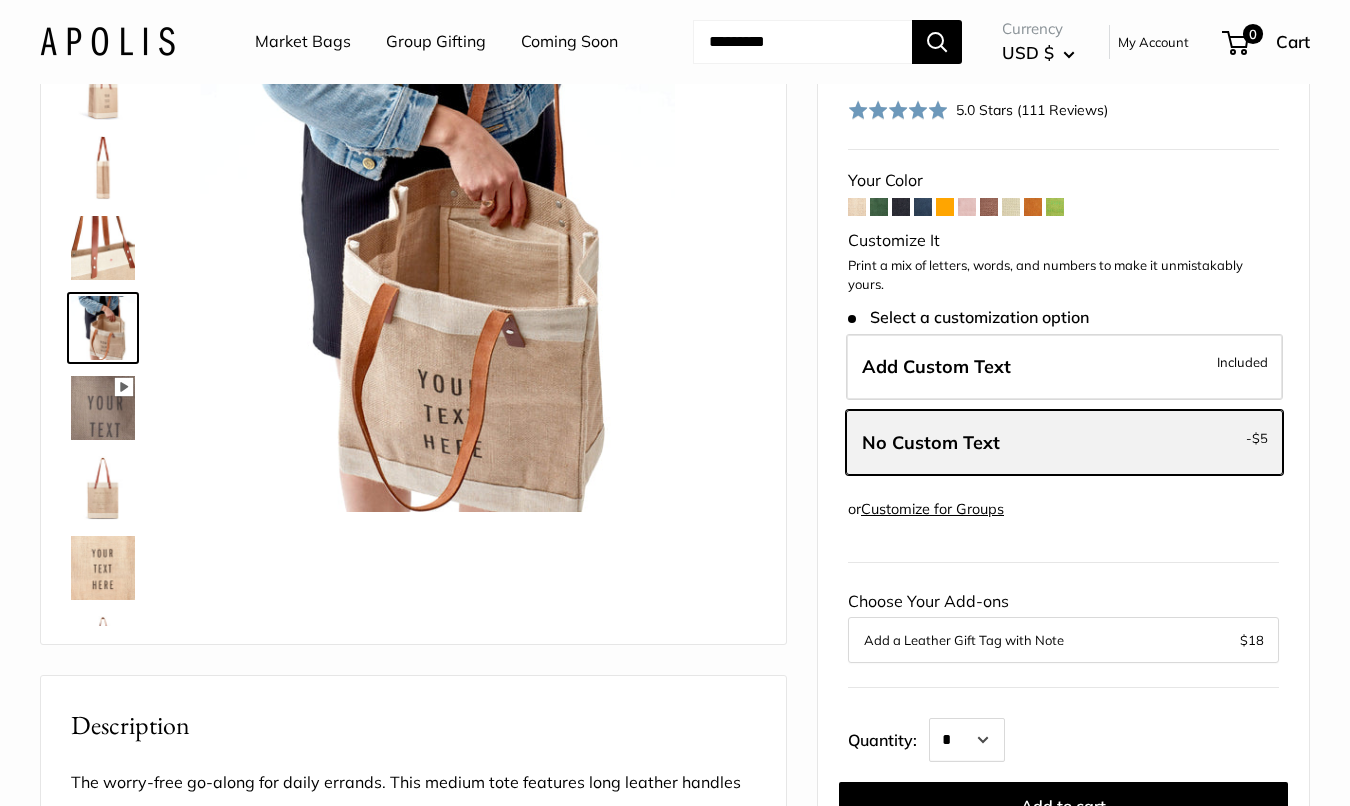 click on "No Custom Text
- $5" at bounding box center [1064, 443] 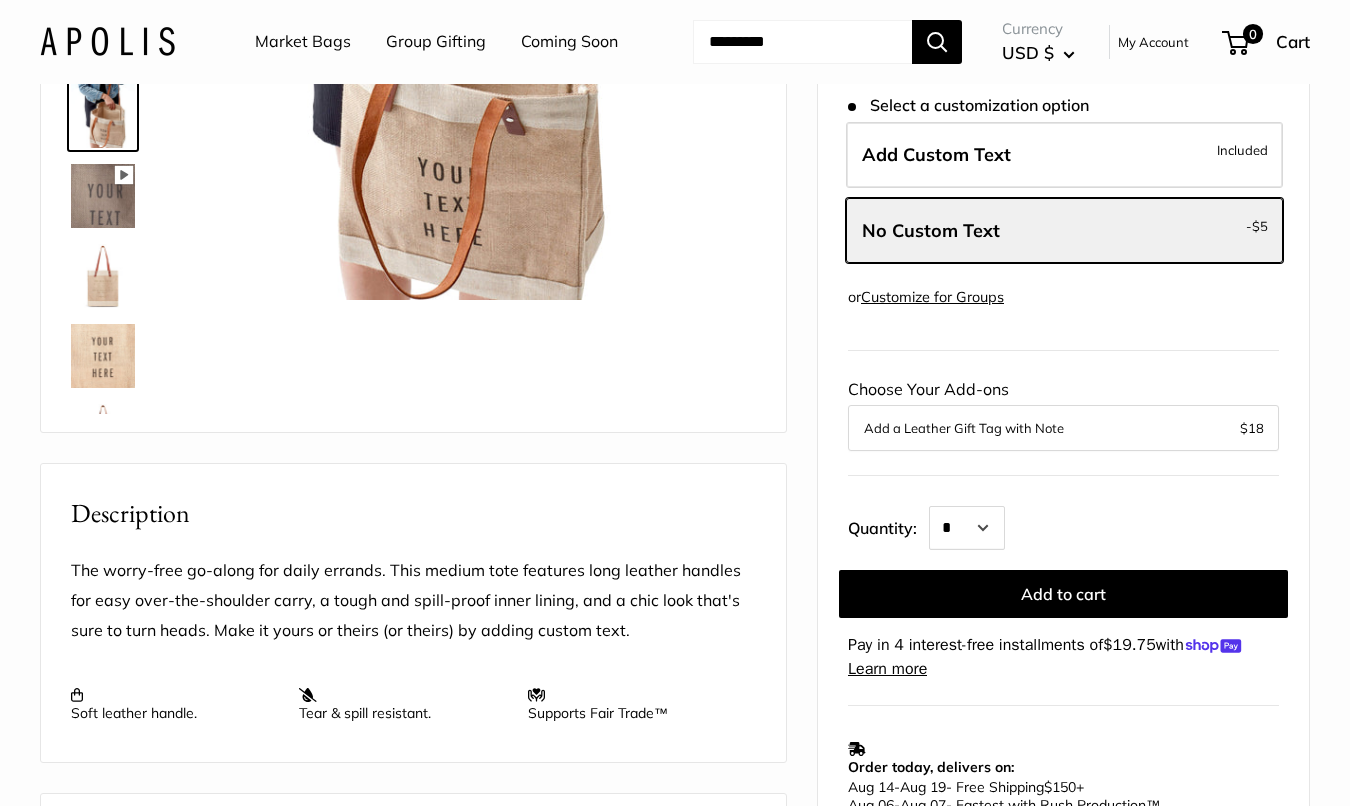scroll, scrollTop: 349, scrollLeft: 0, axis: vertical 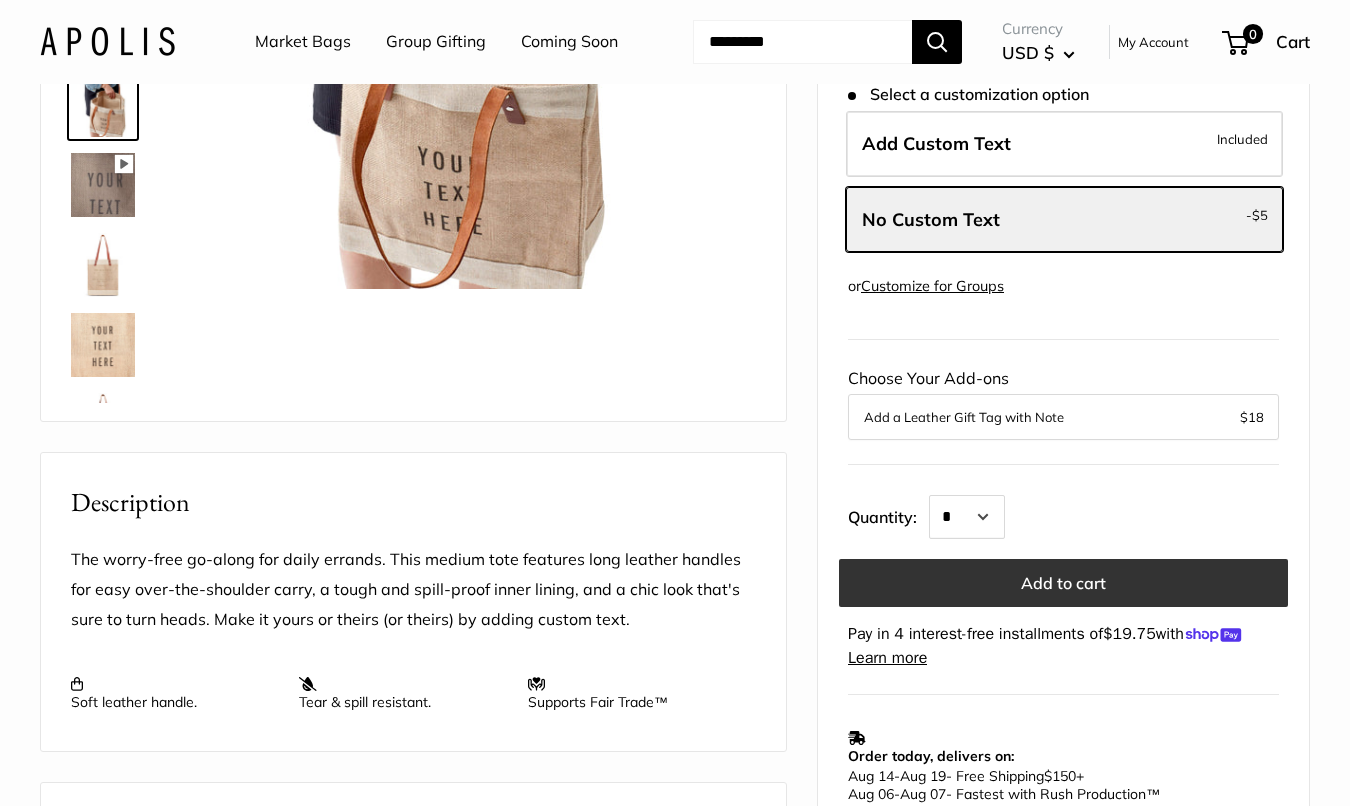 click on "Add to cart" at bounding box center (1063, 583) 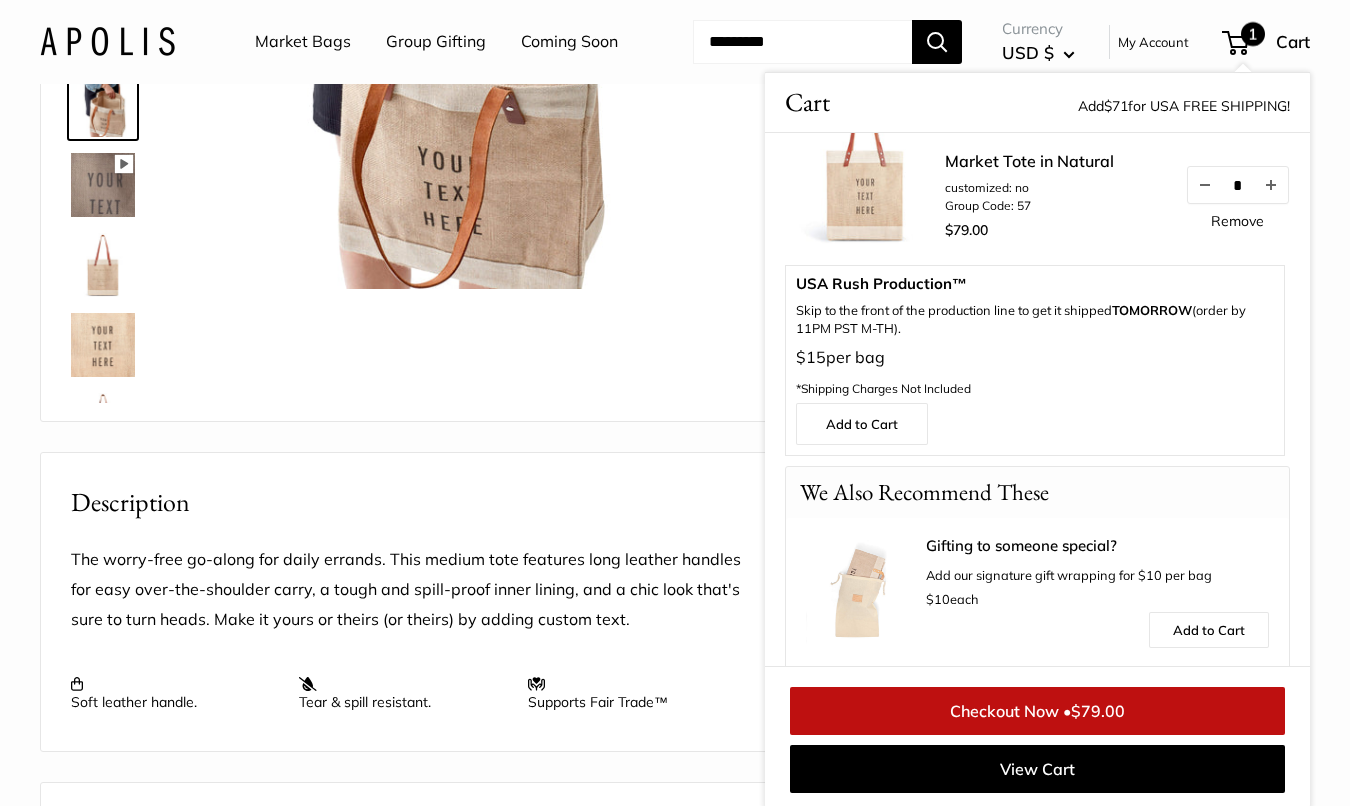 scroll, scrollTop: 0, scrollLeft: 0, axis: both 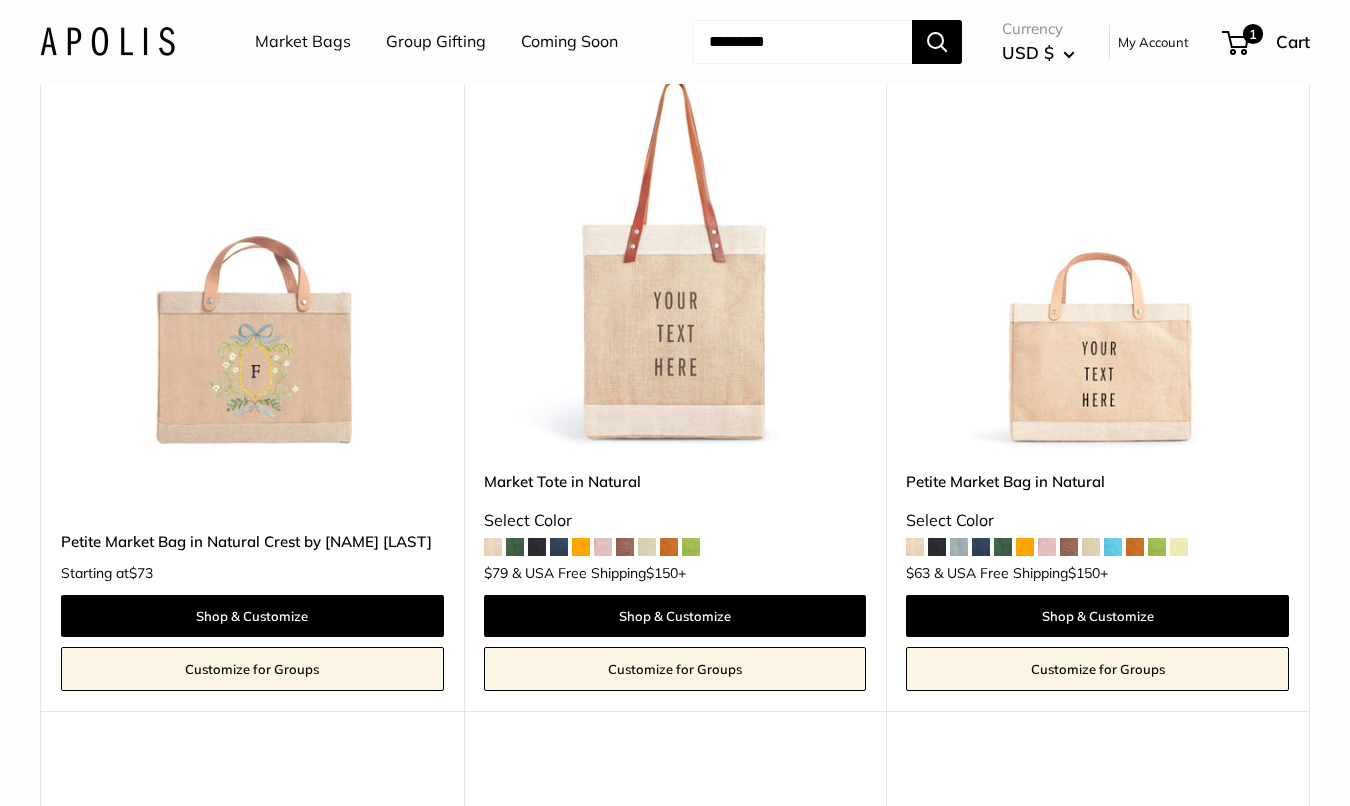 click on "Customize for Groups" at bounding box center (675, 669) 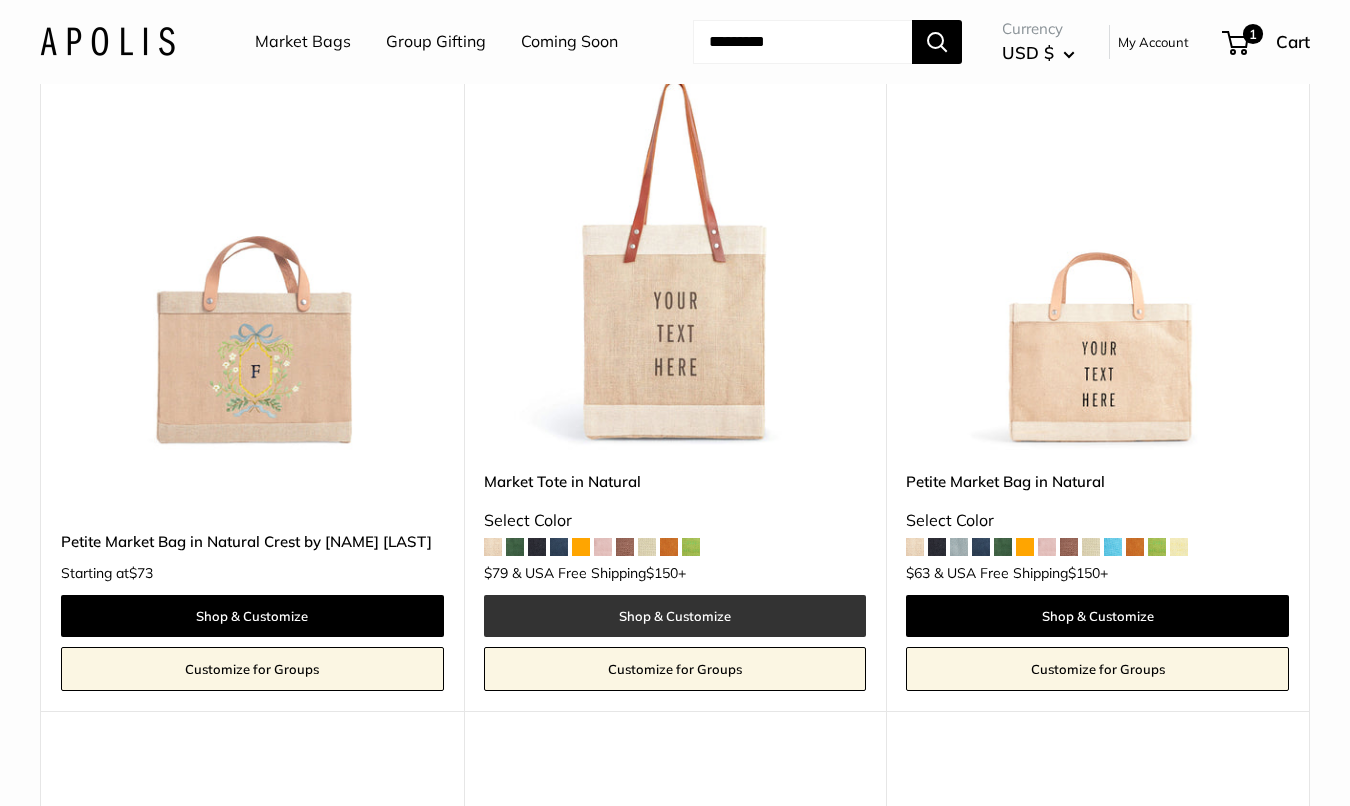 click on "Shop & Customize" at bounding box center (675, 616) 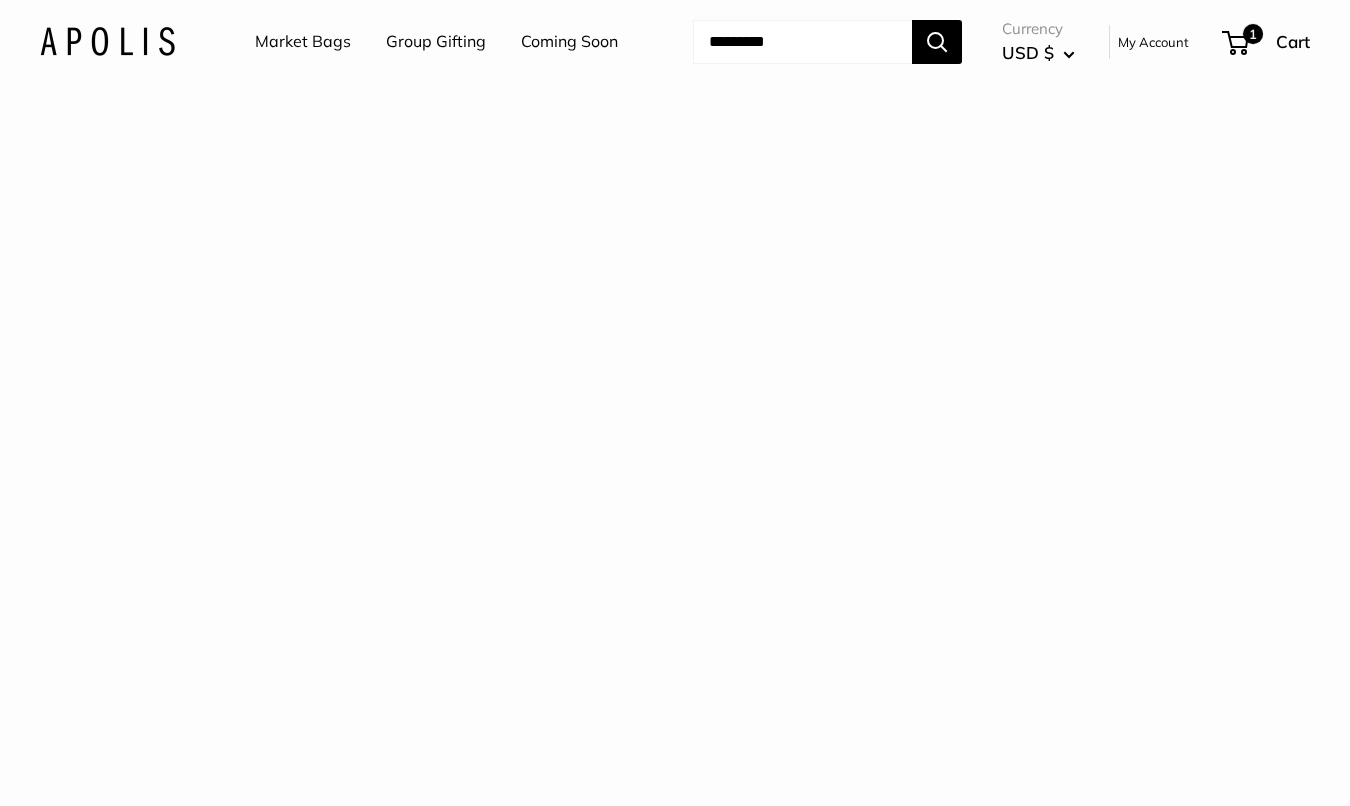 scroll, scrollTop: 0, scrollLeft: 0, axis: both 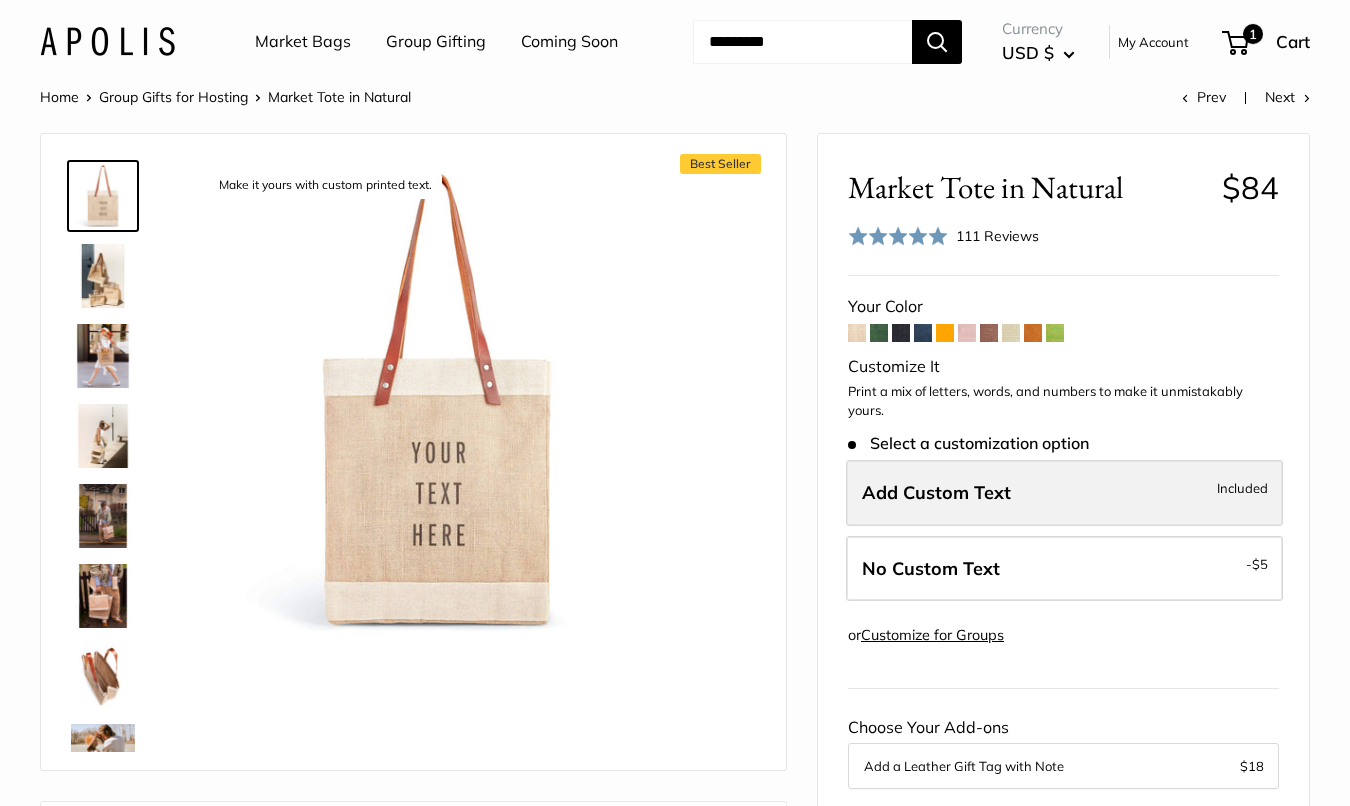 click on "Add Custom Text
Included" at bounding box center (1064, 493) 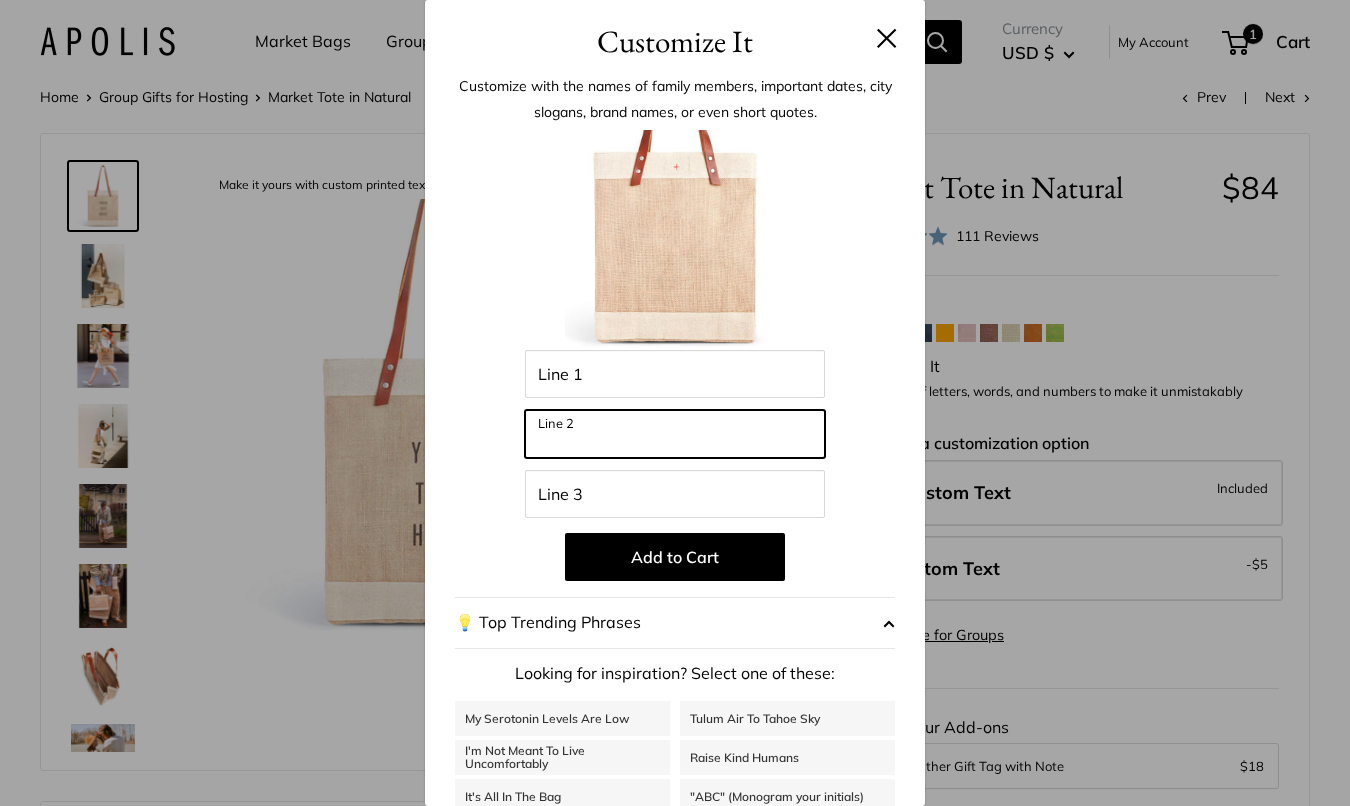 click on "Line 2" at bounding box center (675, 434) 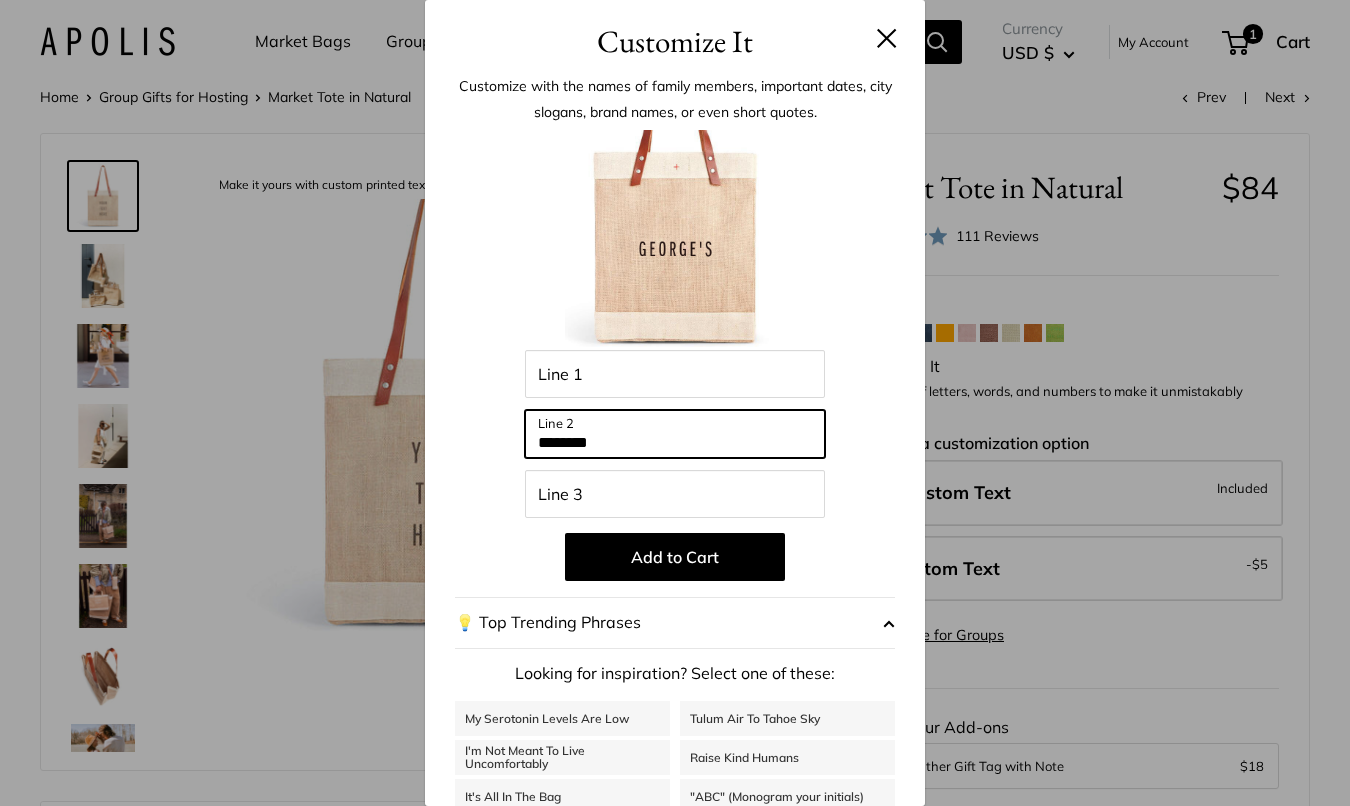 type on "********" 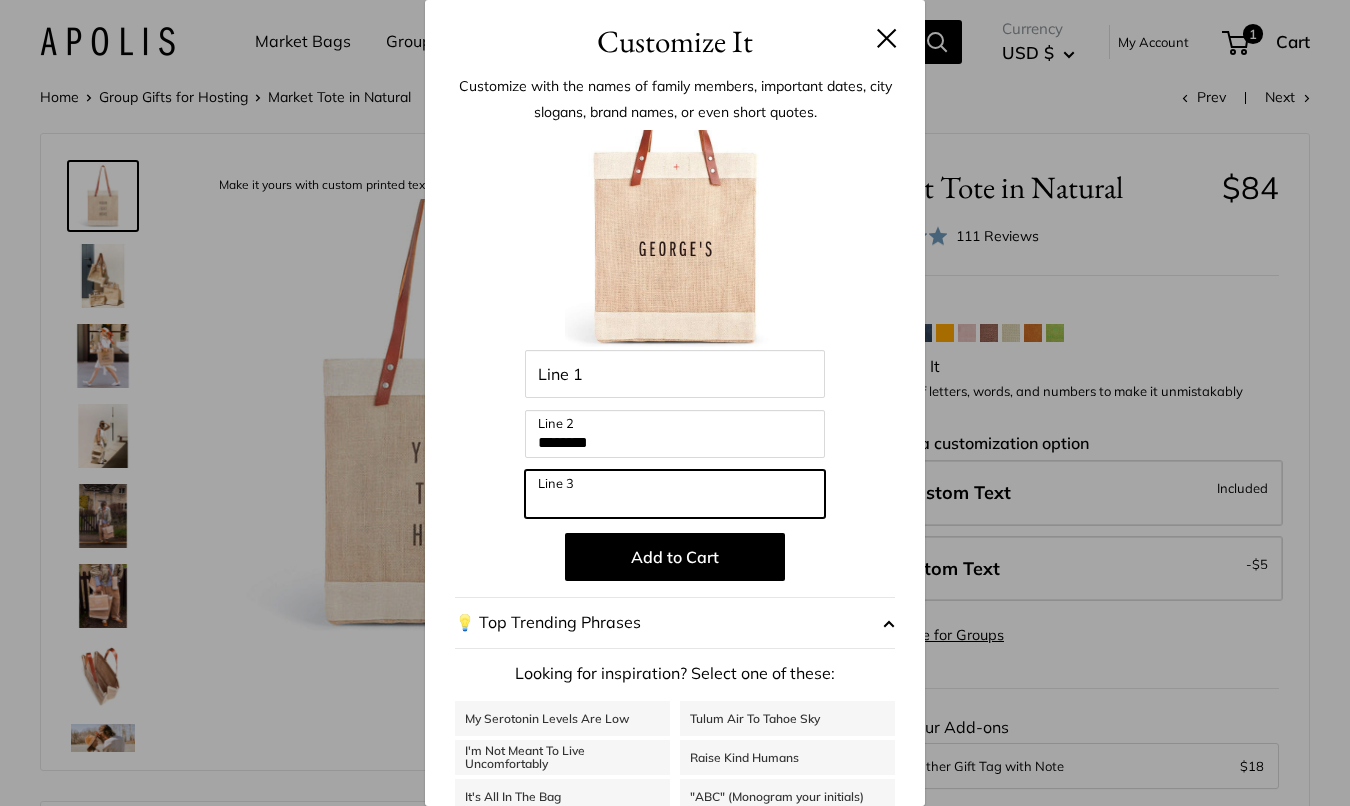 click on "Line 3" at bounding box center [675, 494] 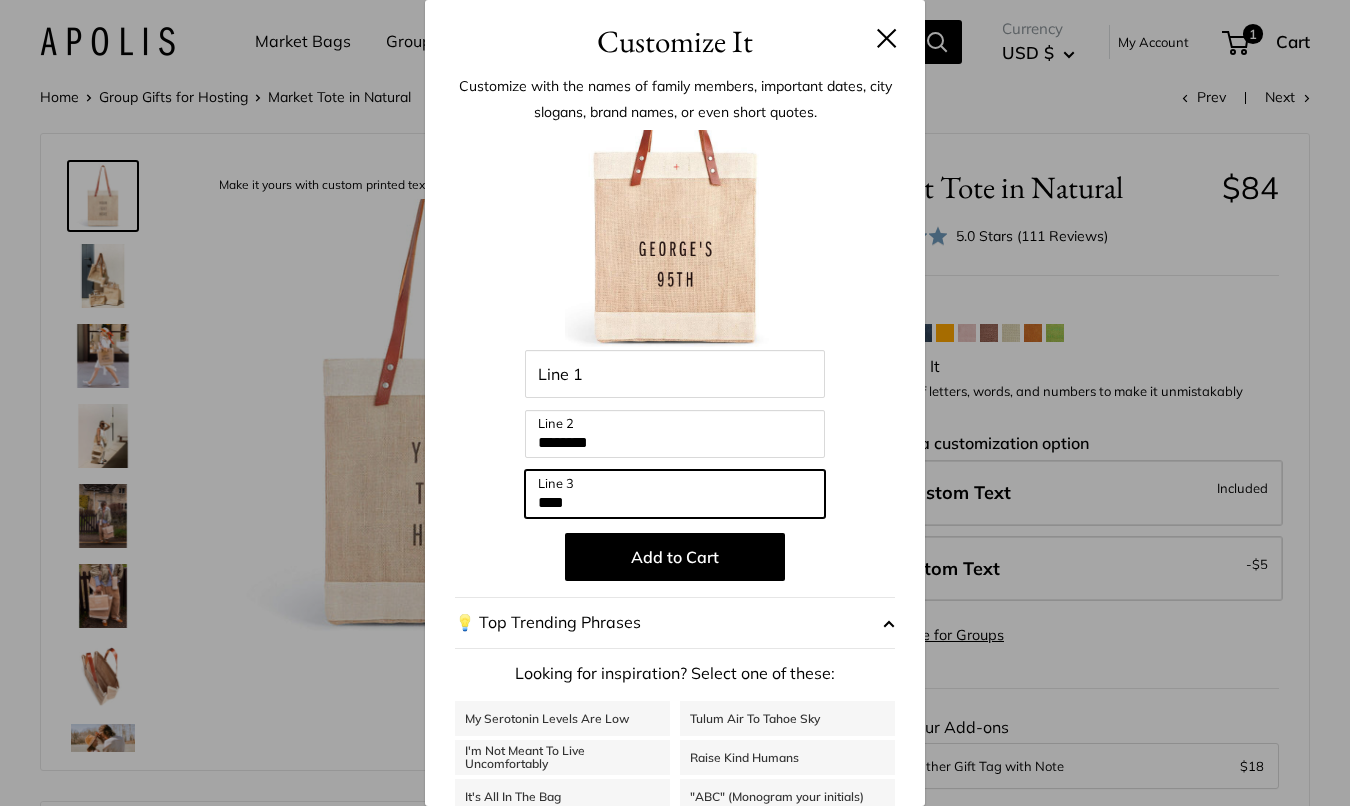 type on "****" 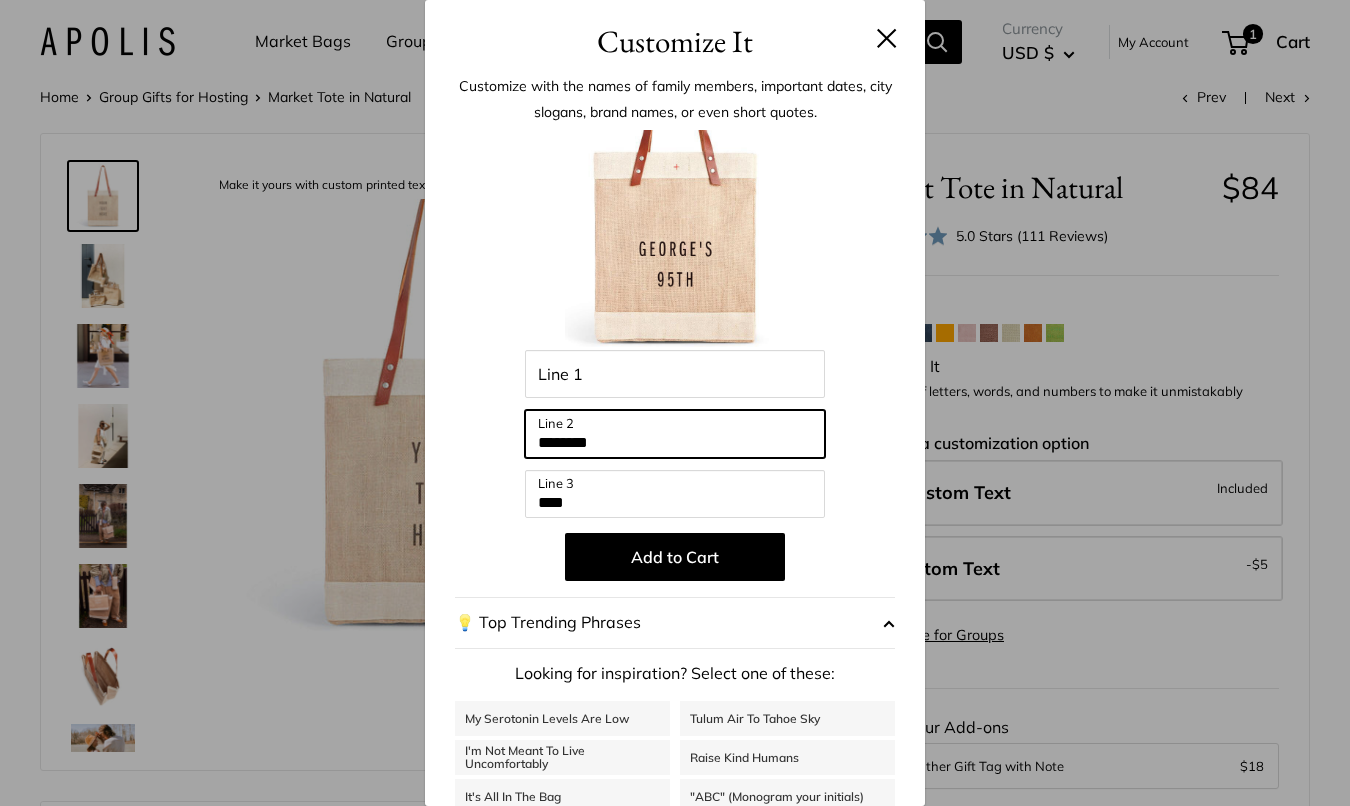 click on "********" at bounding box center [675, 434] 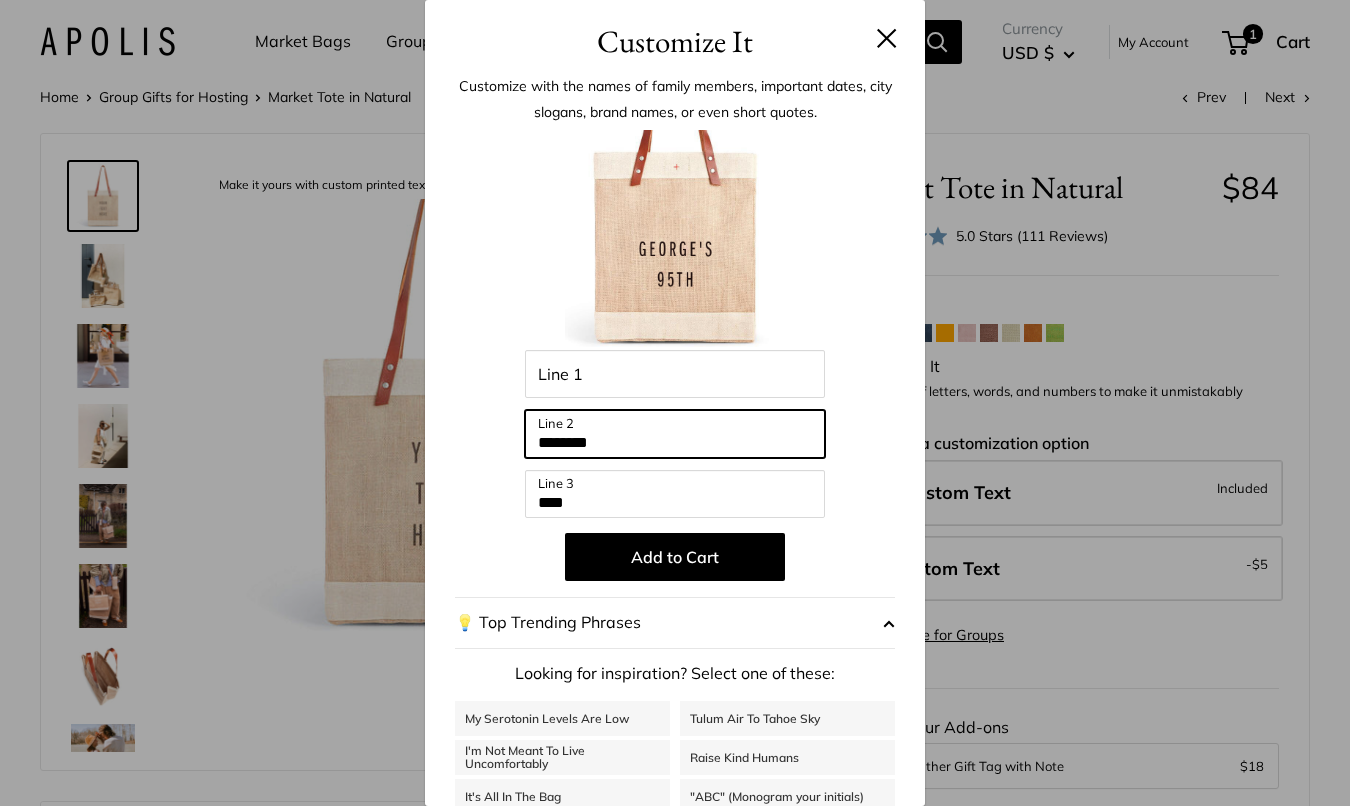 drag, startPoint x: 632, startPoint y: 437, endPoint x: 546, endPoint y: 437, distance: 86 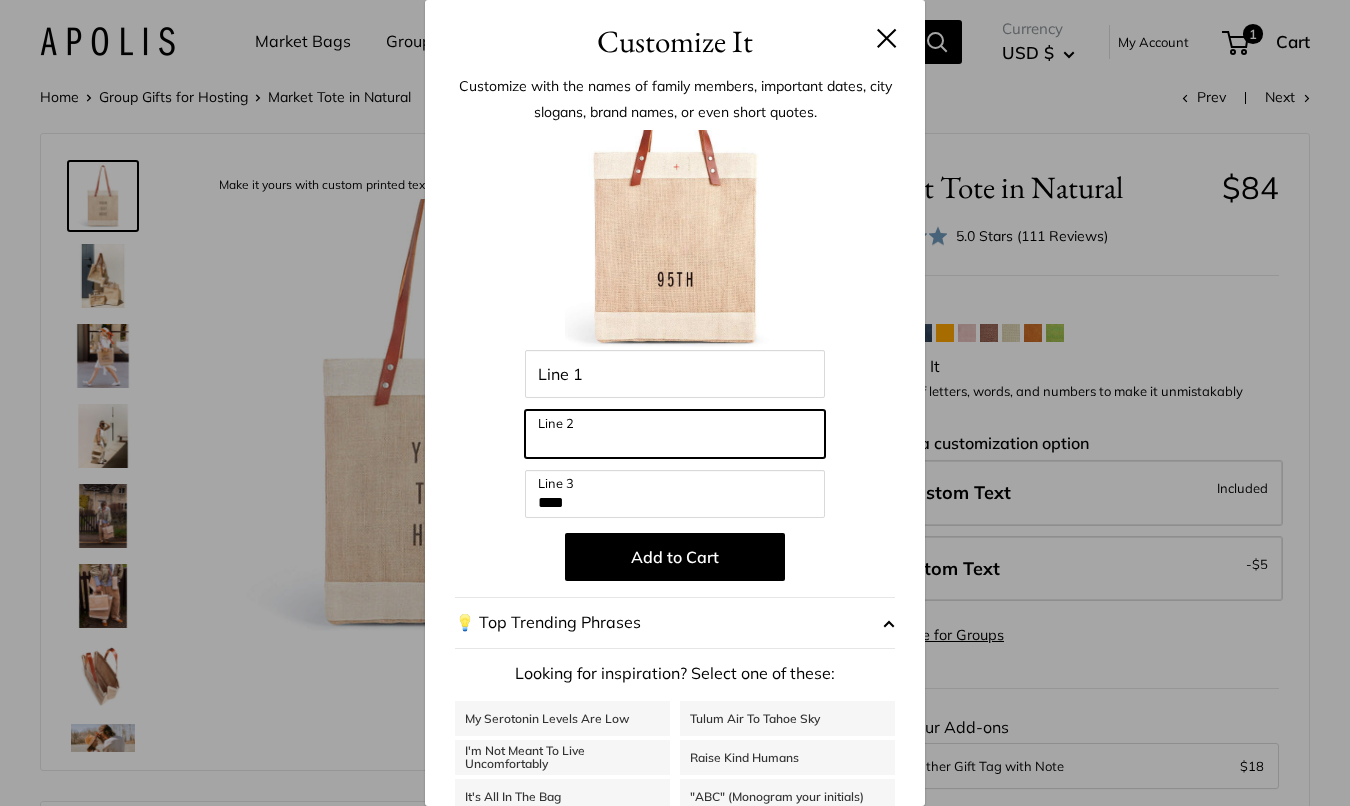 type on "*" 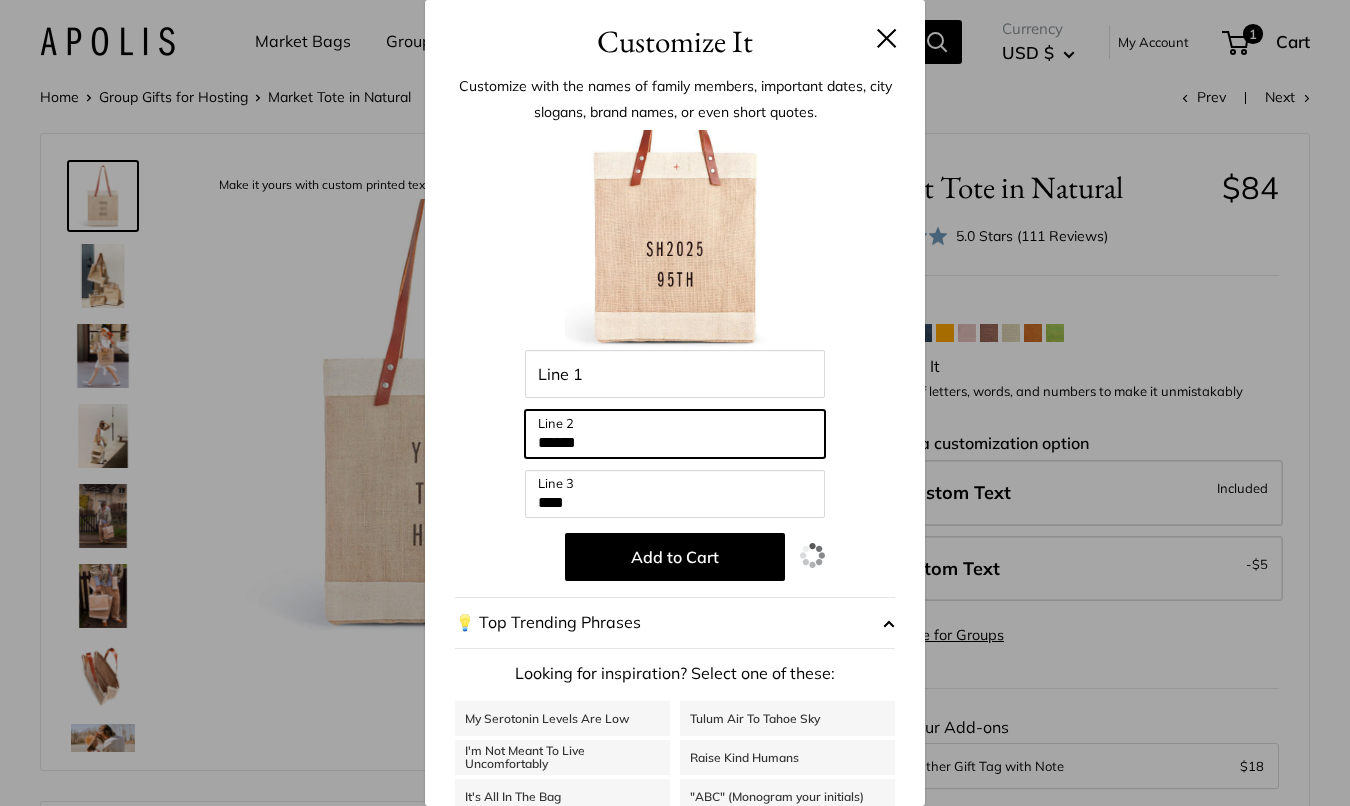 type on "******" 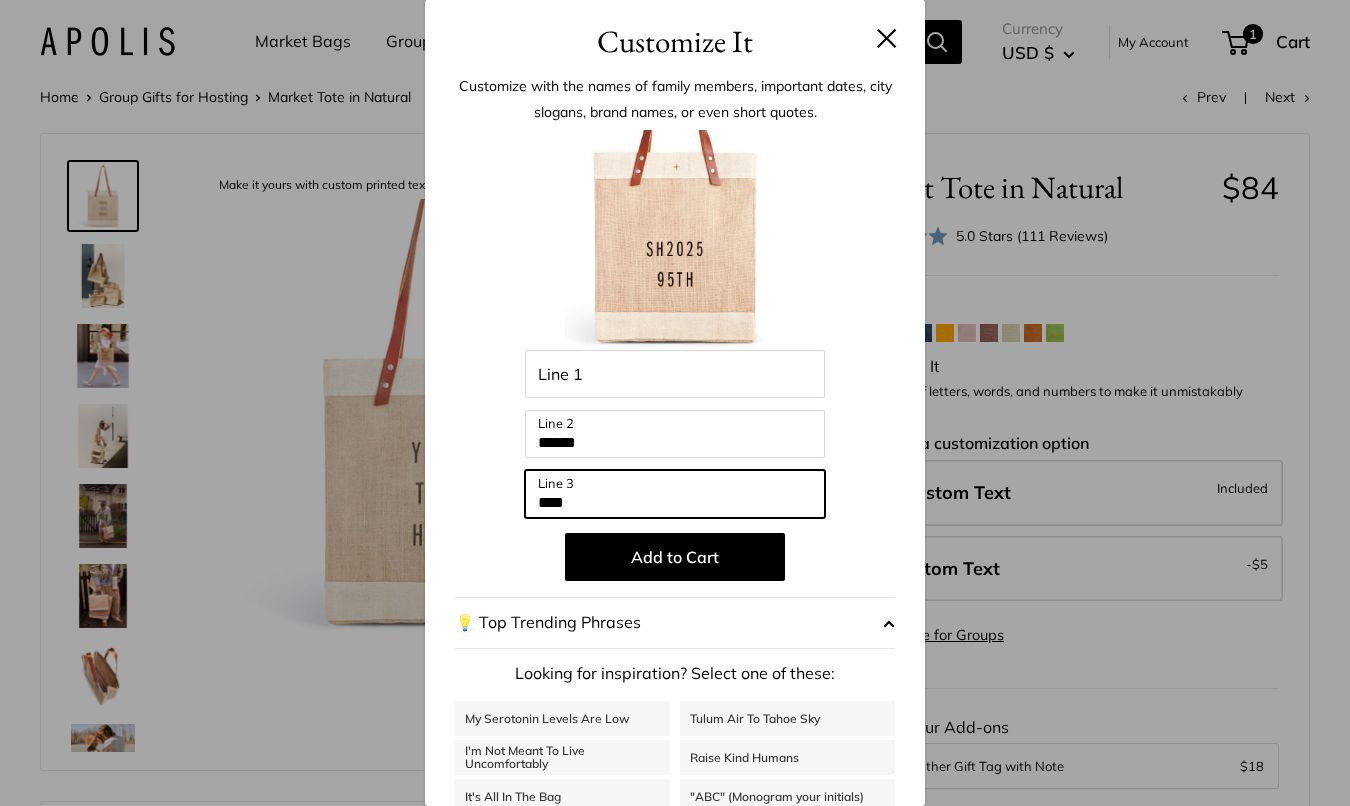 drag, startPoint x: 607, startPoint y: 501, endPoint x: 463, endPoint y: 501, distance: 144 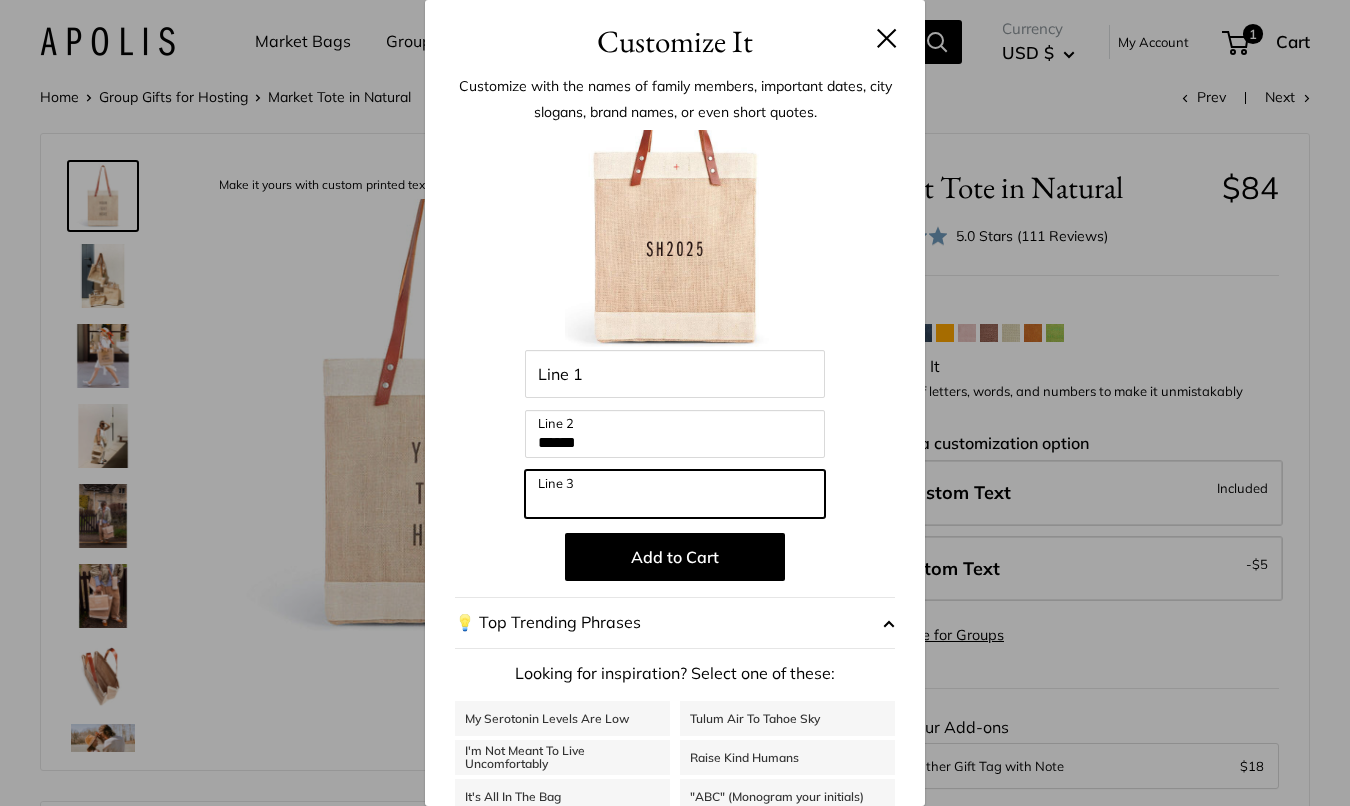 type 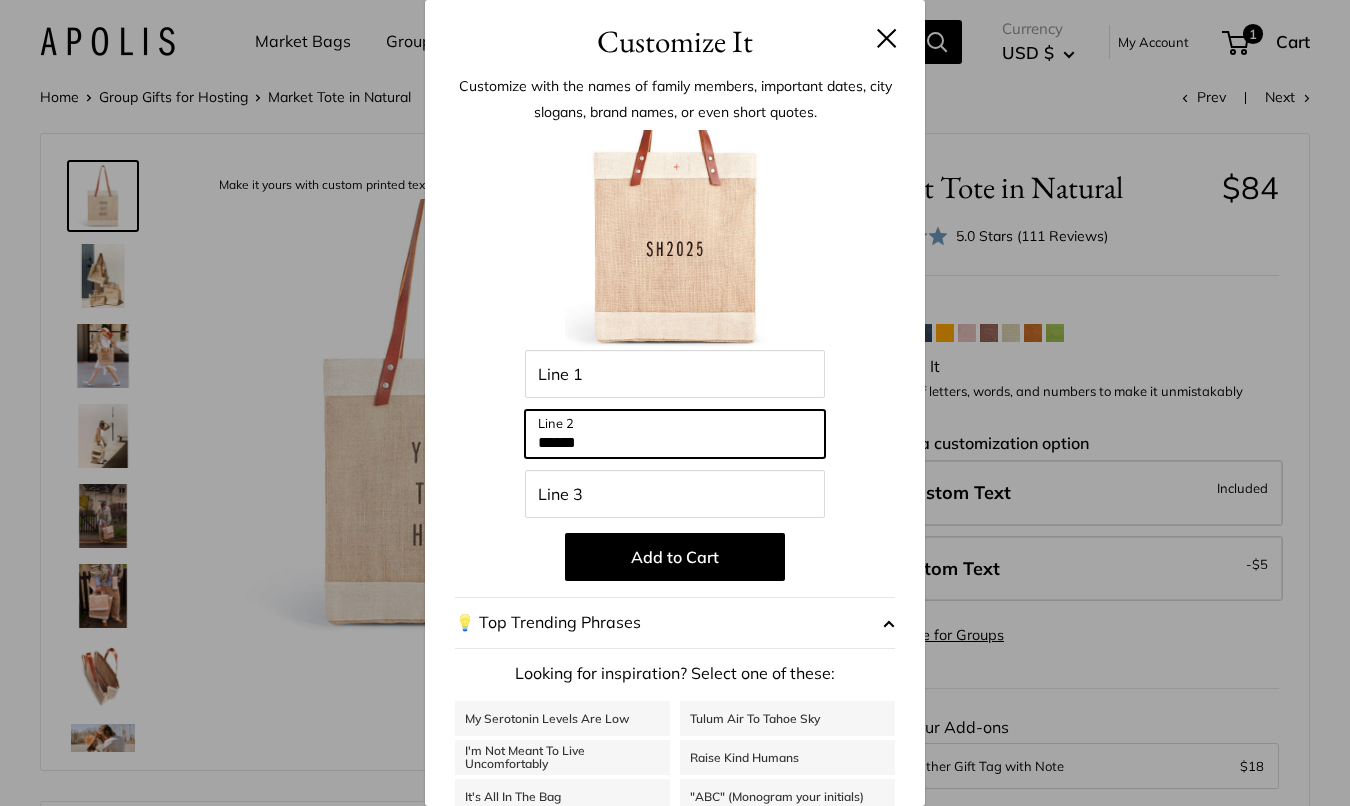 drag, startPoint x: 640, startPoint y: 446, endPoint x: 486, endPoint y: 446, distance: 154 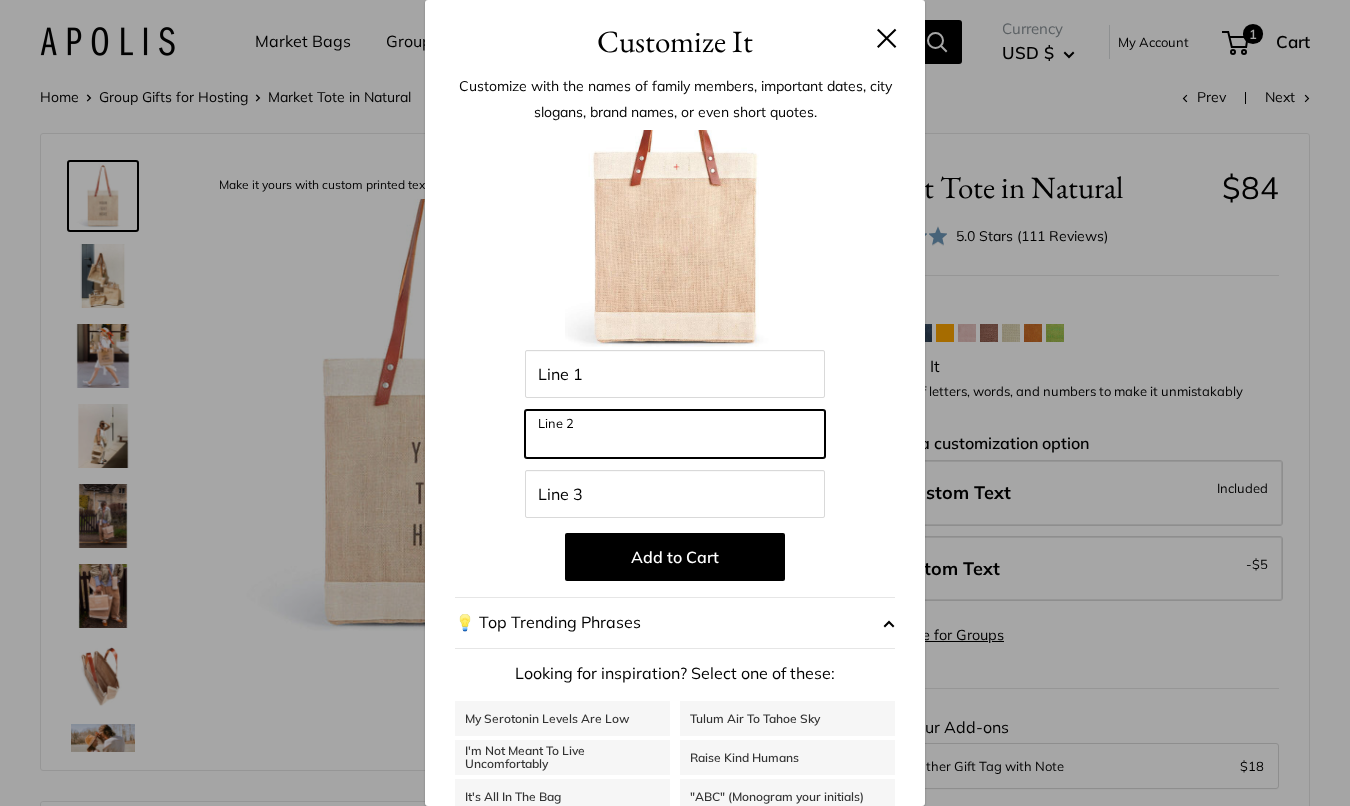 type 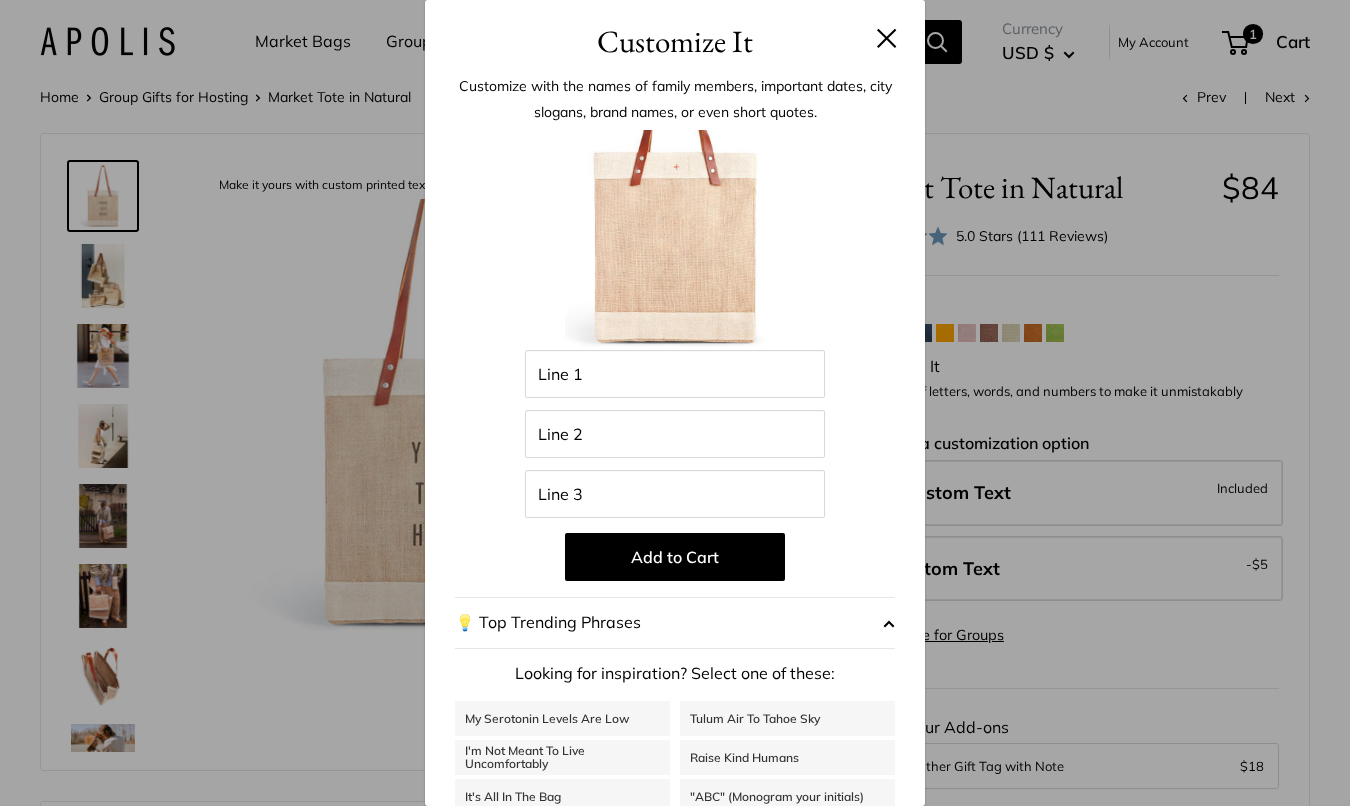 click on "Customize It
Customize with the names of family members, important dates, city slogans, brand names, or even short quotes.
Enter 39 letters
Line 1
Line 2
Line 3
Add to Cart
💡 Top Trending Phrases
Looking for inspiration? Select one of these: My Serotonin Levels Are Low" at bounding box center (675, 403) 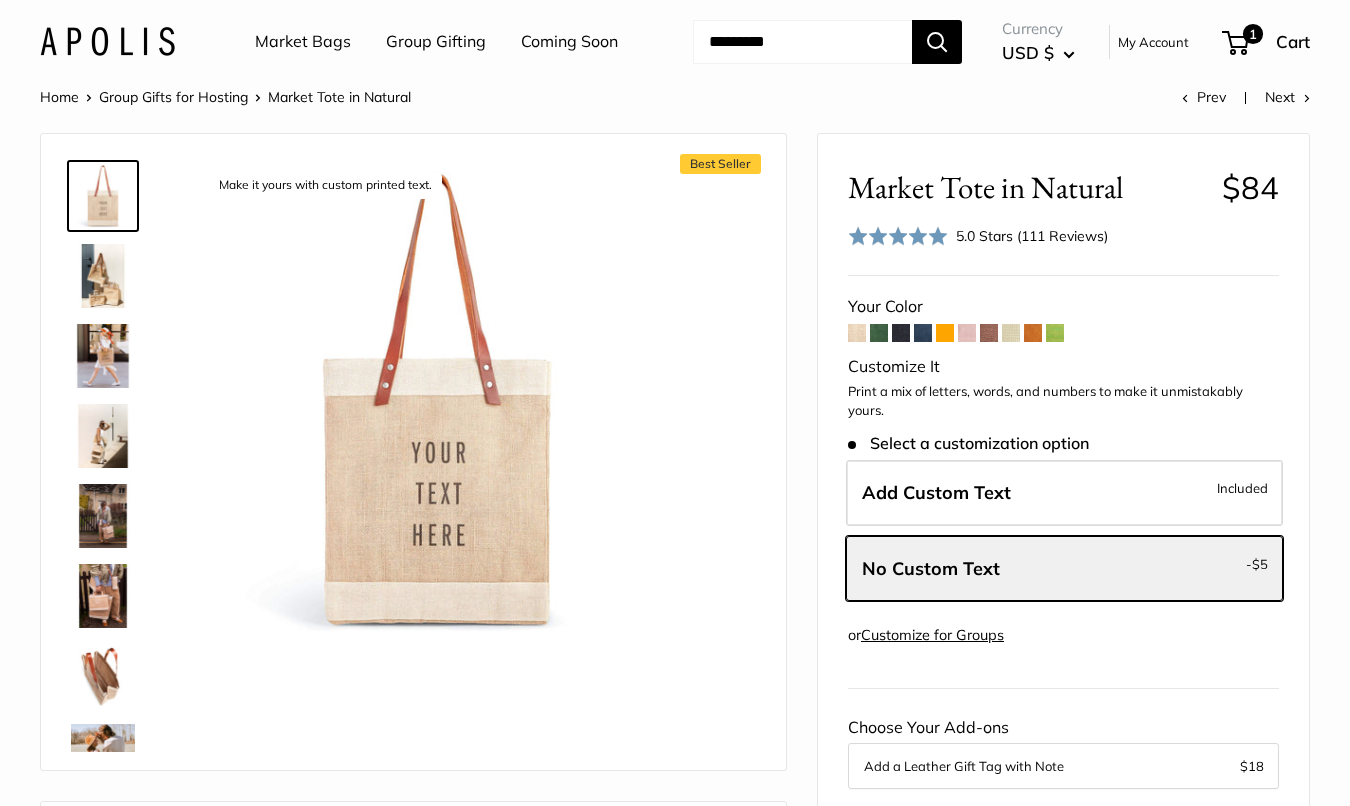 click at bounding box center (879, 333) 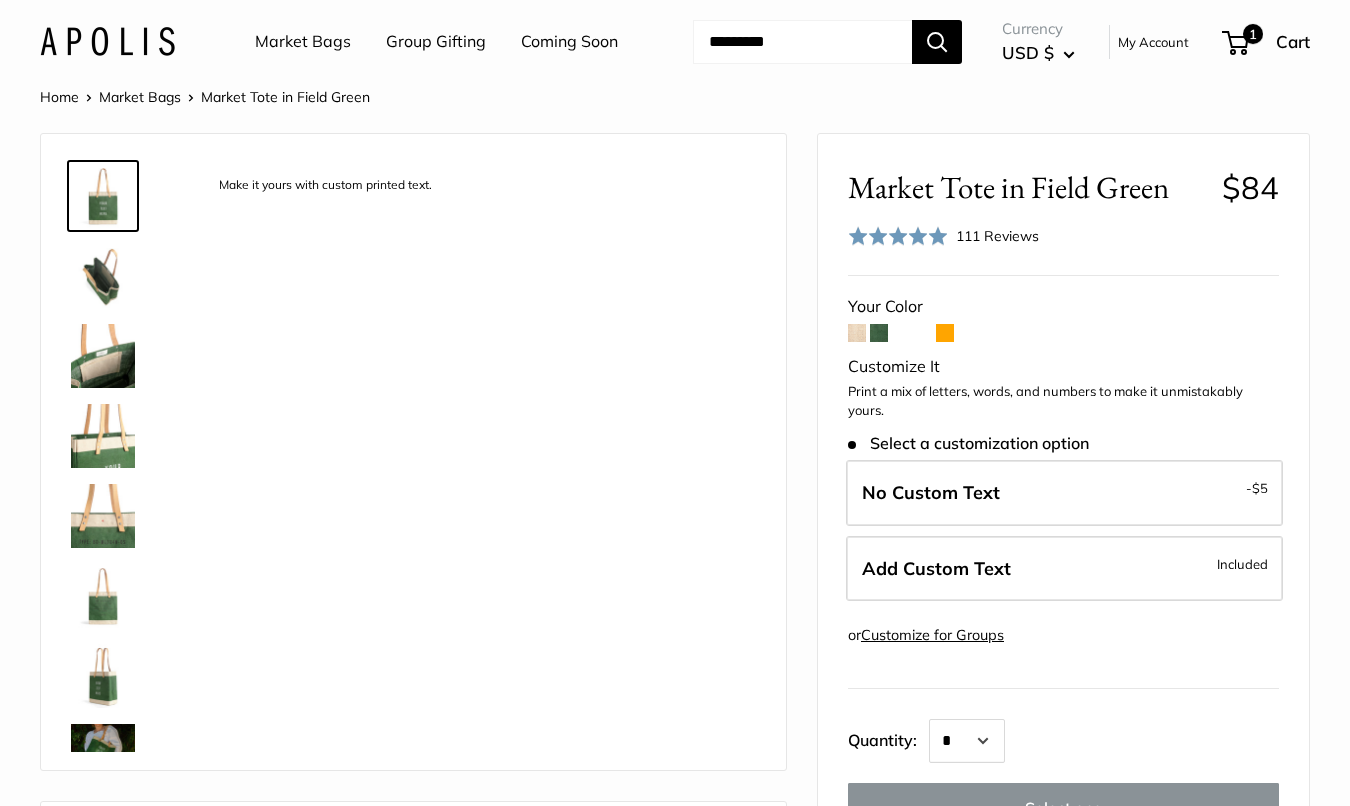 scroll, scrollTop: 0, scrollLeft: 0, axis: both 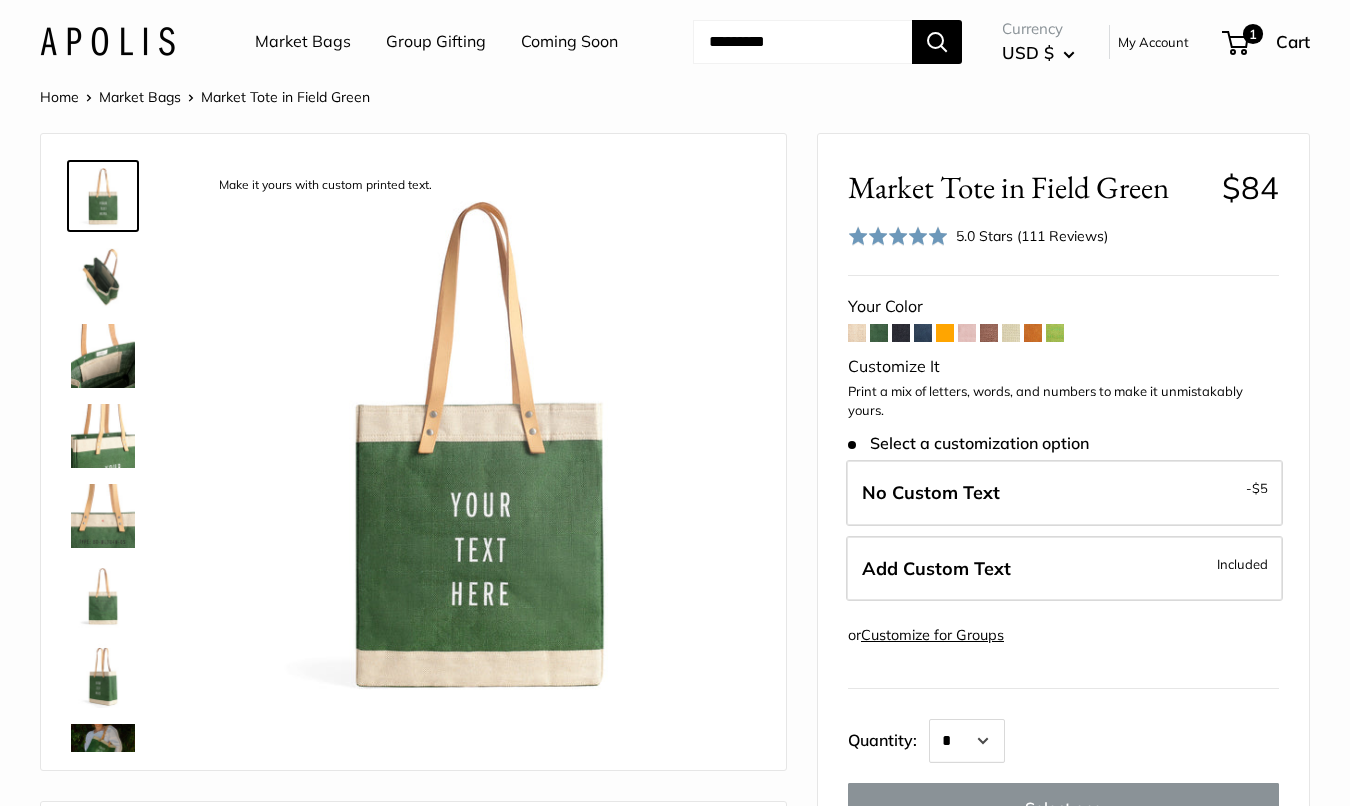 click at bounding box center [1033, 333] 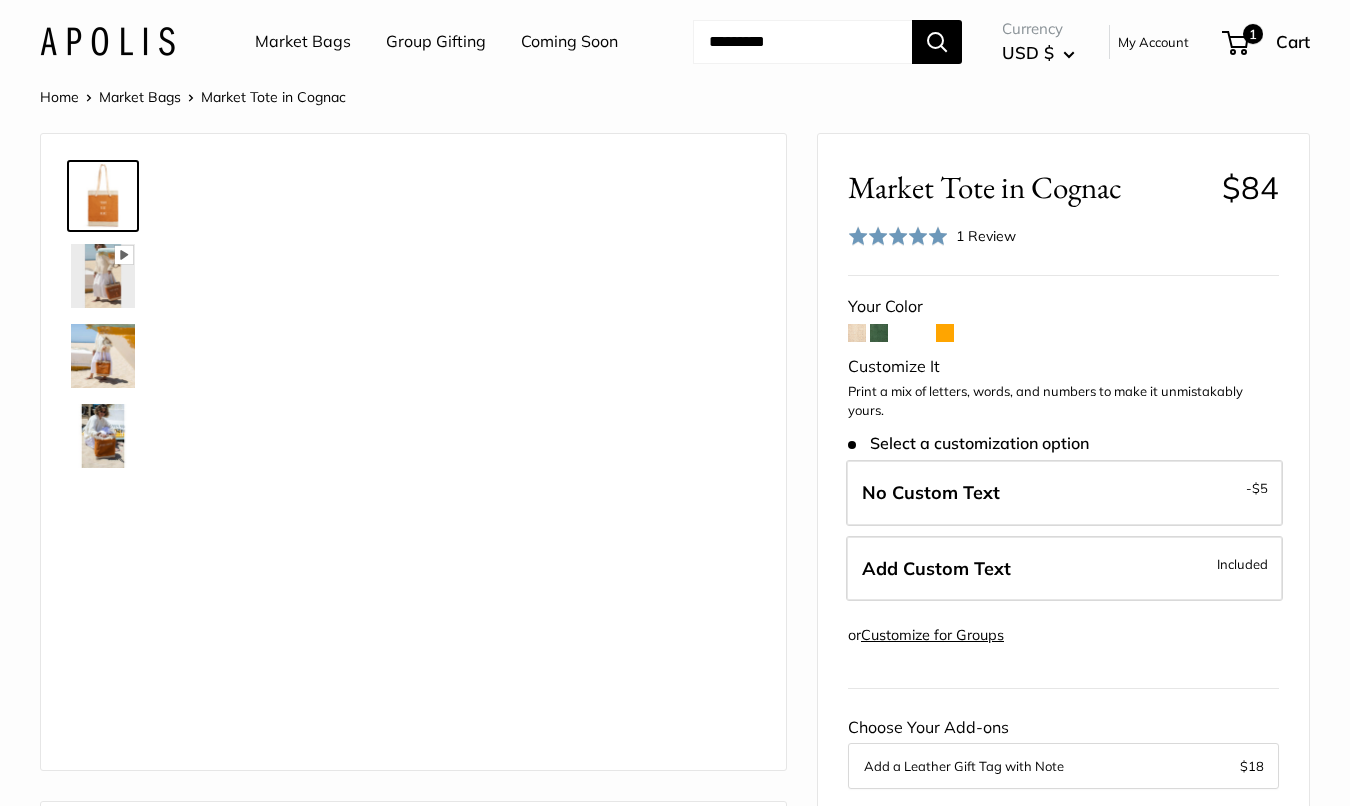 scroll, scrollTop: 0, scrollLeft: 0, axis: both 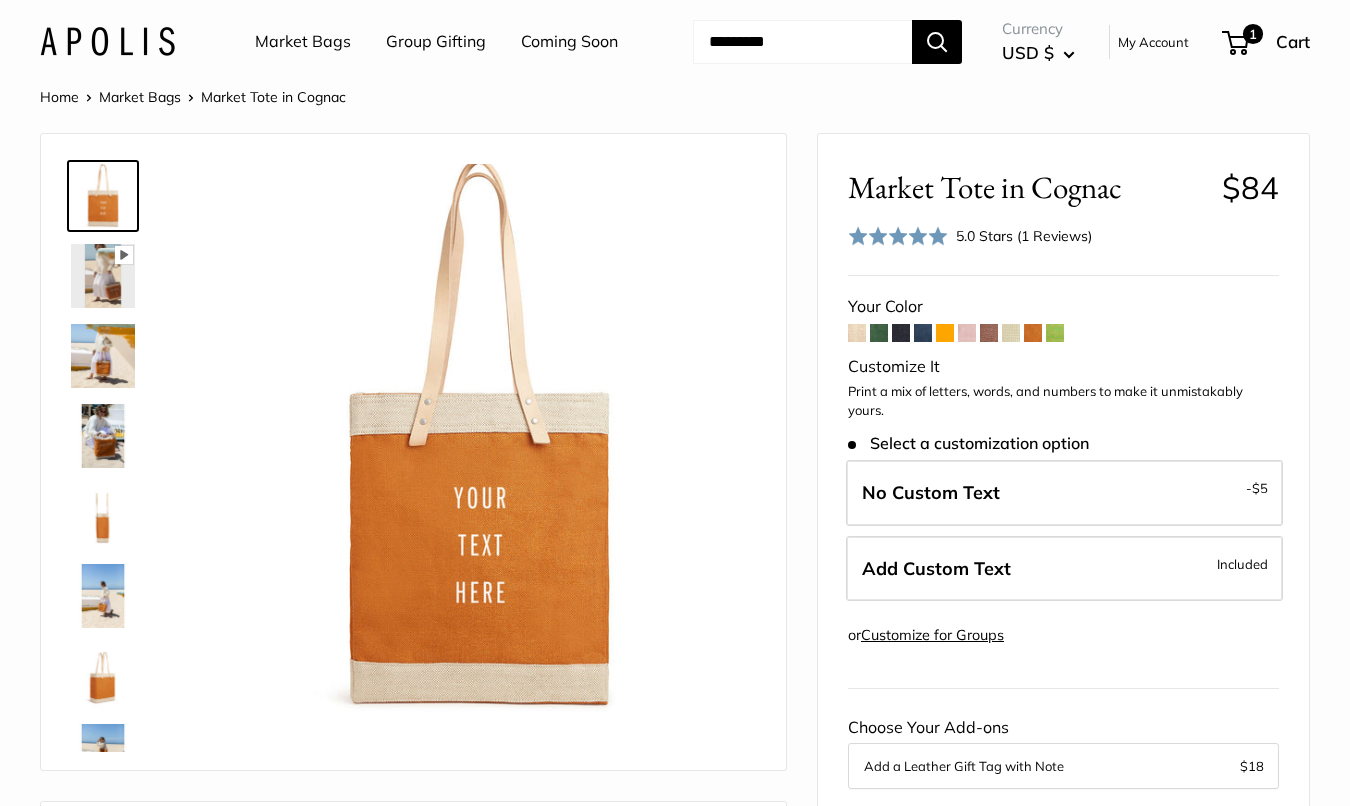 click at bounding box center [879, 333] 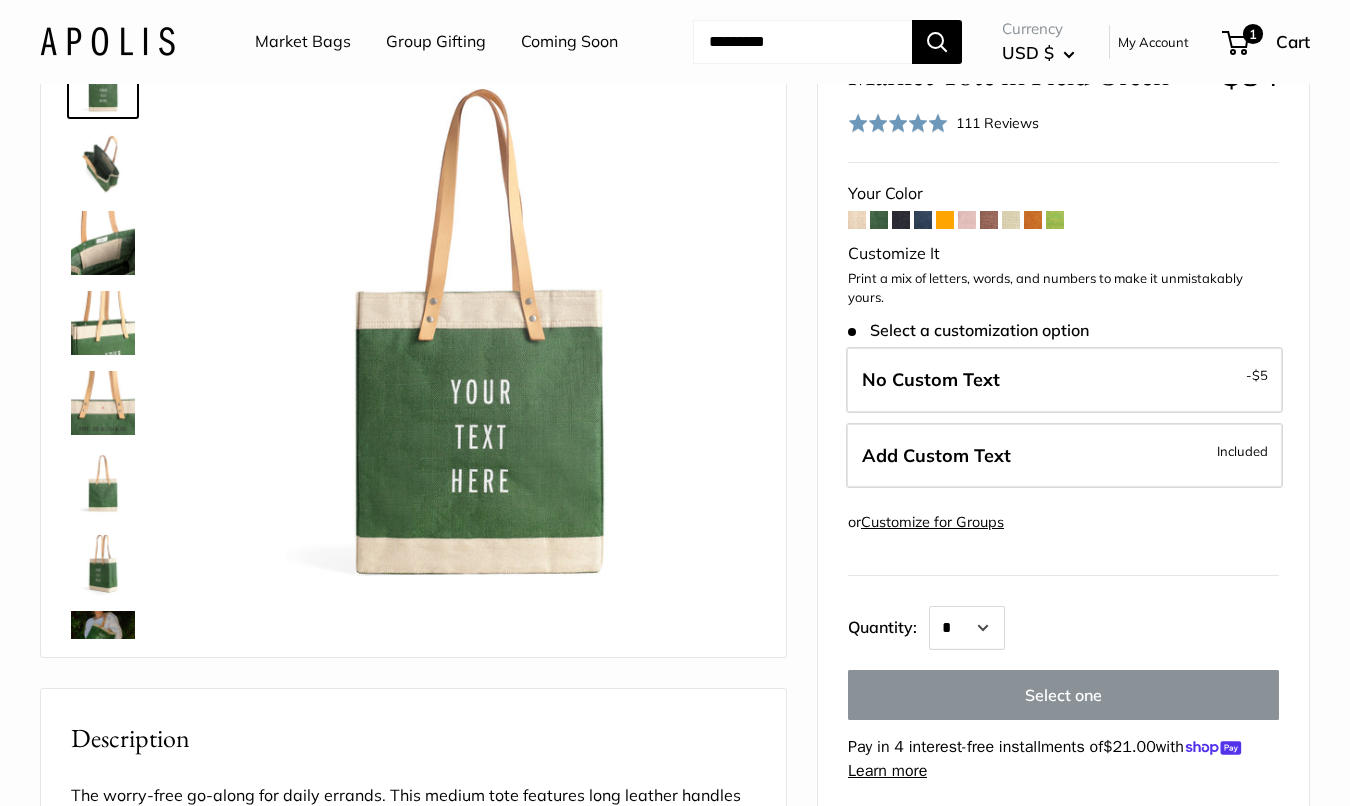scroll, scrollTop: 726, scrollLeft: 0, axis: vertical 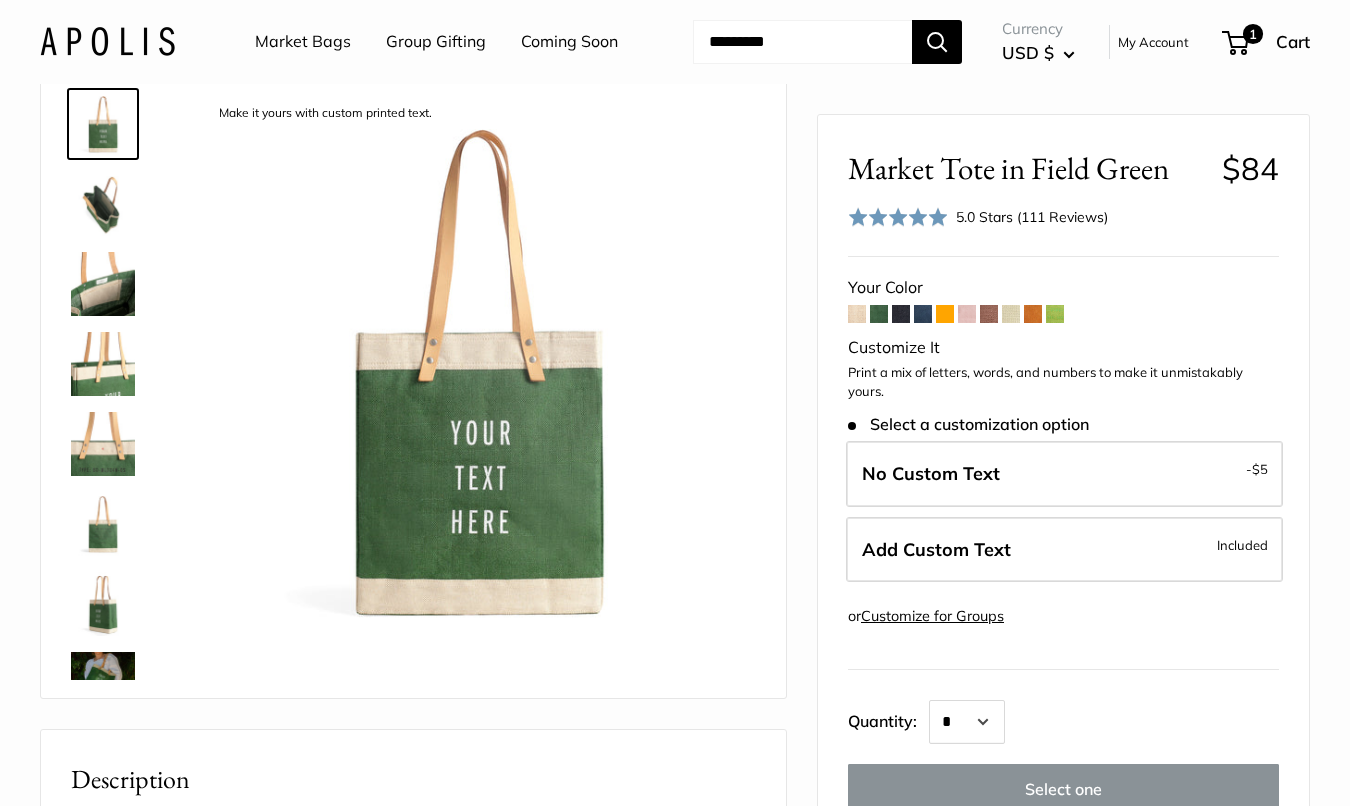 click at bounding box center (103, 364) 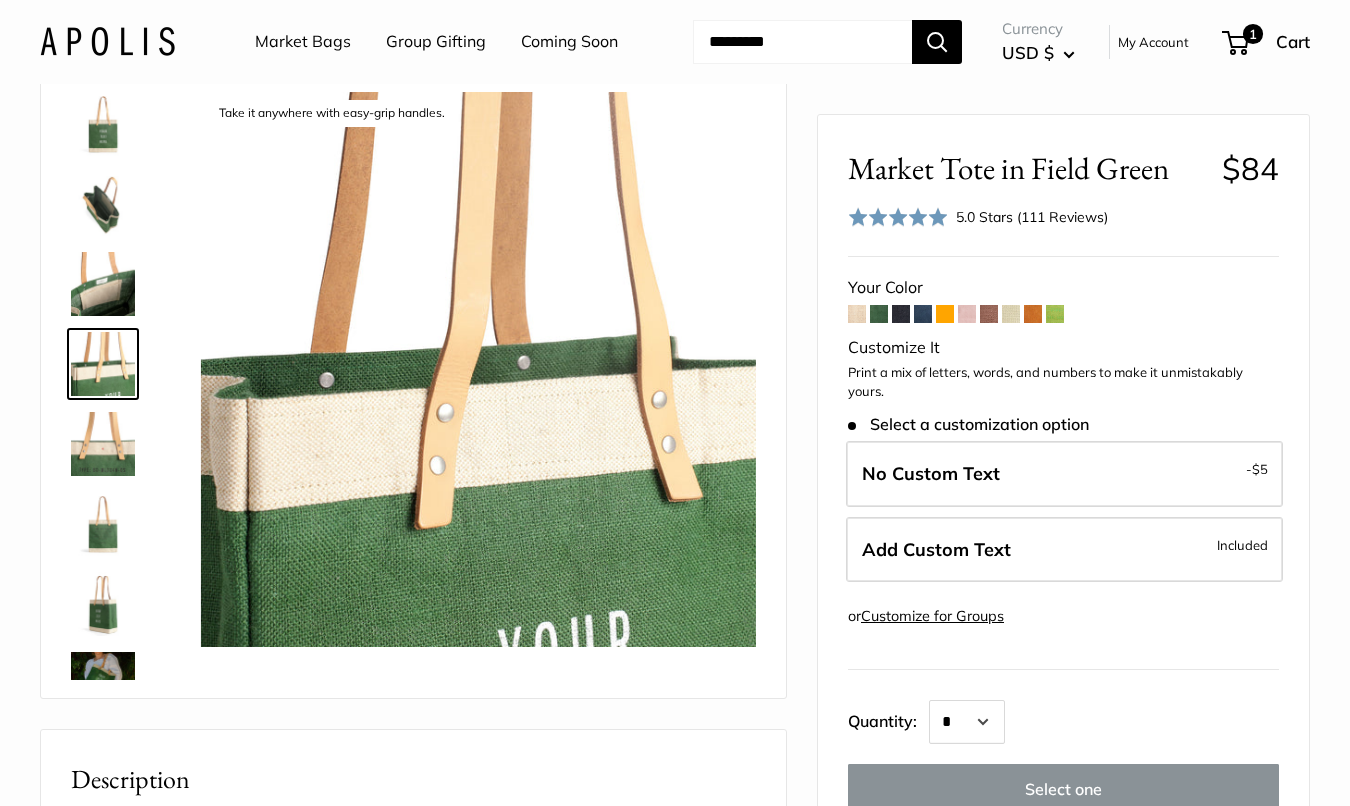 click at bounding box center [103, 284] 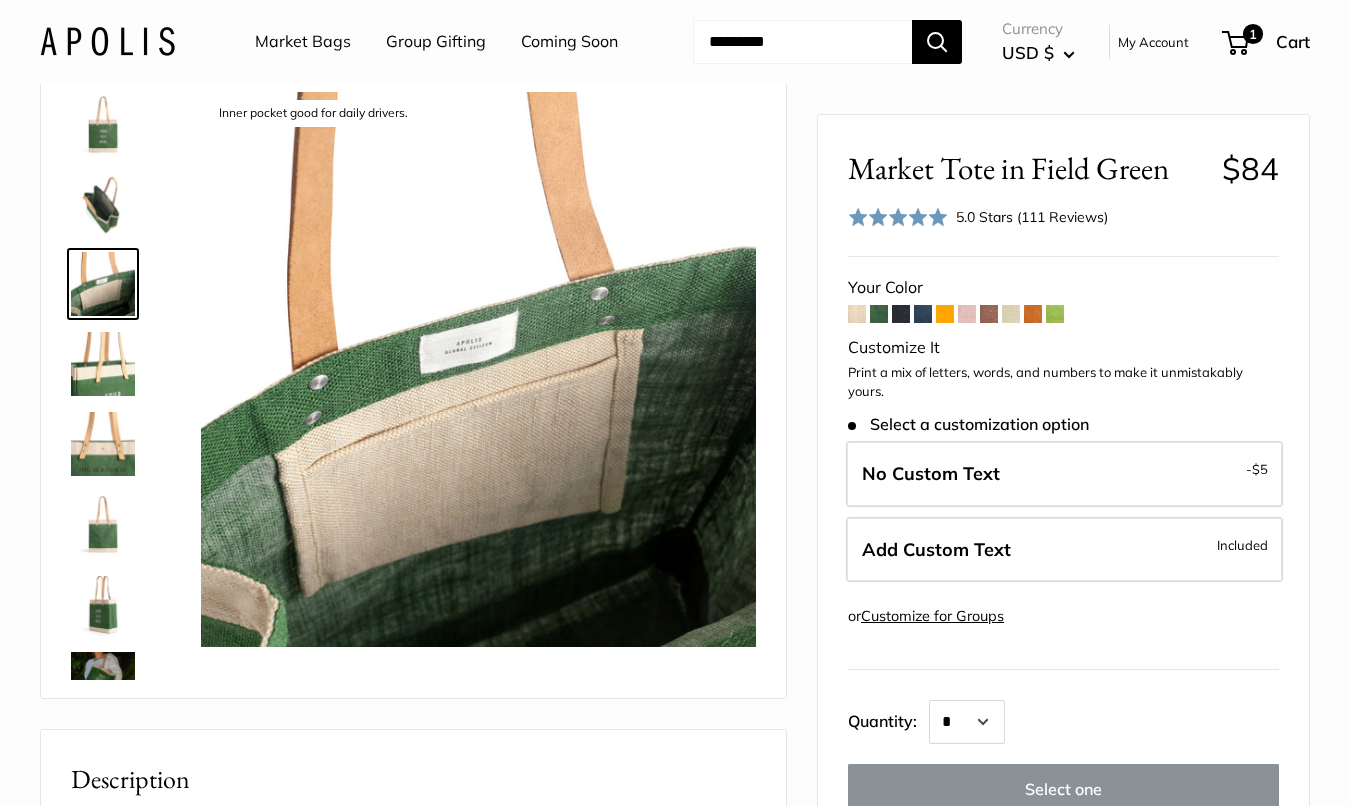 click at bounding box center (103, 604) 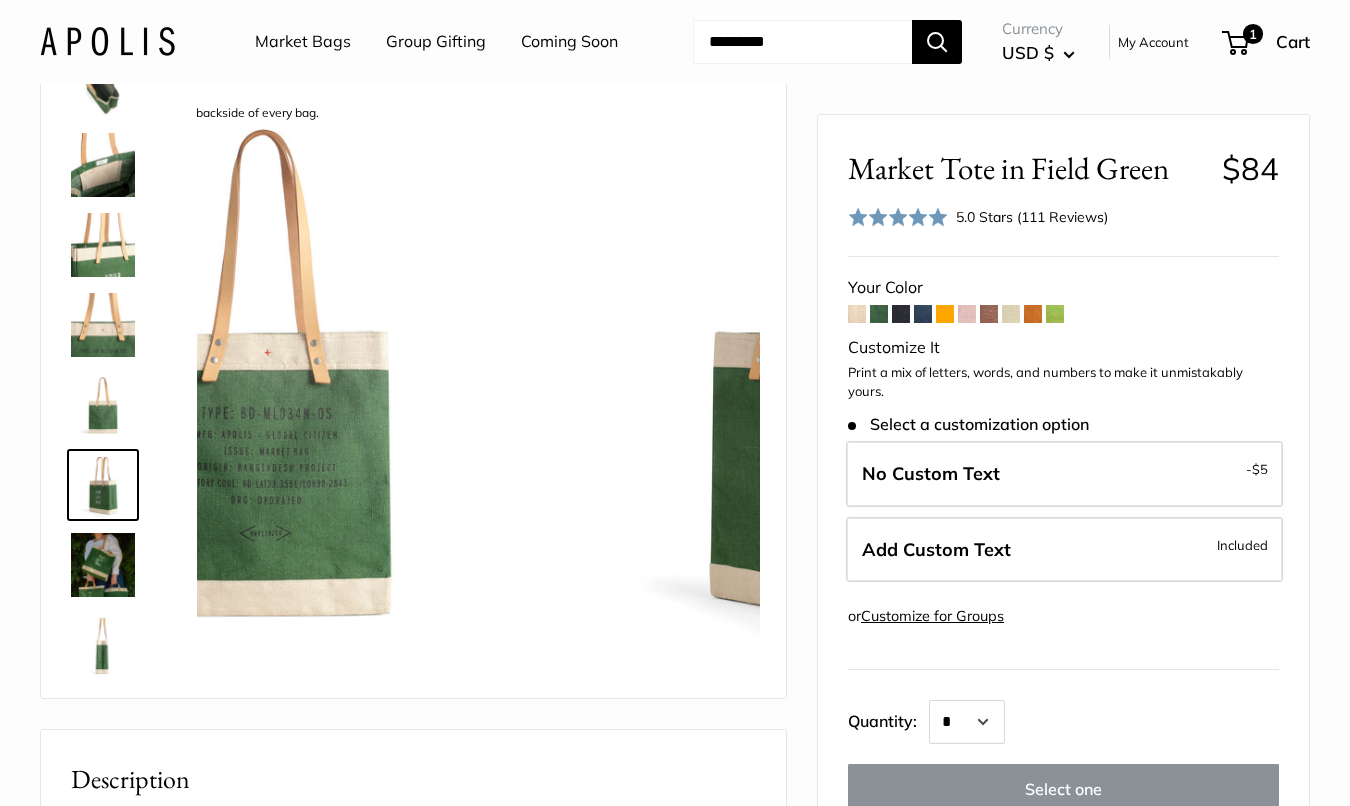 scroll, scrollTop: 222, scrollLeft: 0, axis: vertical 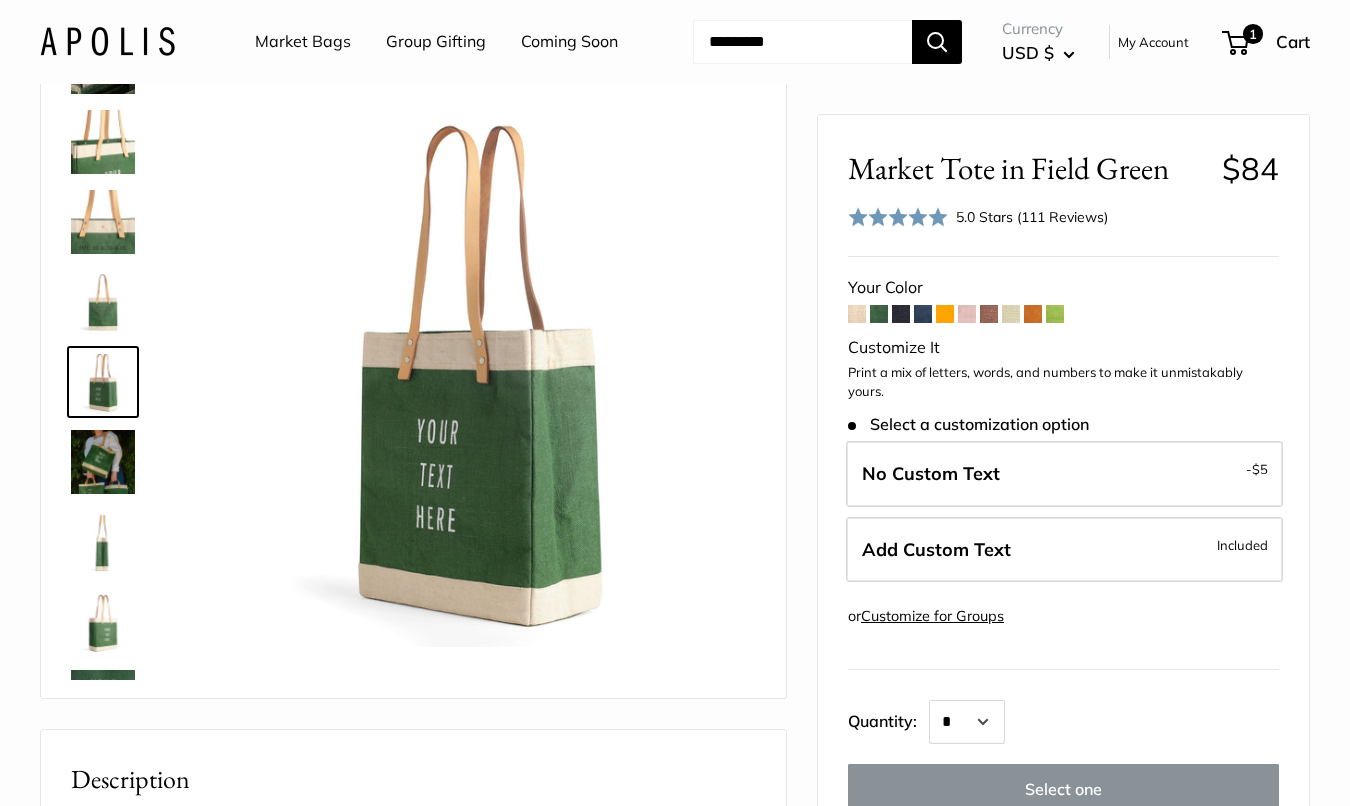 click at bounding box center (103, 542) 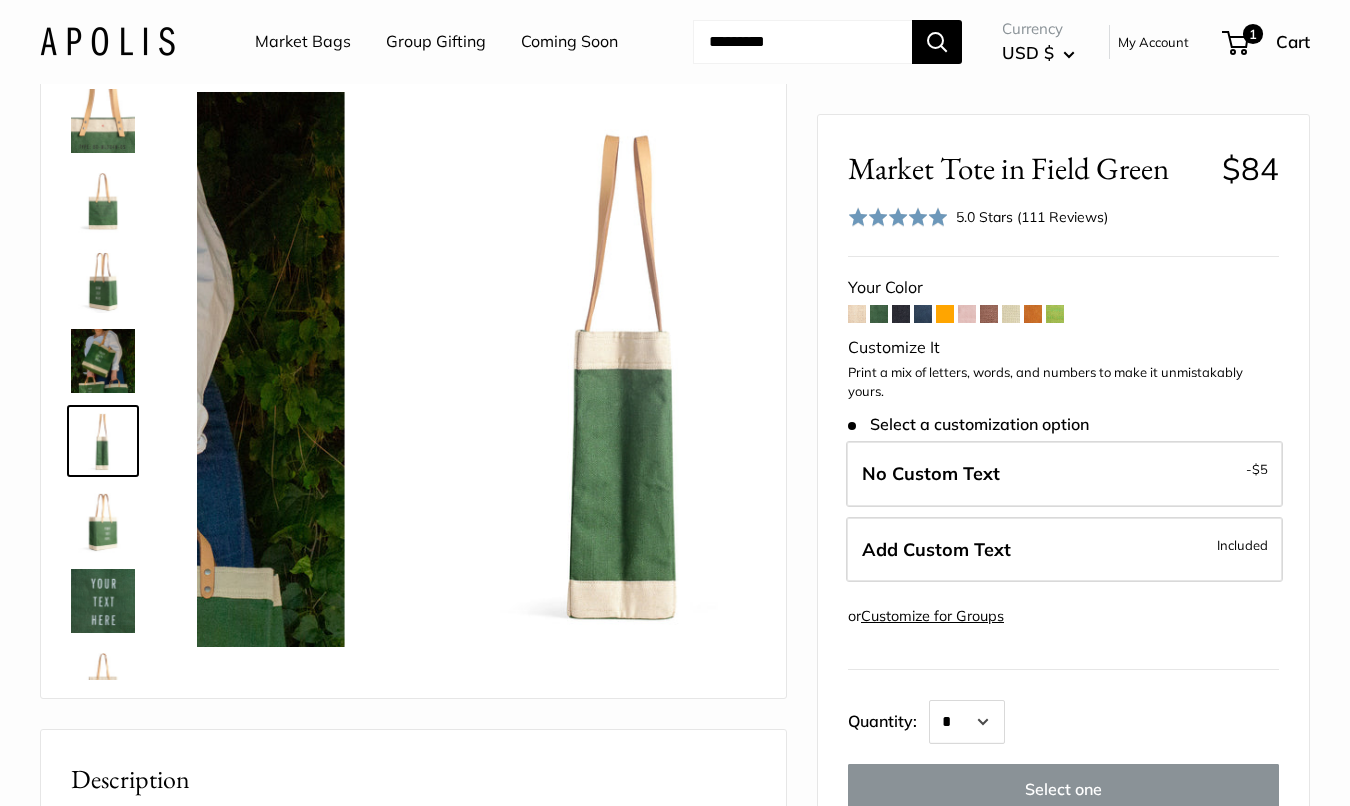 scroll, scrollTop: 368, scrollLeft: 0, axis: vertical 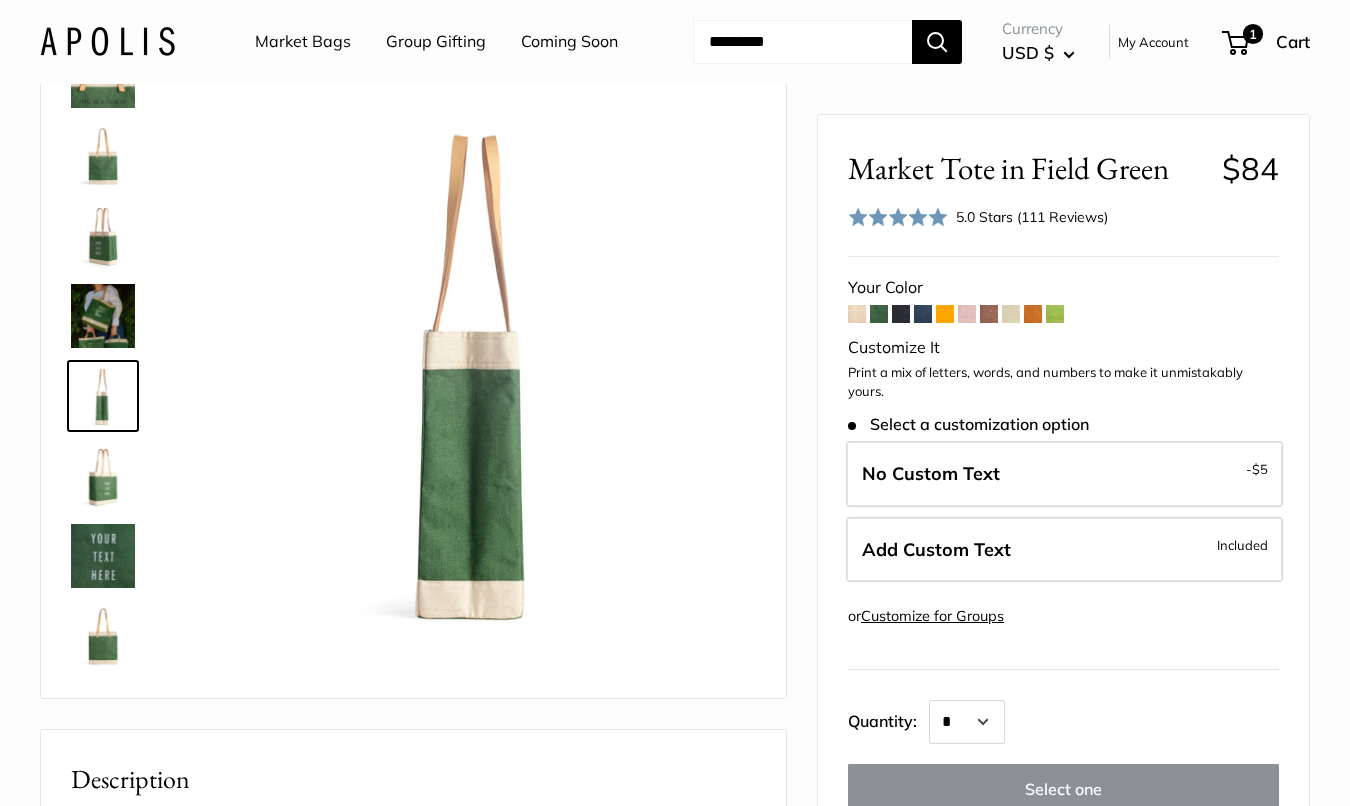 click at bounding box center (103, 636) 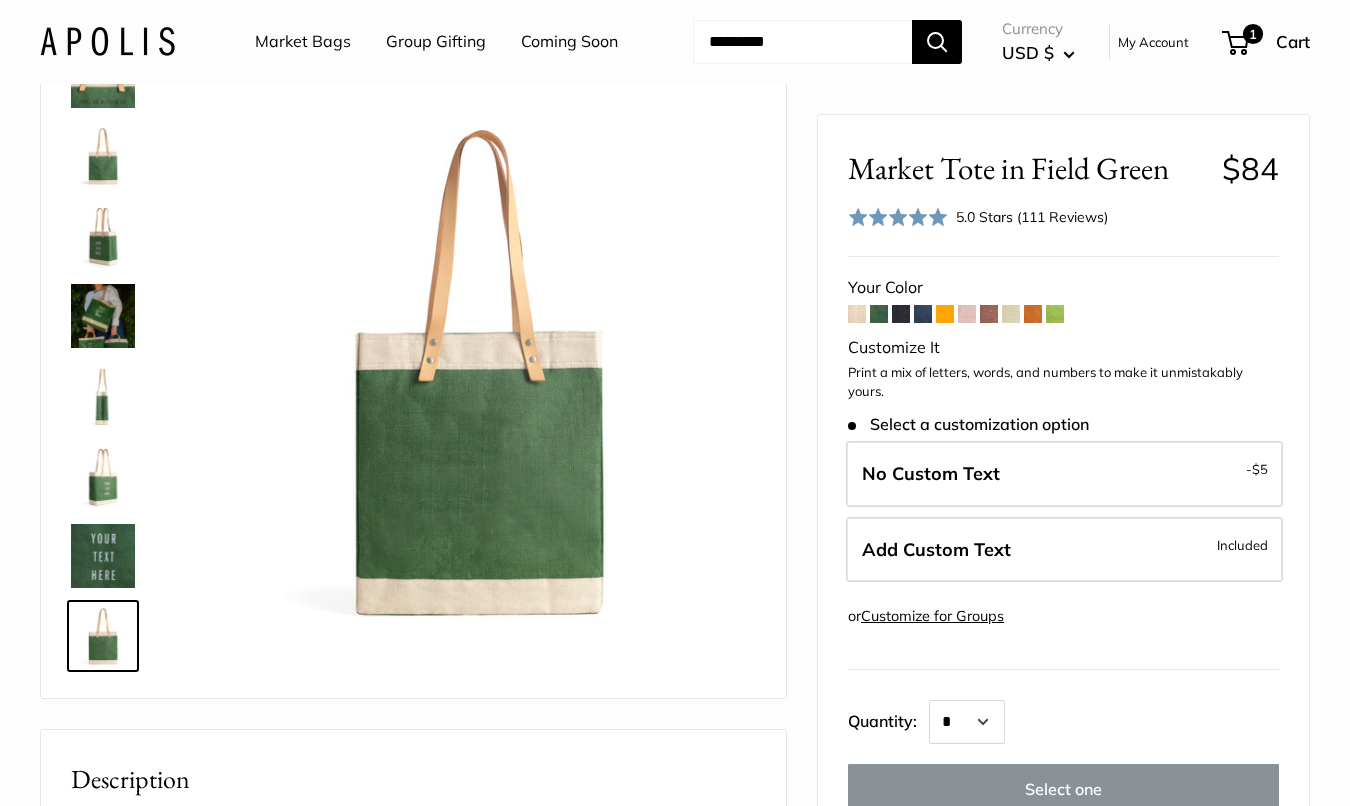 scroll, scrollTop: 0, scrollLeft: 0, axis: both 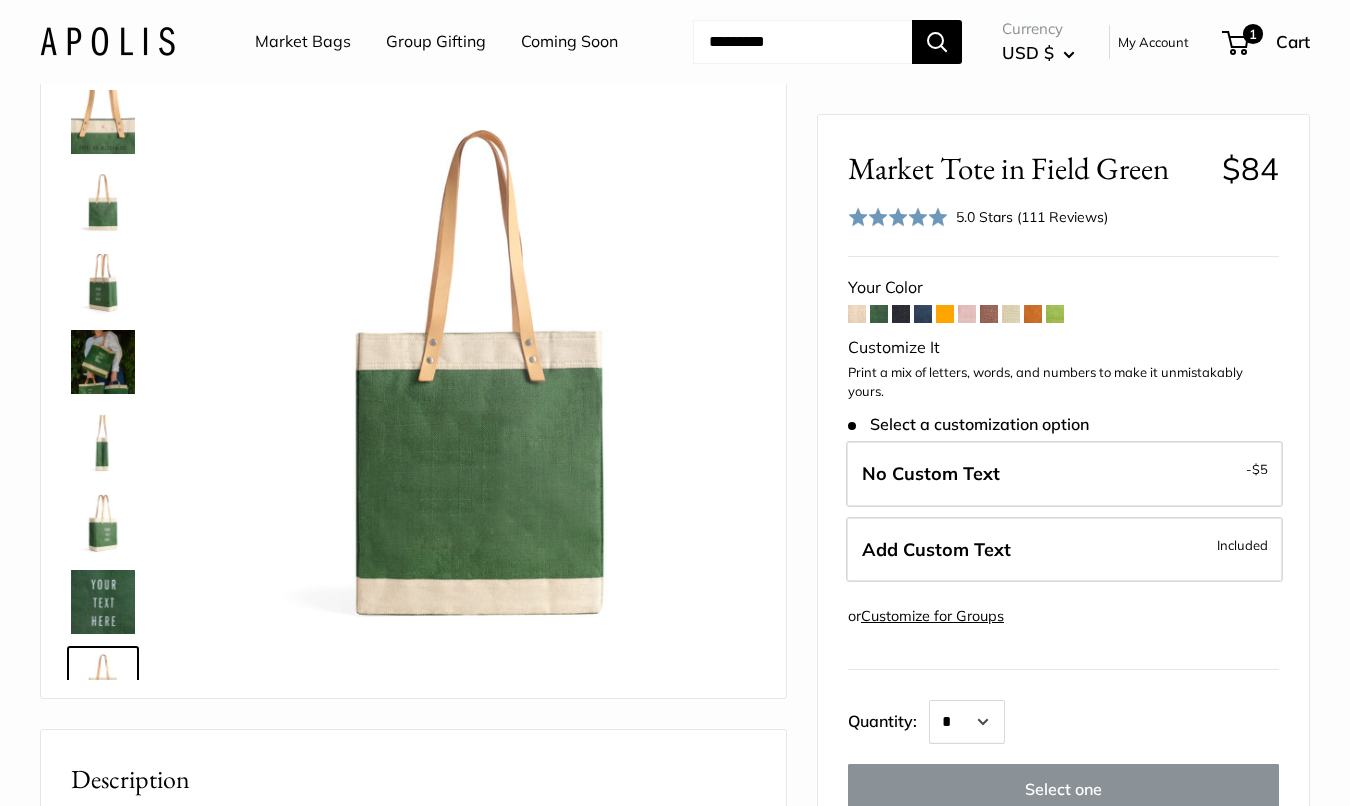 click at bounding box center (103, 362) 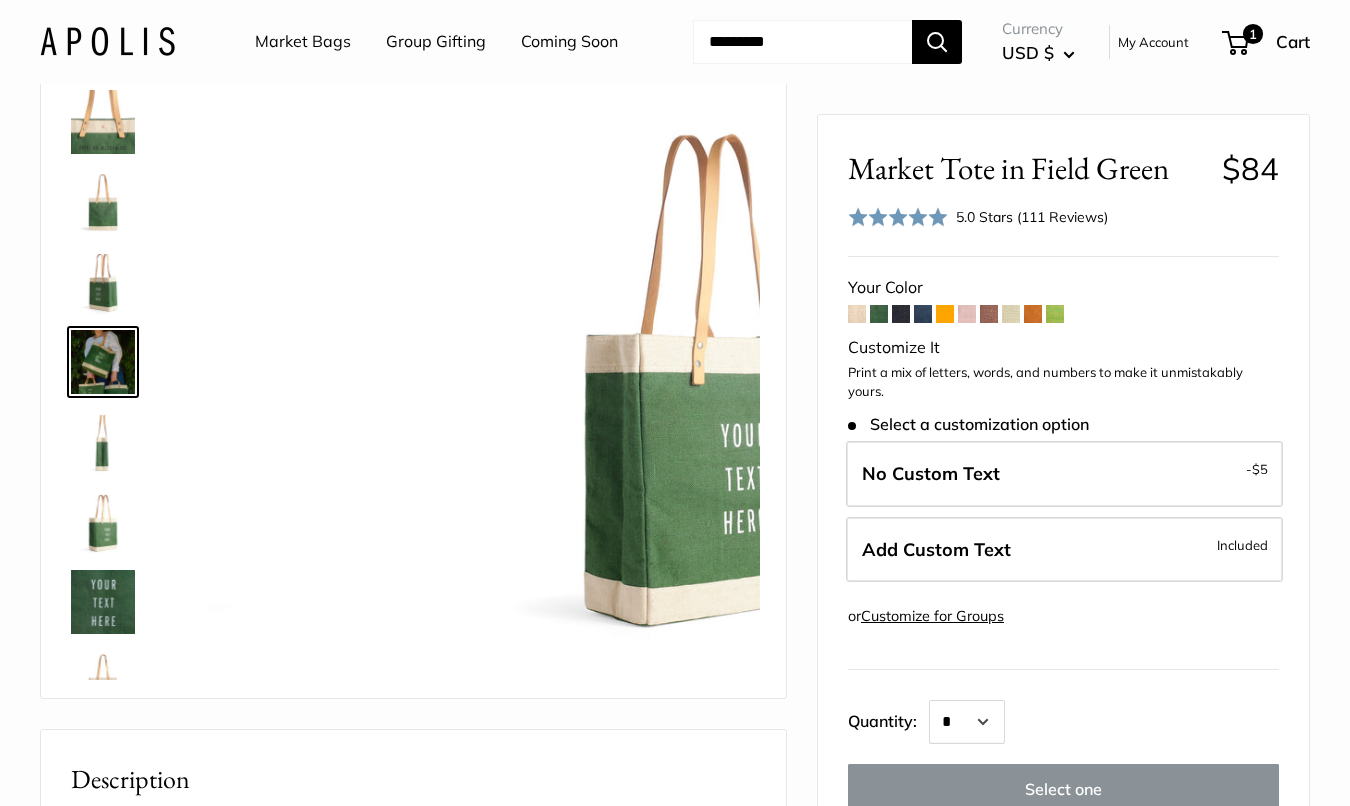 scroll, scrollTop: 302, scrollLeft: 0, axis: vertical 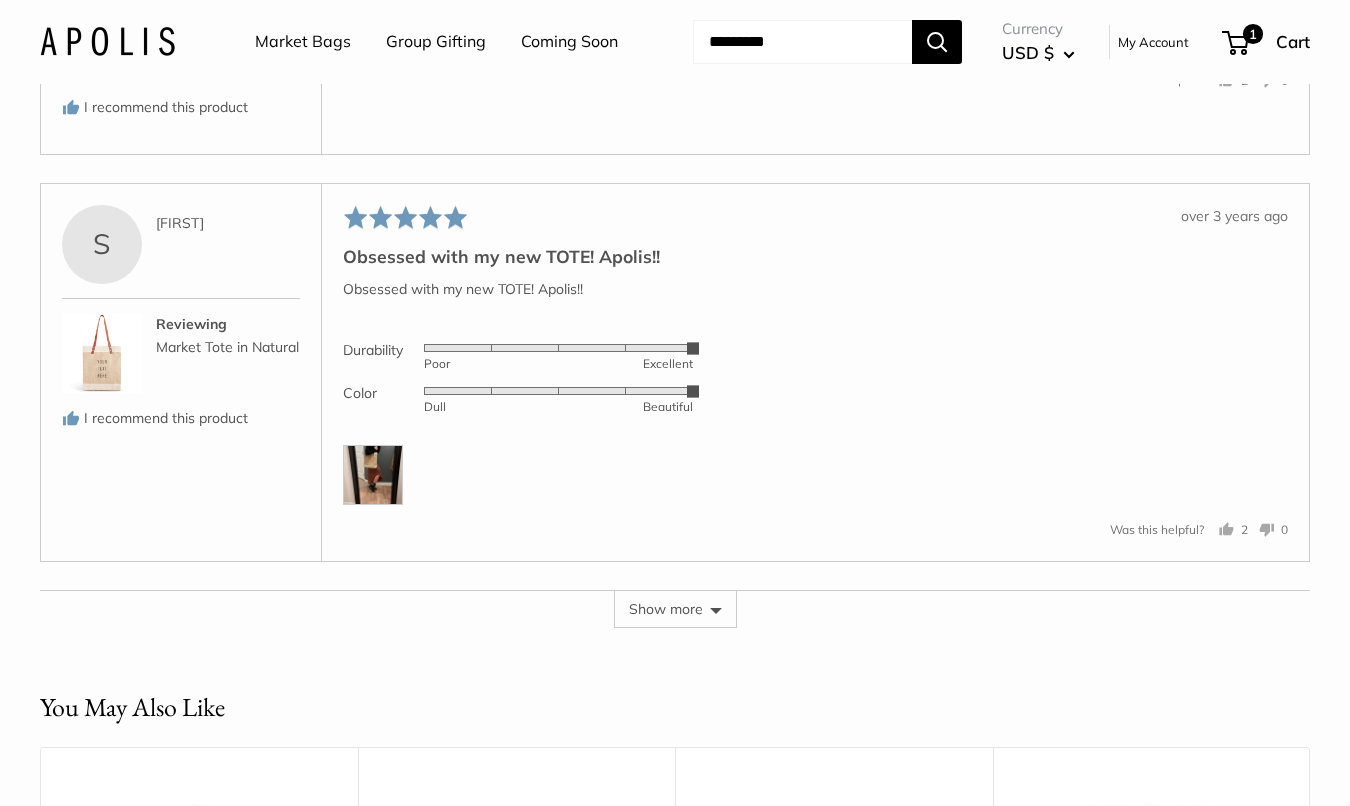 click at bounding box center [373, 475] 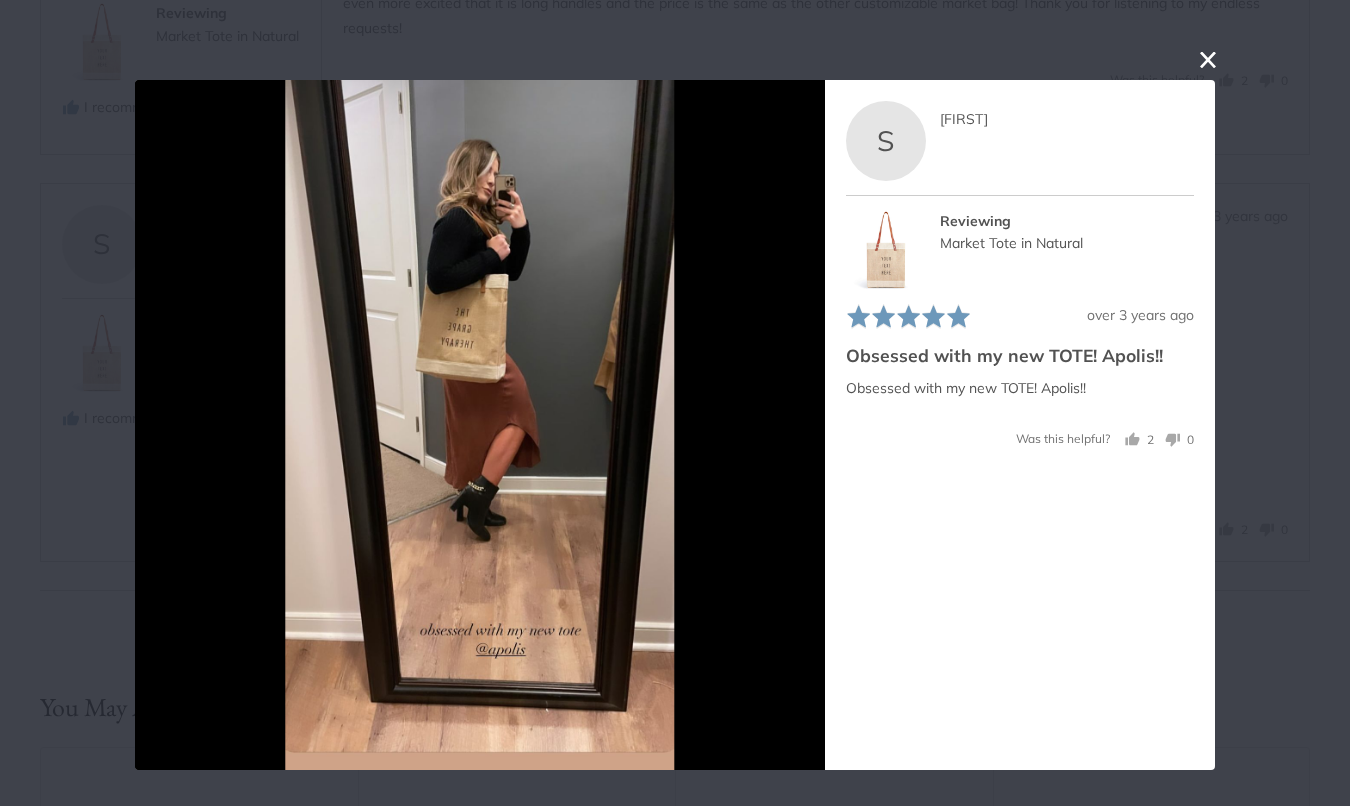 click at bounding box center (1208, 60) 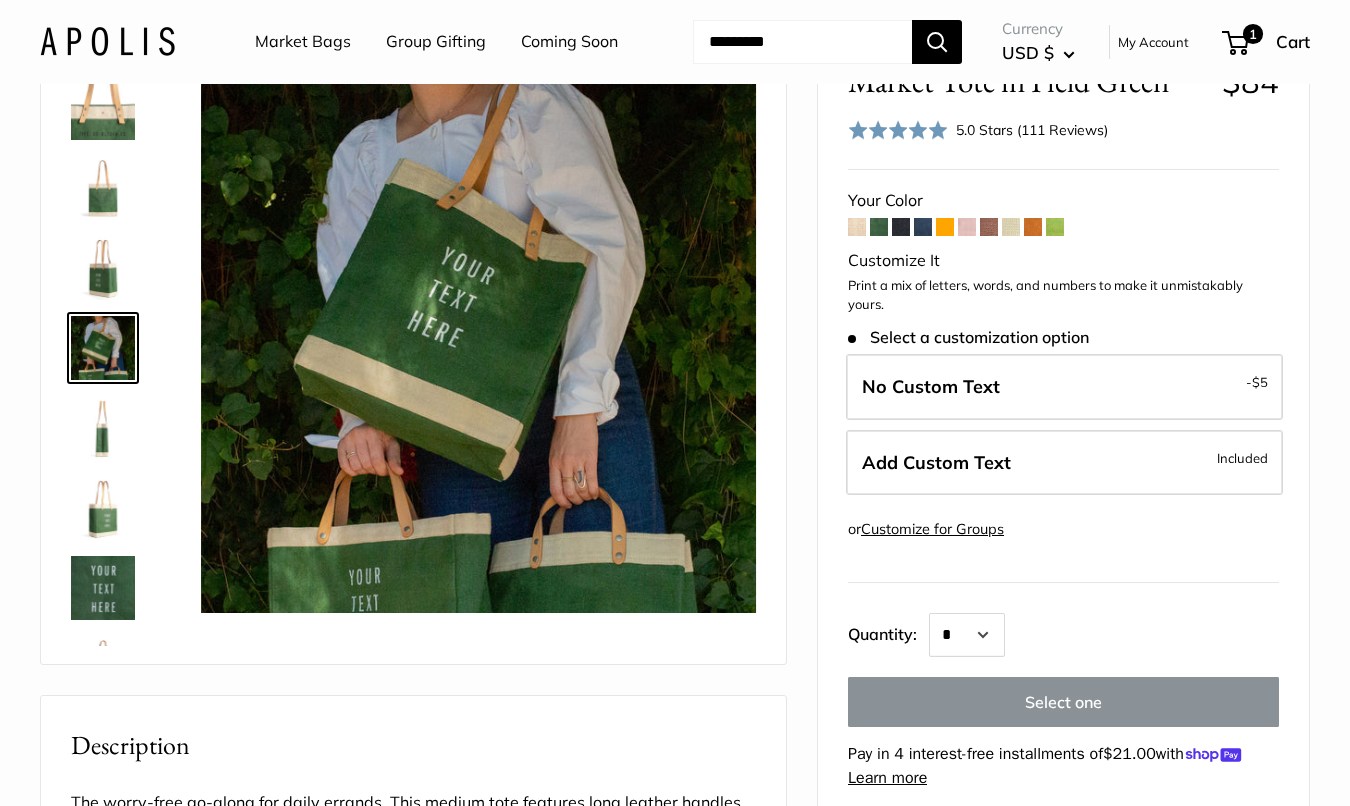 scroll, scrollTop: 103, scrollLeft: 0, axis: vertical 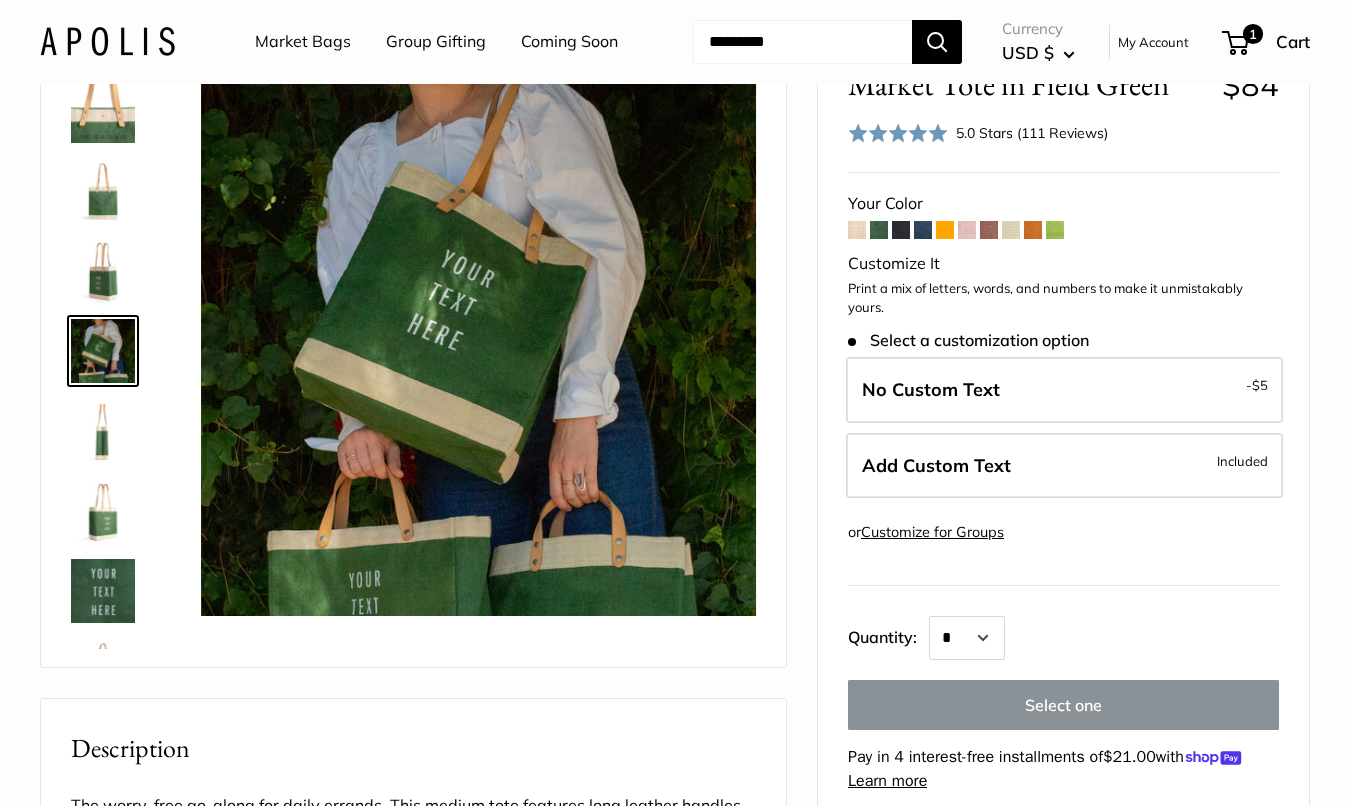 click at bounding box center [1011, 230] 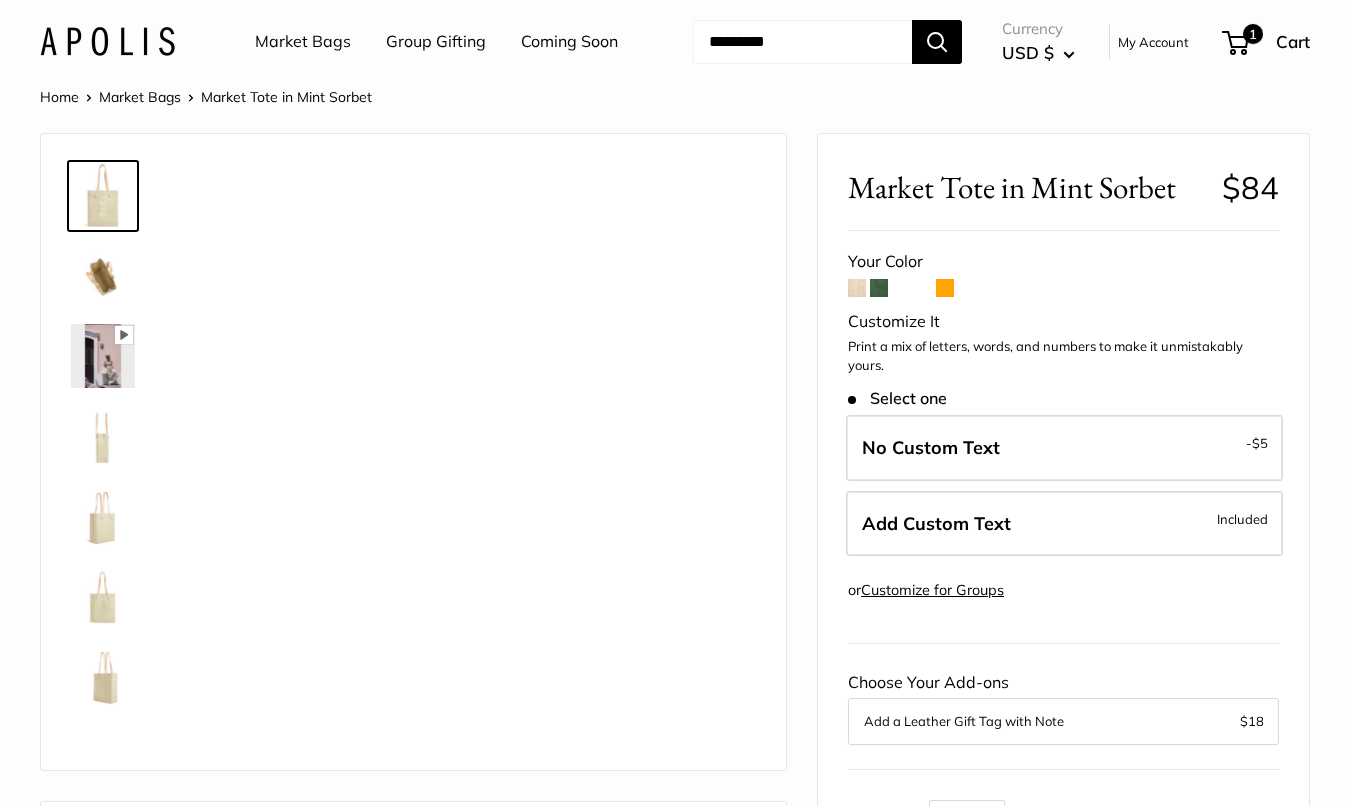 scroll, scrollTop: 0, scrollLeft: 0, axis: both 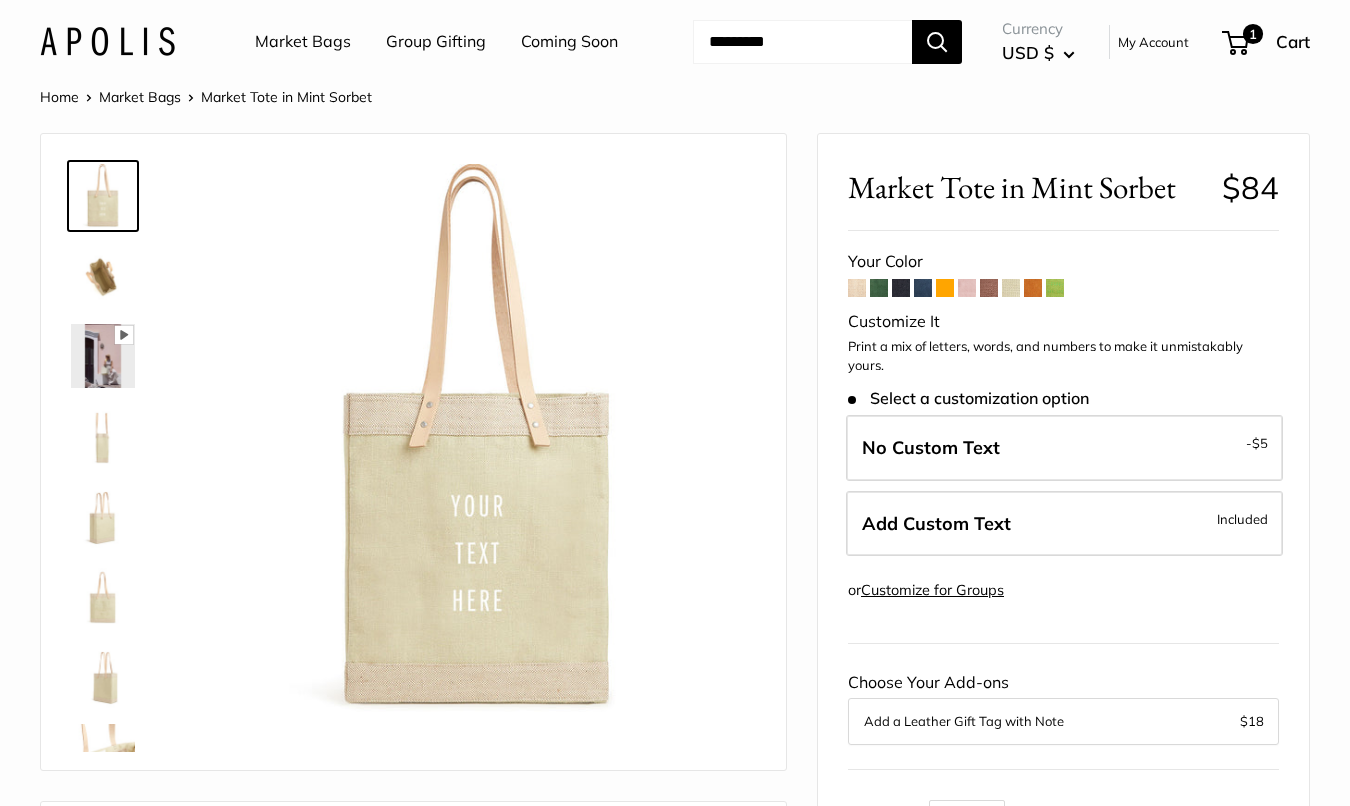 click at bounding box center (923, 288) 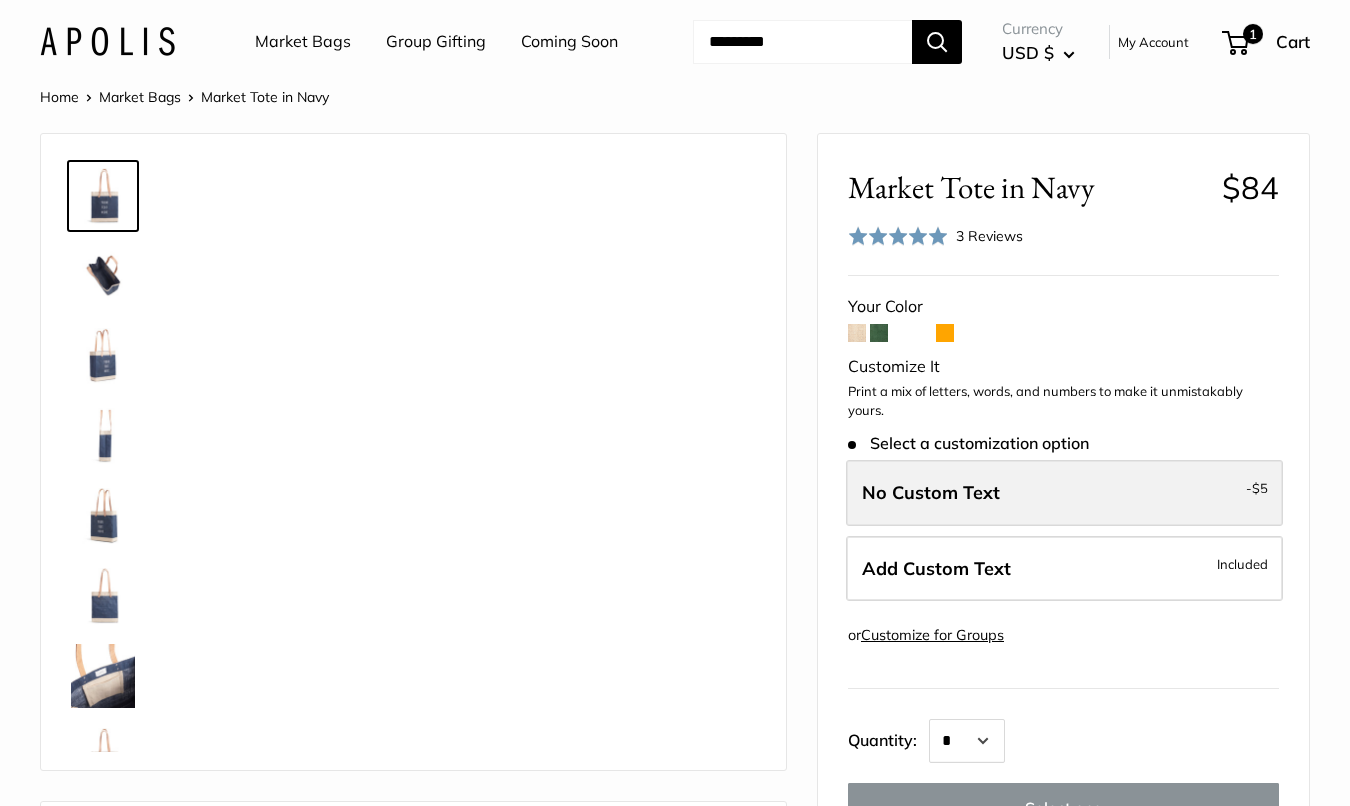 scroll, scrollTop: 0, scrollLeft: 0, axis: both 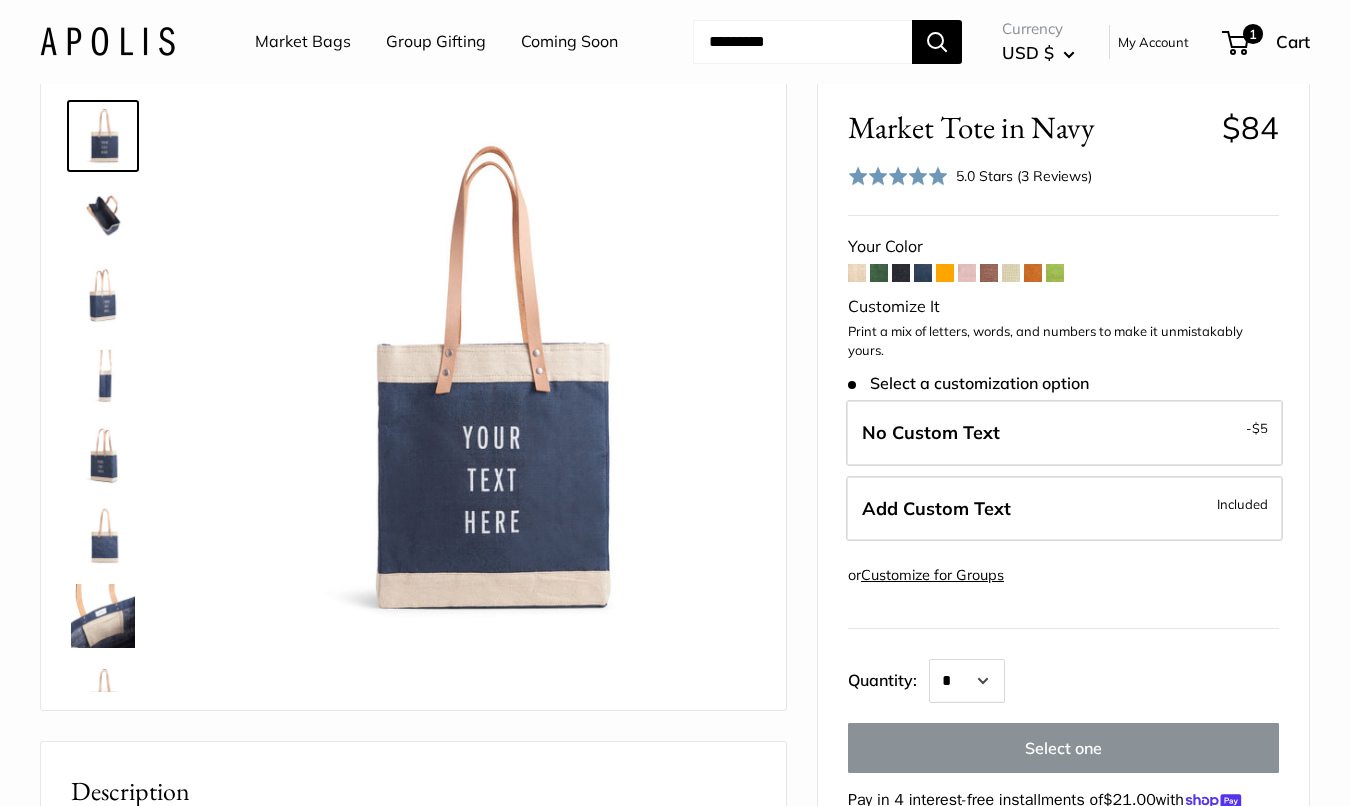 click at bounding box center [879, 273] 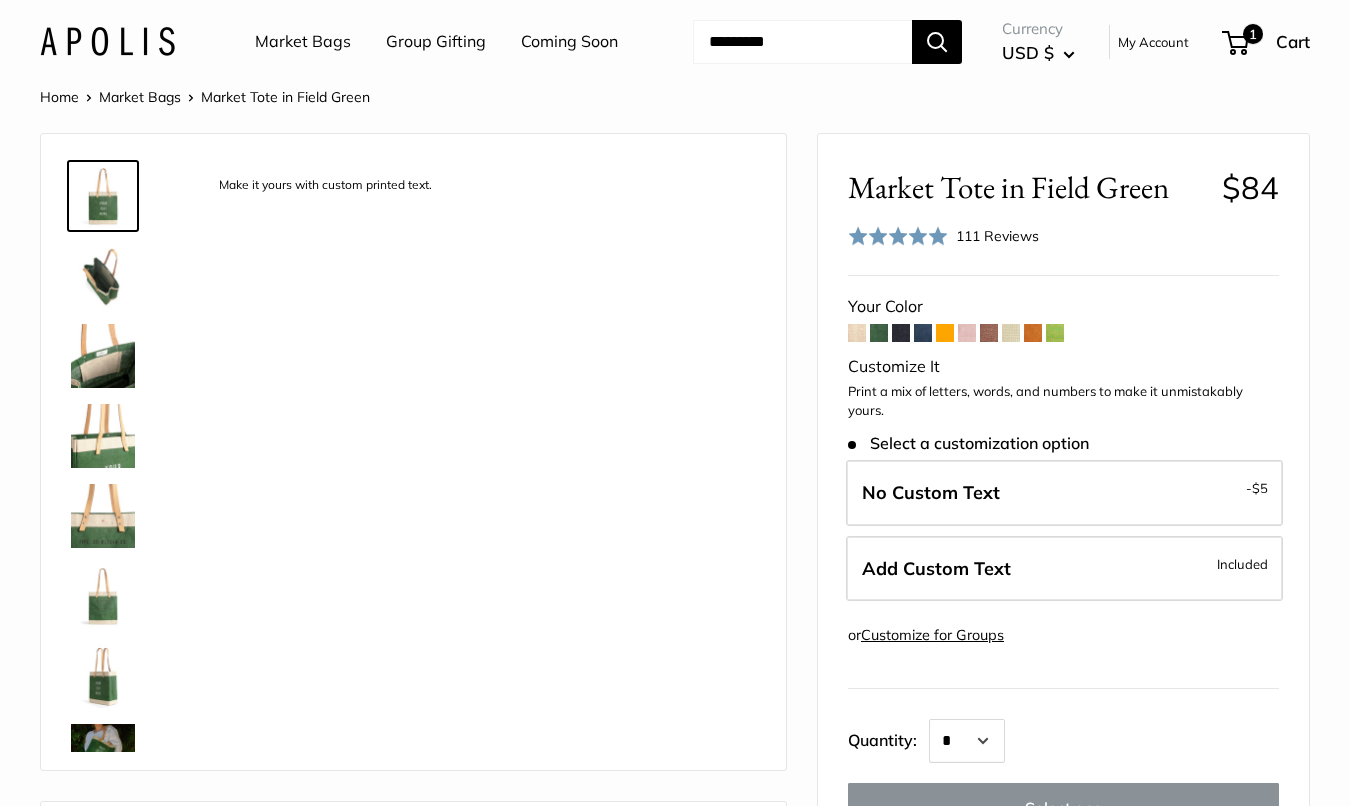 scroll, scrollTop: 0, scrollLeft: 0, axis: both 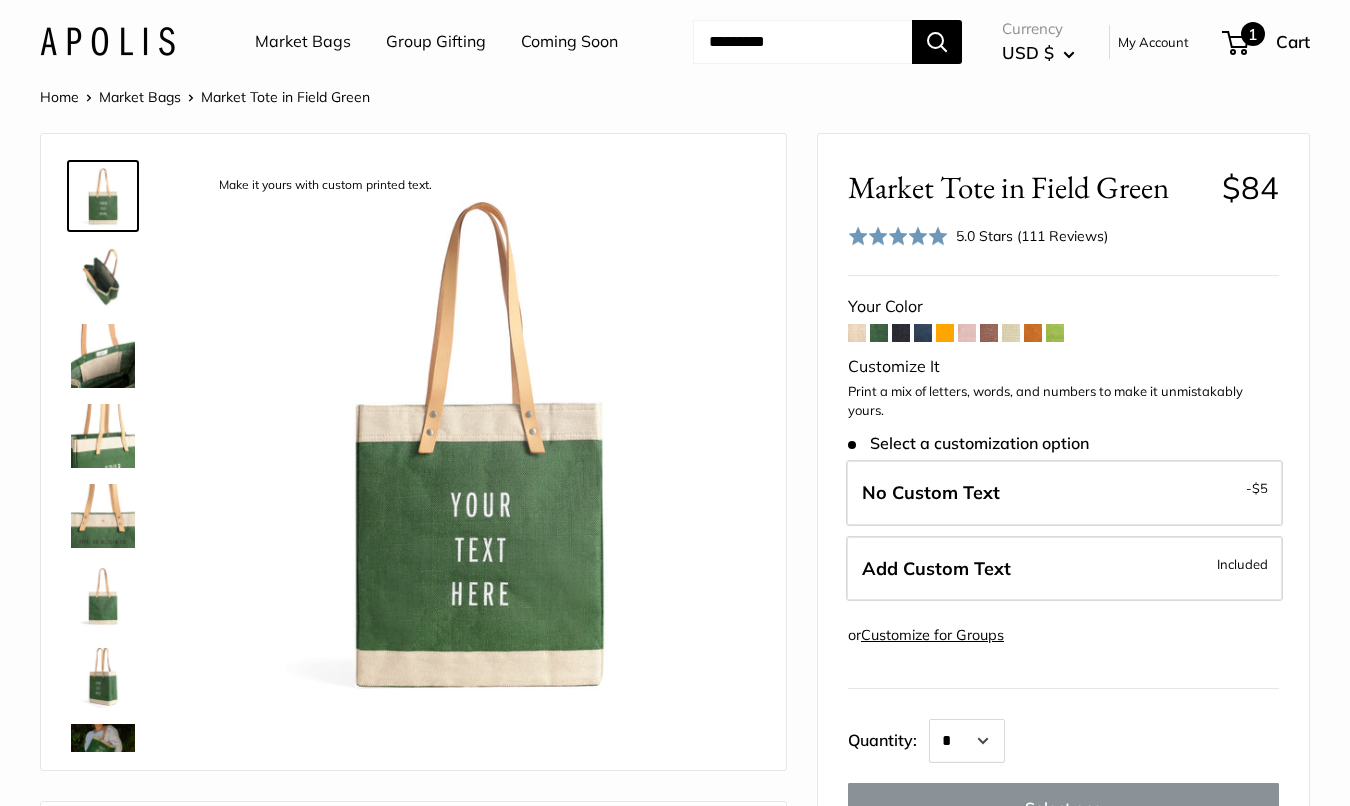 click on "1" at bounding box center [1253, 34] 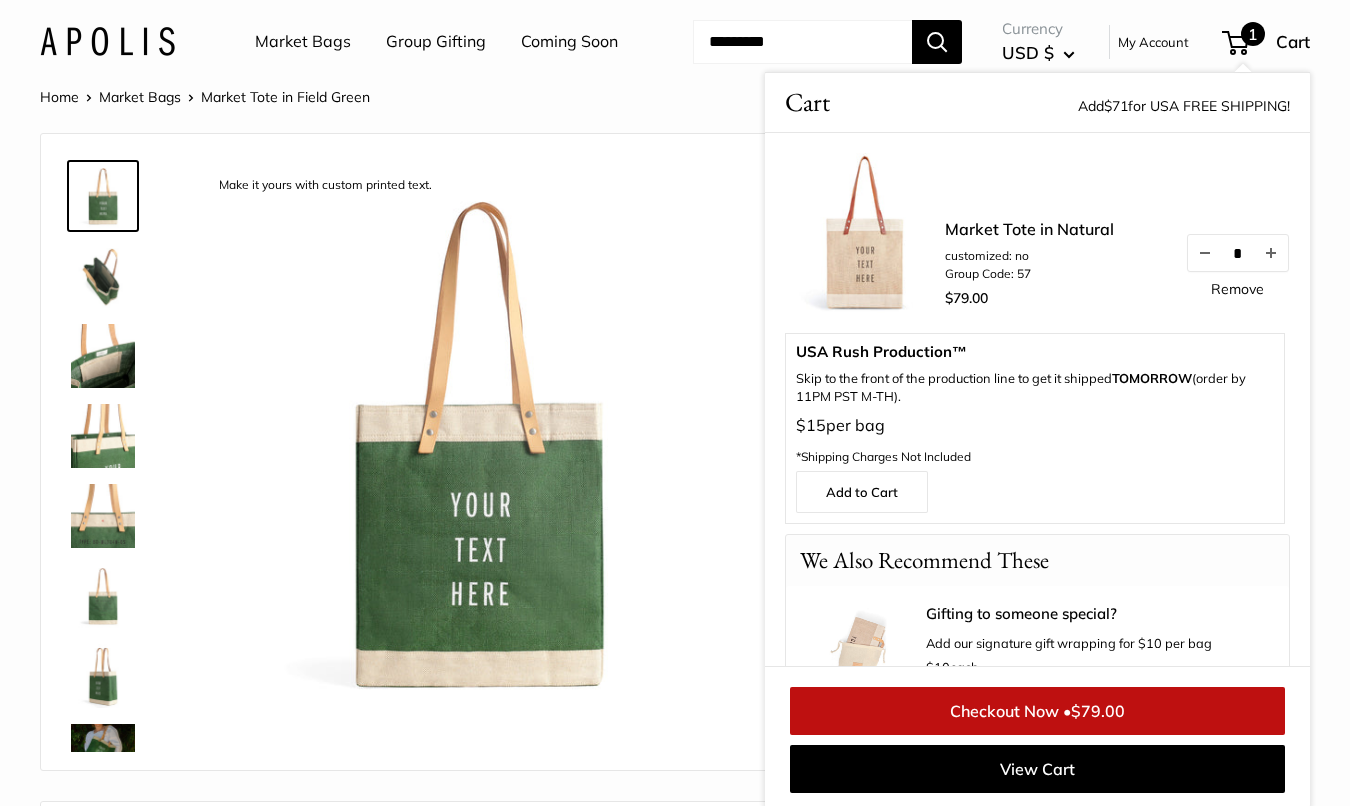 click on "Remove" at bounding box center (1237, 289) 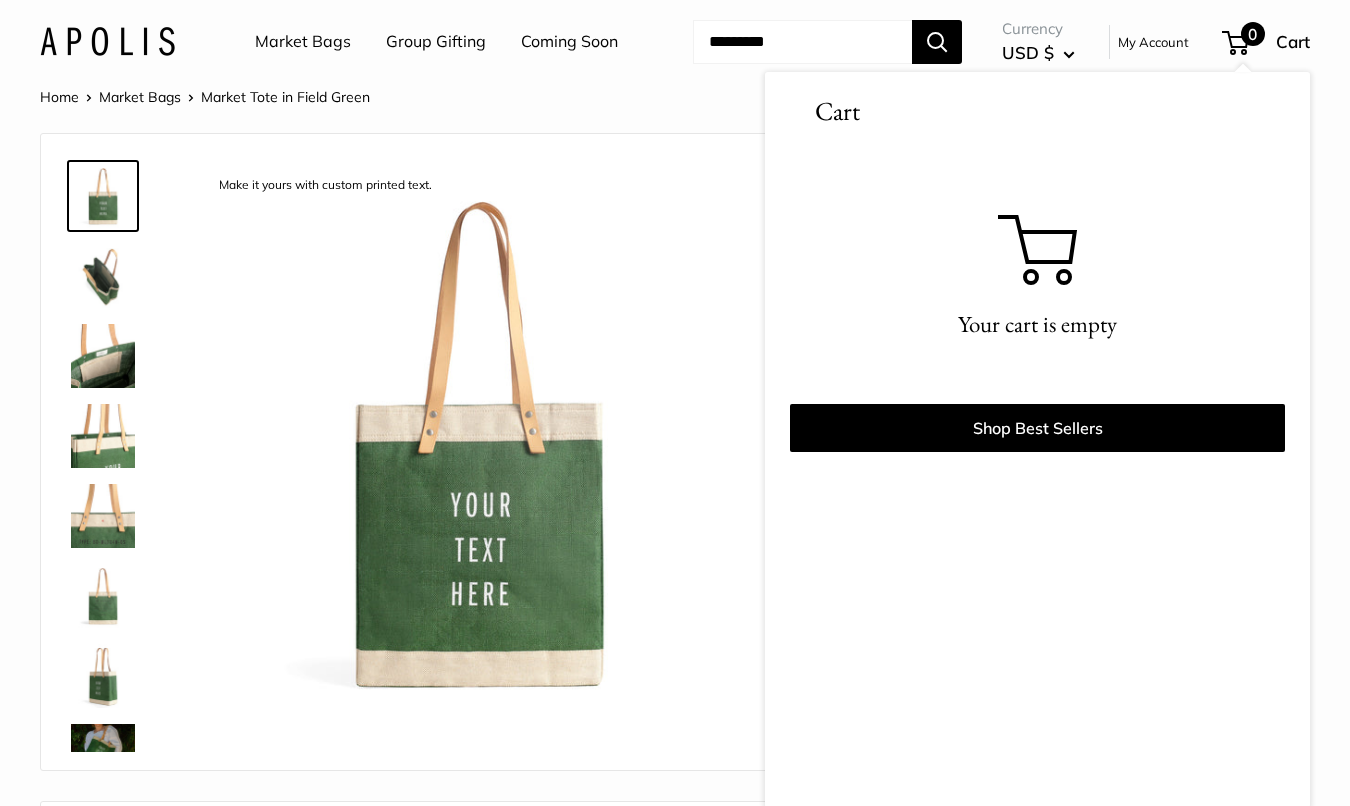 click on "Make it yours with custom printed text.
Spacious inner area with room for everything. Plus water-resistant lining.
Inner pocket good for daily drivers.
Take it anywhere with easy-grip handles.
Seal of authenticity printed on the backside of every bag." at bounding box center (413, 452) 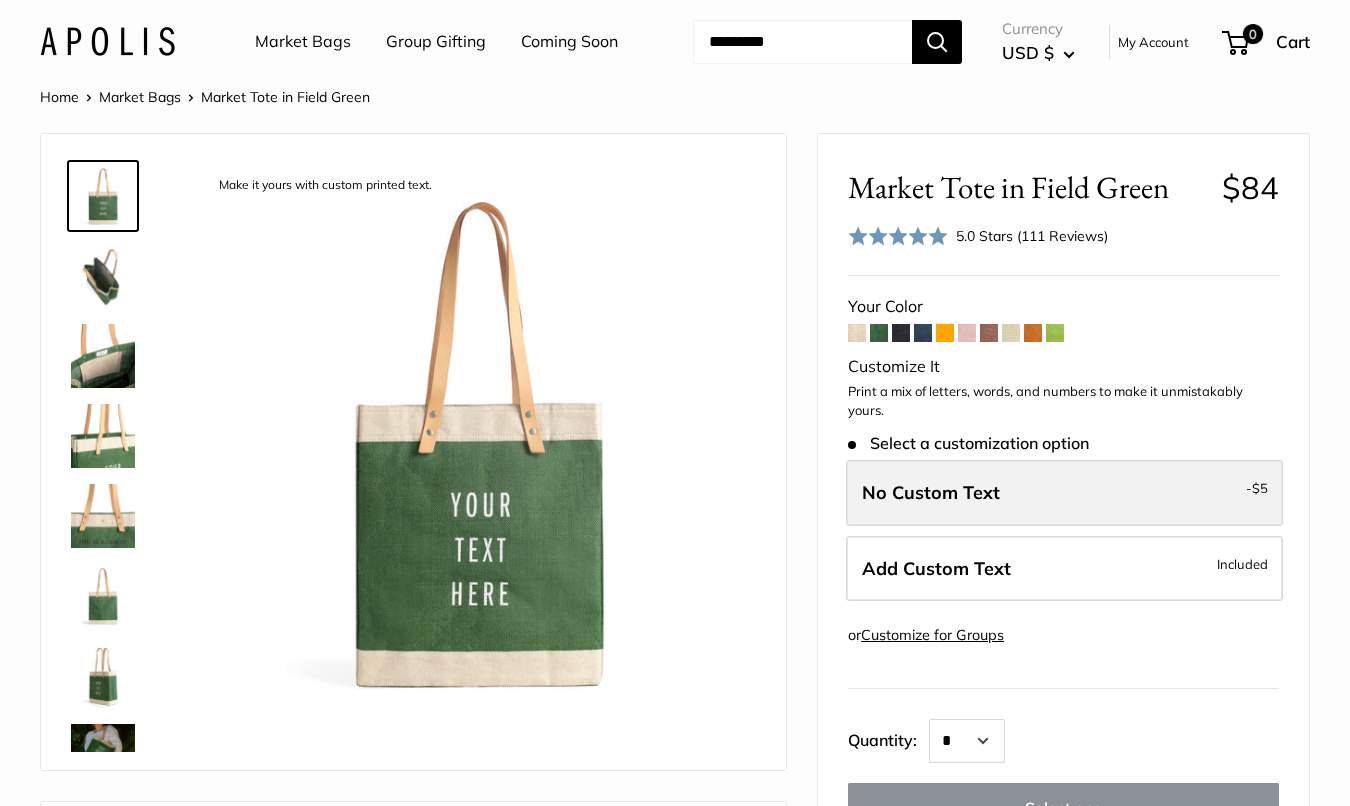 click on "No Custom Text
- $5" at bounding box center (1064, 493) 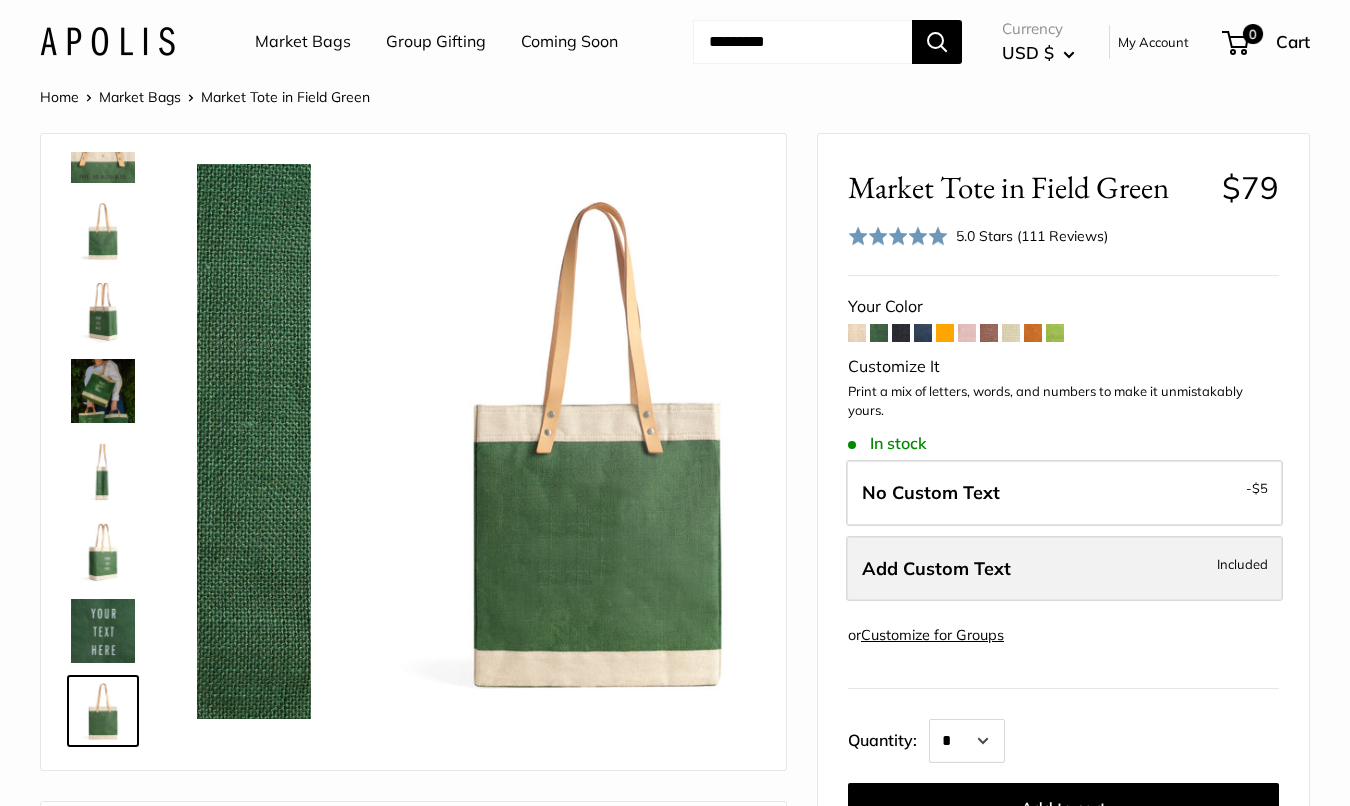 scroll, scrollTop: 368, scrollLeft: 0, axis: vertical 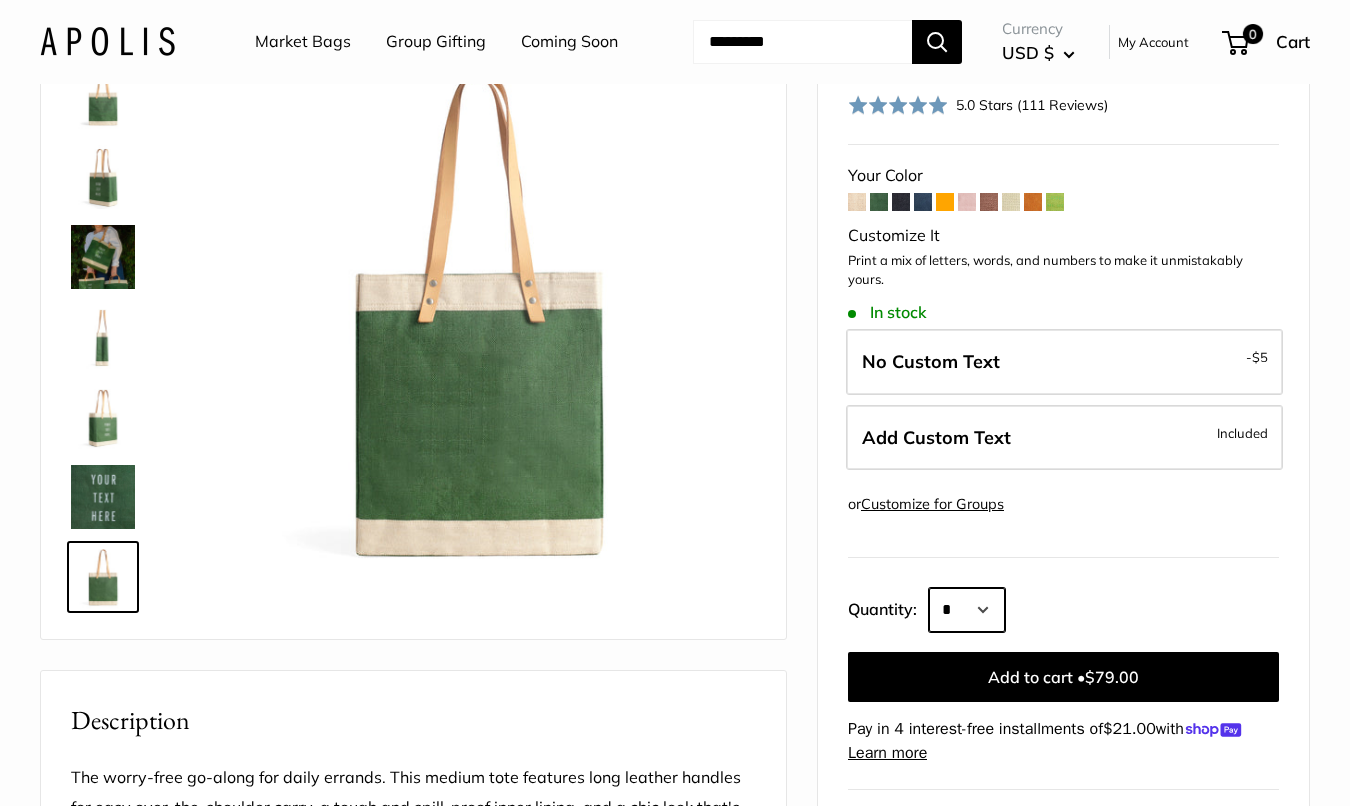 click on "* * * * * * * * * *** *** *** *** *** *** *** *** *** *** *** *** *** *** *** *** *** *** *** *** *** *** *** *** *** *** *** *** *** *** *** *** *** *** *** *** *** *** *** *** *** *** *** *** *** *** *** *** *** *** *** *** *** *** *** *** *** *** *** *** *** *** *** *** *** *** *** *** *** *** *** *** *** *** *** *** *** *** *** *** *** *** *** *** *** *** *** *** *** *** ****" at bounding box center (967, 610) 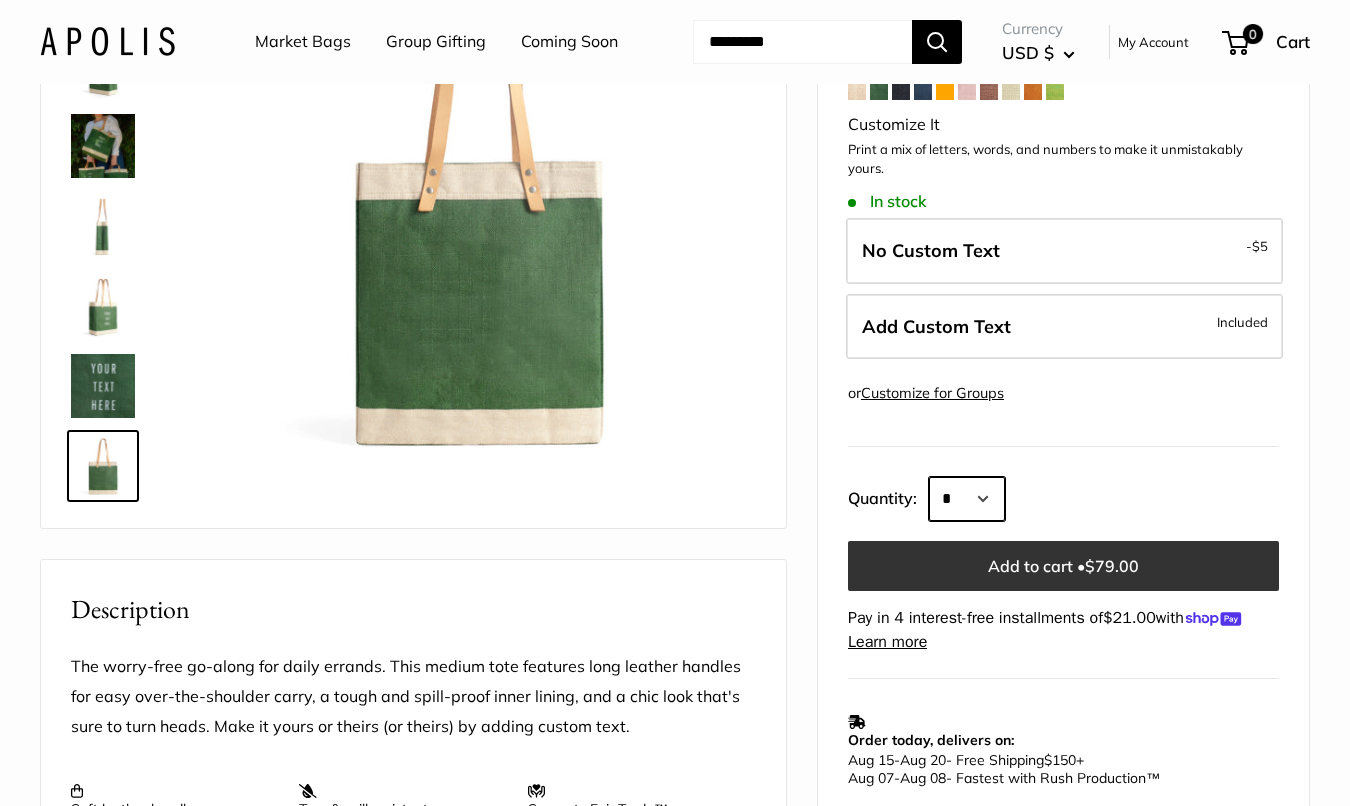 scroll, scrollTop: 249, scrollLeft: 0, axis: vertical 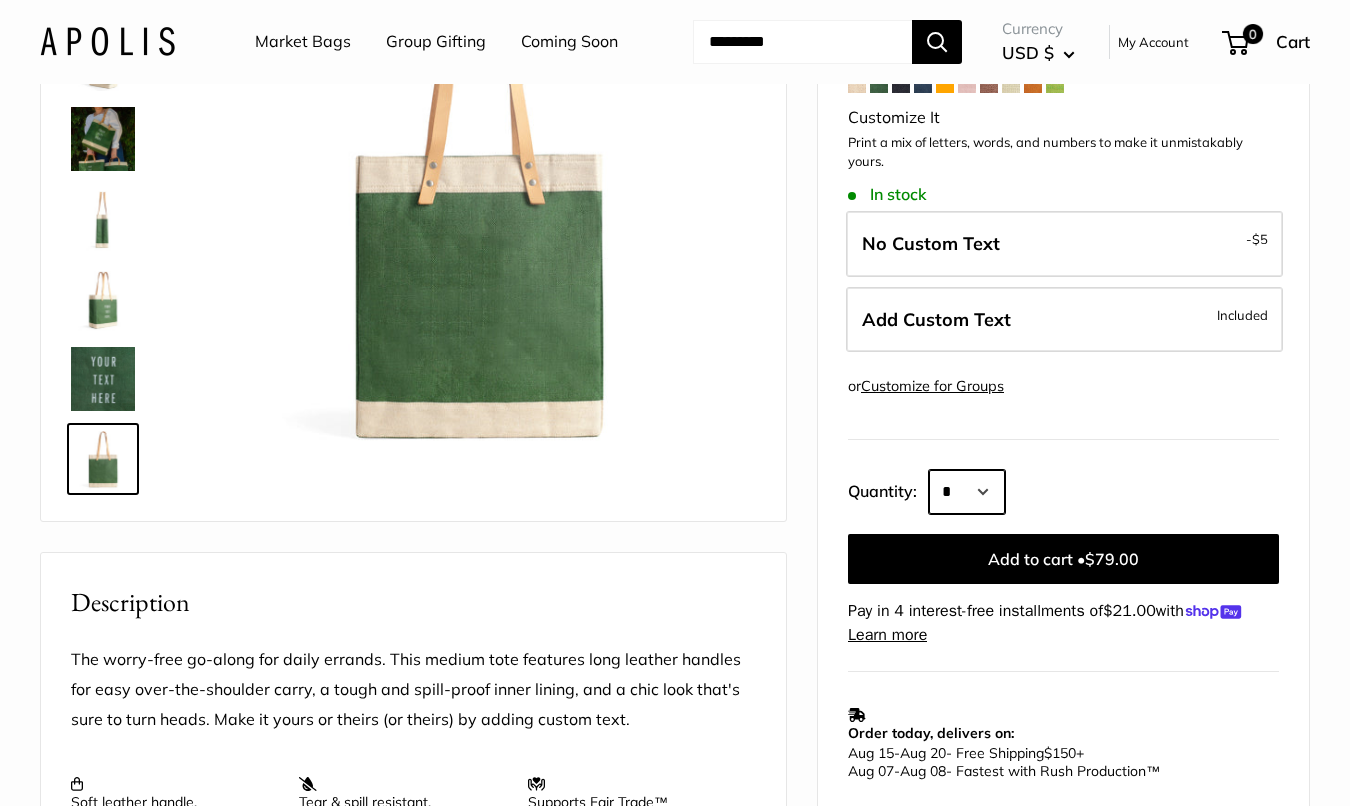 click on "* * * * * * * * * *** *** *** *** *** *** *** *** *** *** *** *** *** *** *** *** *** *** *** *** *** *** *** *** *** *** *** *** *** *** *** *** *** *** *** *** *** *** *** *** *** *** *** *** *** *** *** *** *** *** *** *** *** *** *** *** *** *** *** *** *** *** *** *** *** *** *** *** *** *** *** *** *** *** *** *** *** *** *** *** *** *** *** *** *** *** *** *** *** *** ****" at bounding box center (967, 492) 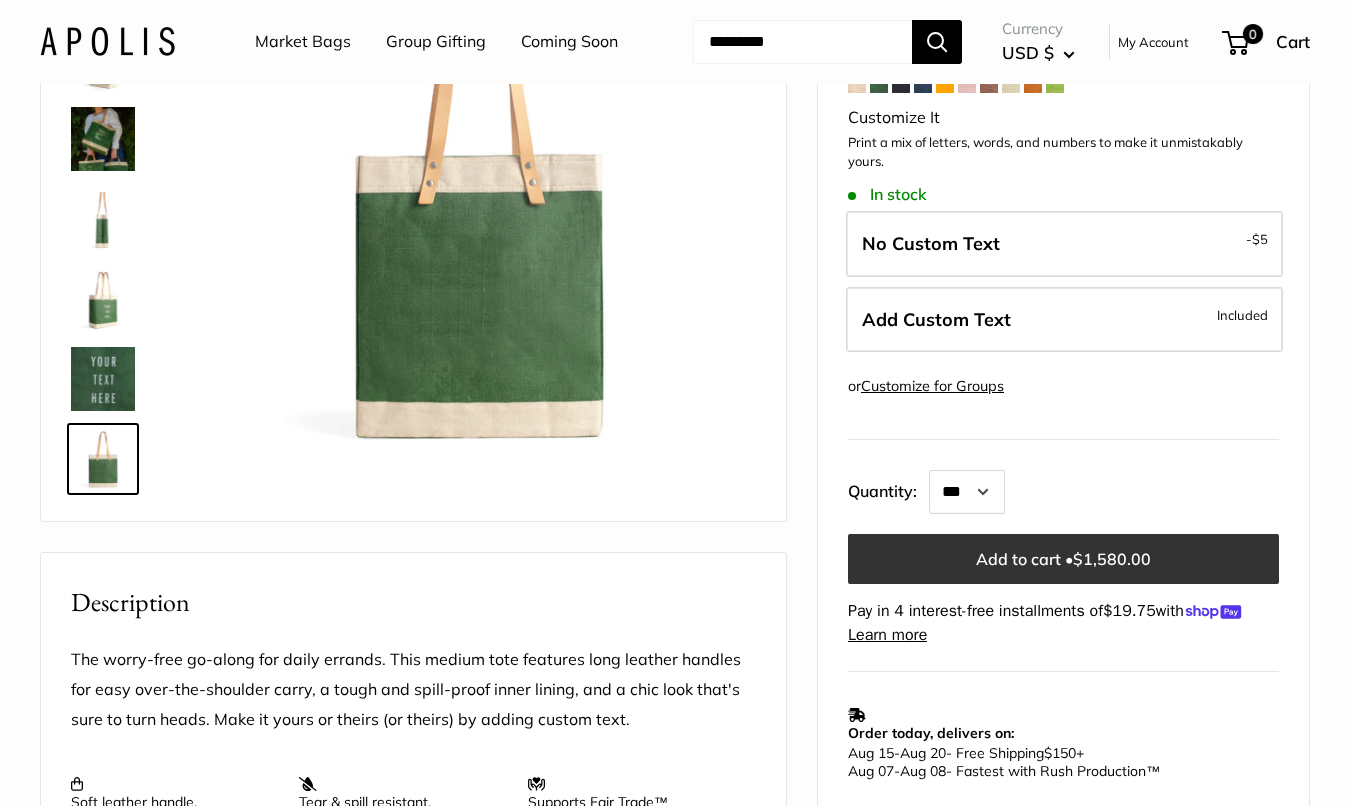 click on "Add to cart •  $1,580.00" at bounding box center [1063, 559] 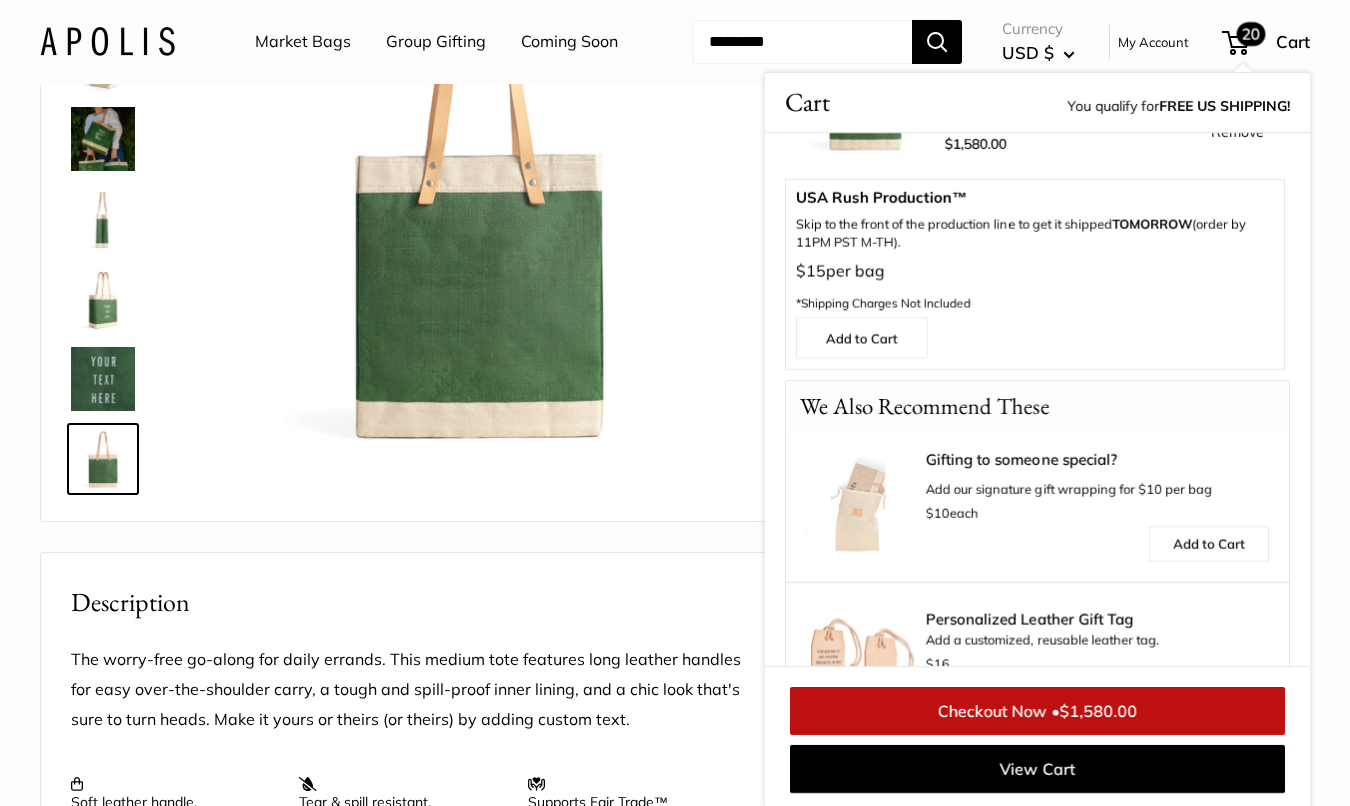 scroll, scrollTop: 170, scrollLeft: 0, axis: vertical 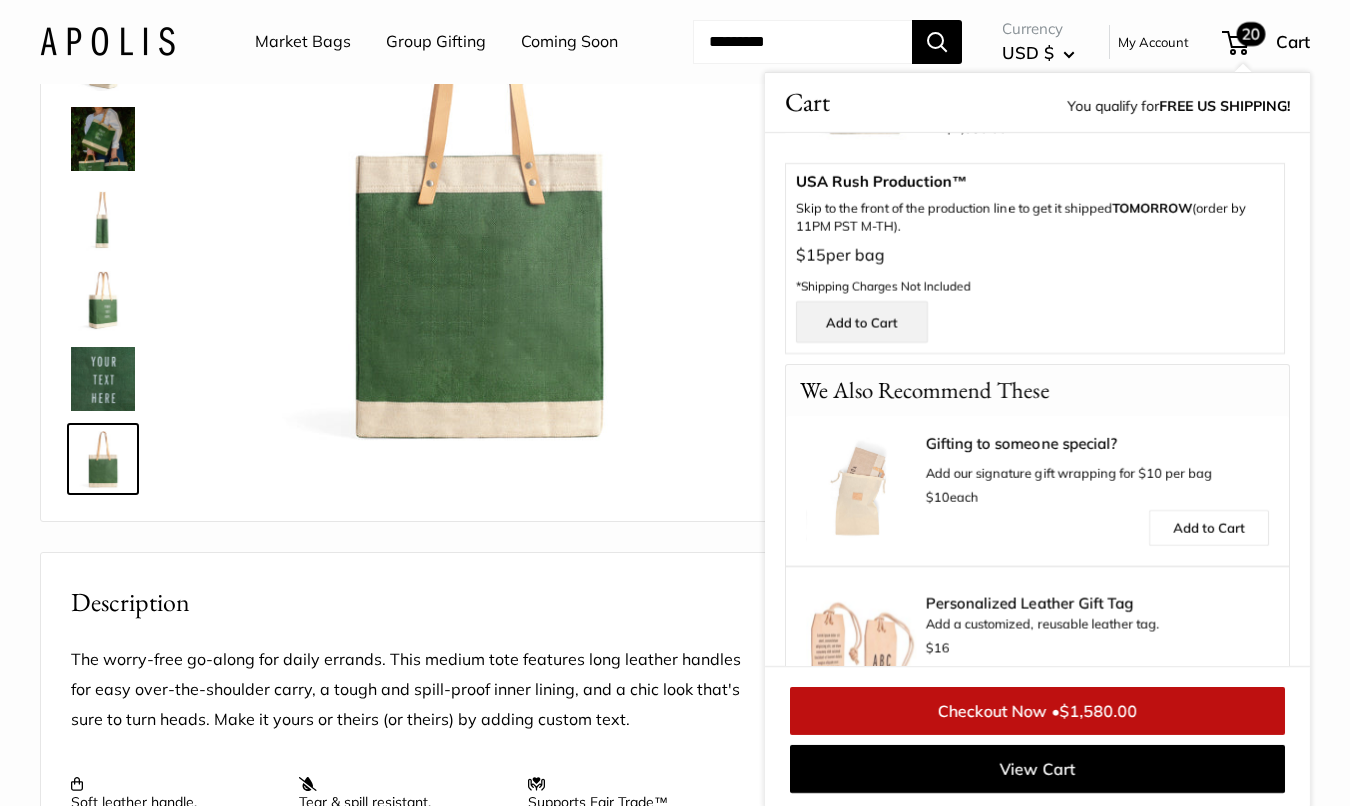 click on "Add to Cart" at bounding box center (862, 321) 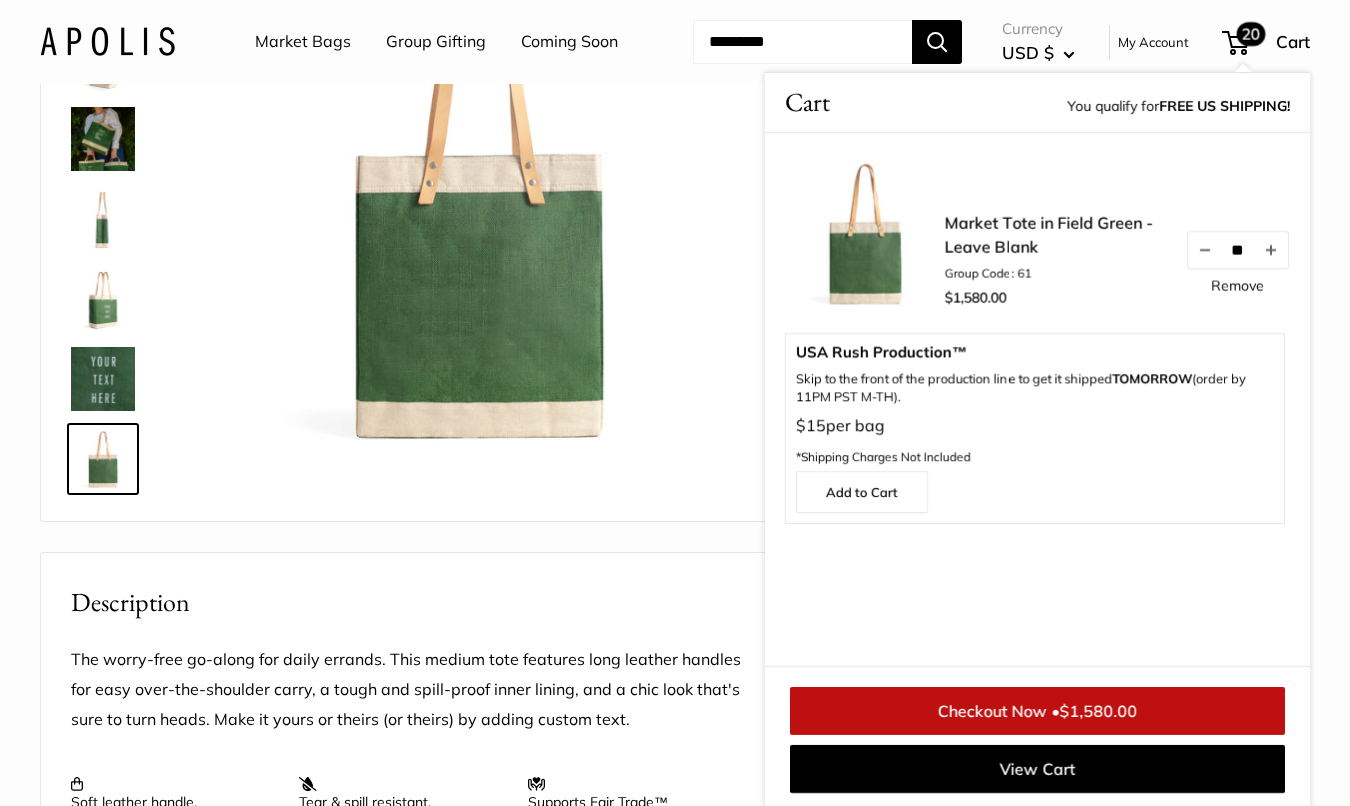 scroll, scrollTop: 0, scrollLeft: 0, axis: both 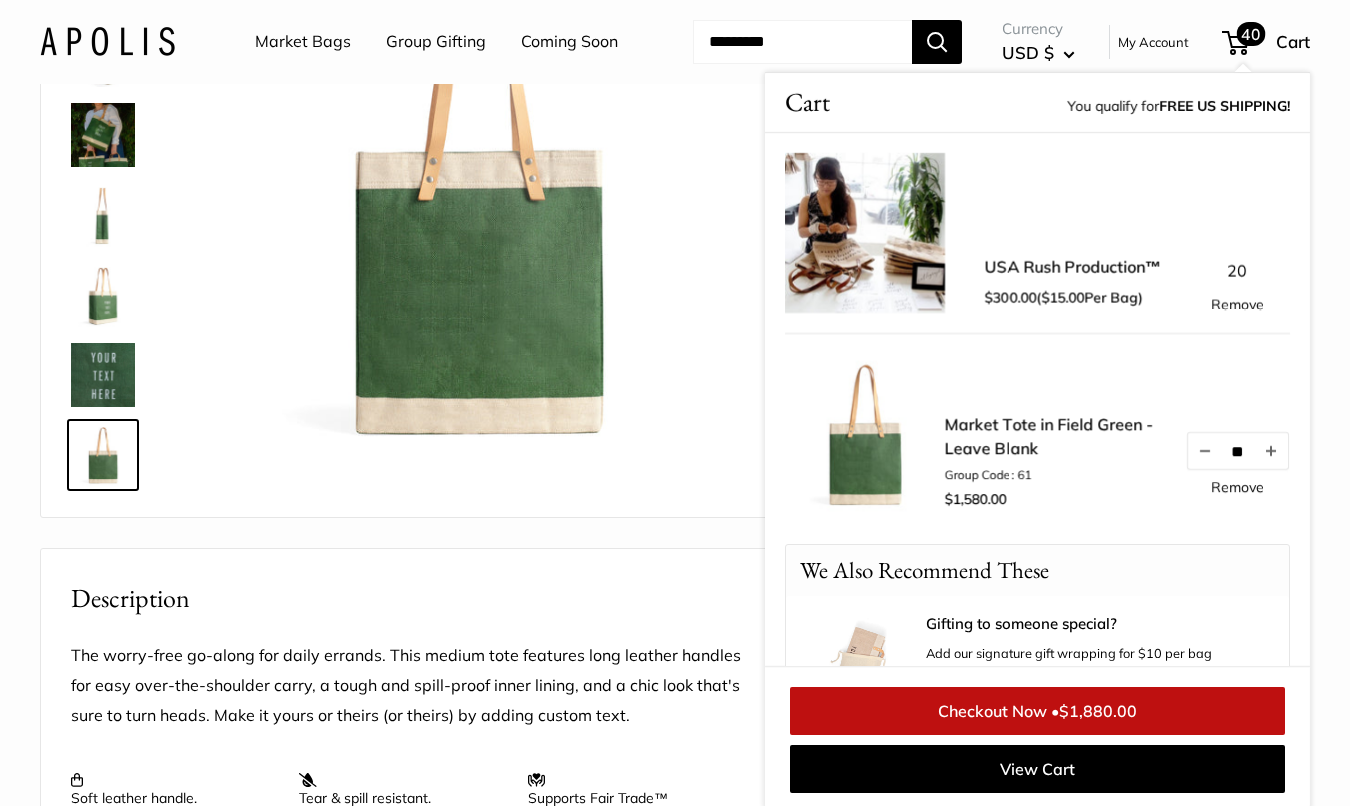 click at bounding box center (103, 215) 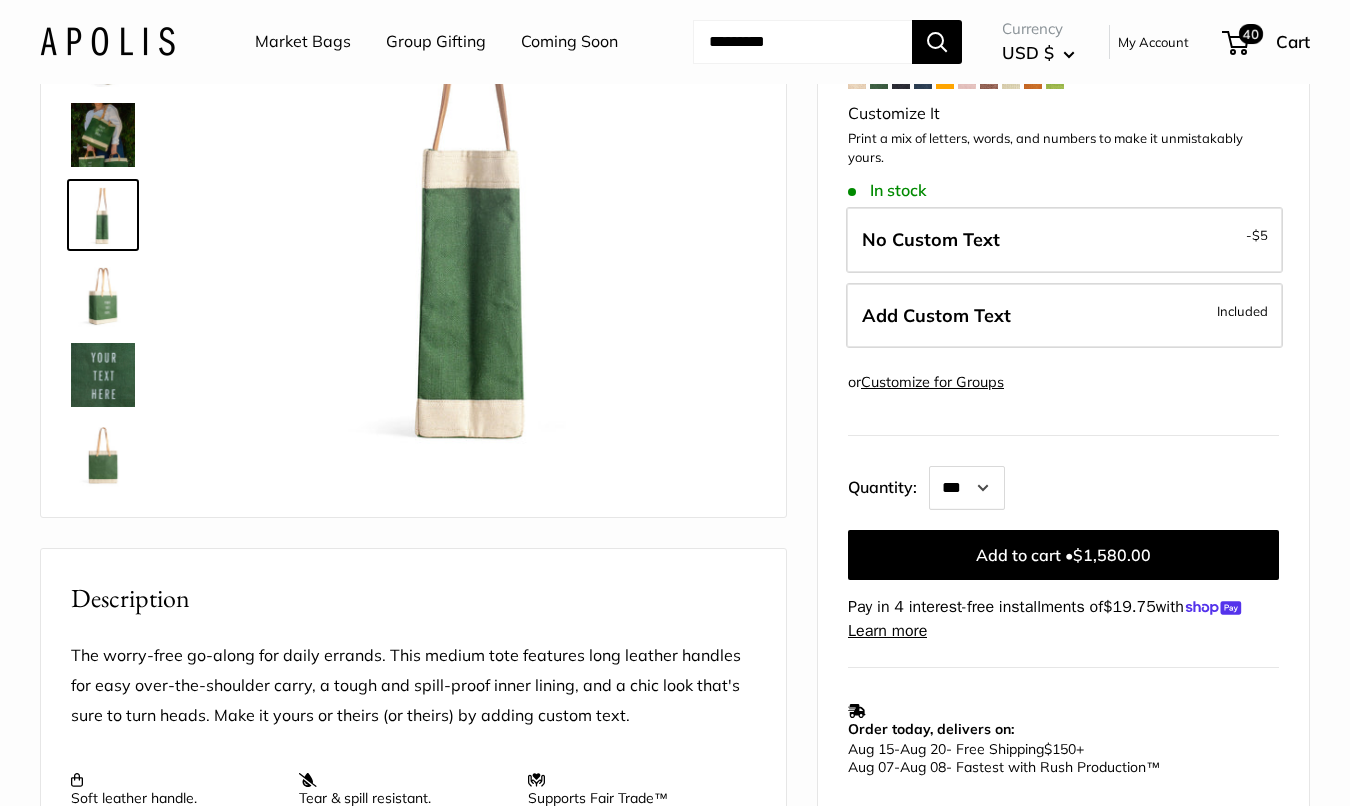 click at bounding box center (103, 135) 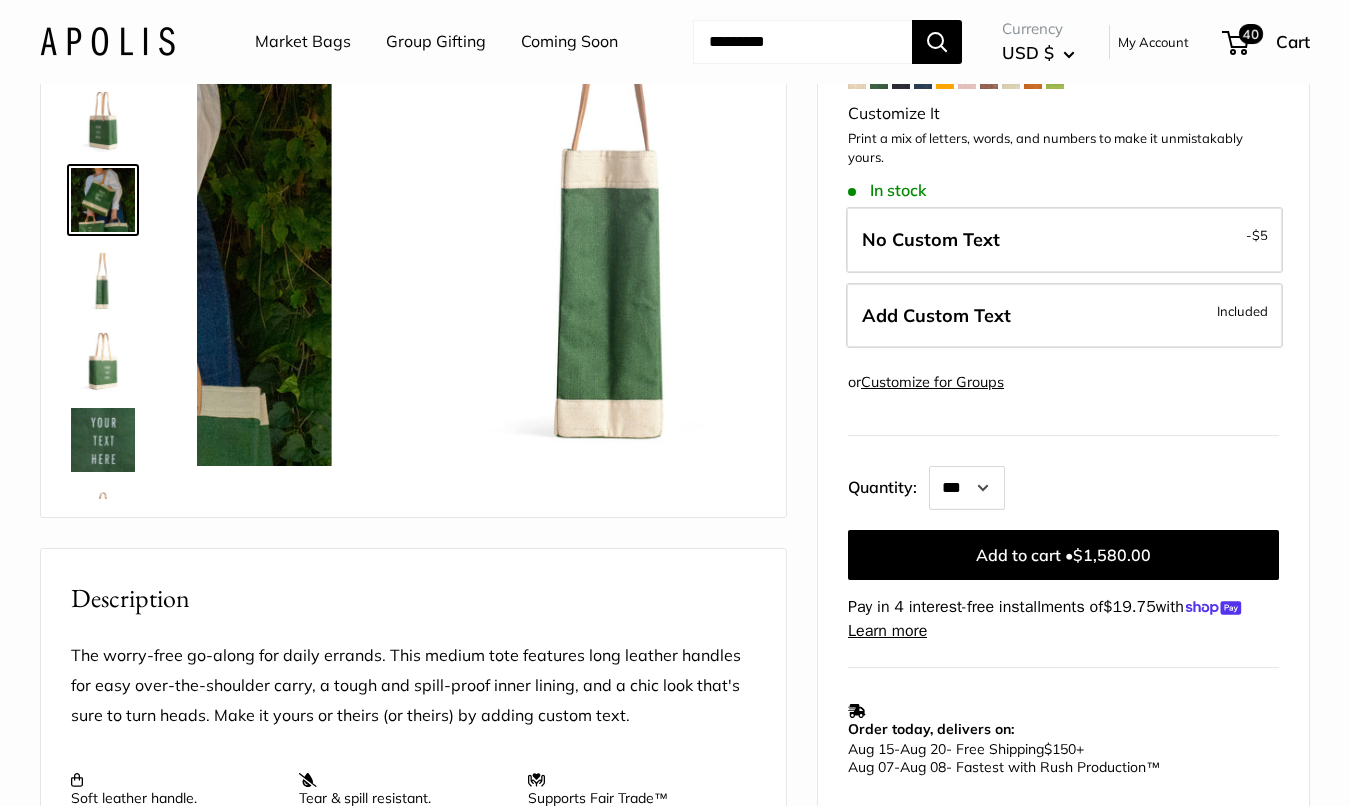 scroll, scrollTop: 302, scrollLeft: 0, axis: vertical 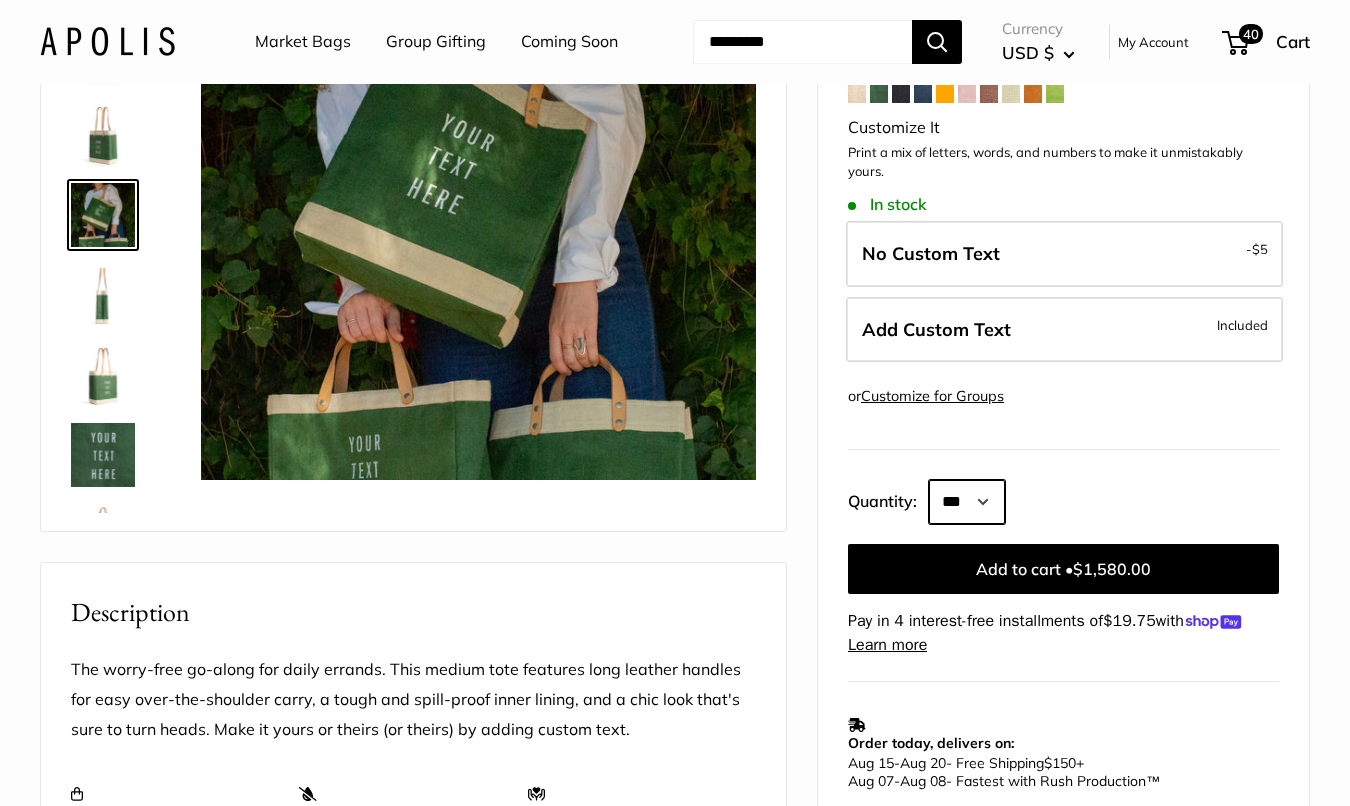 click on "* * * * * * * * * *** *** *** *** *** *** *** *** *** *** *** *** *** *** *** *** *** *** *** *** *** *** *** *** *** *** *** *** *** *** *** *** *** *** *** *** *** *** *** *** *** *** *** *** *** *** *** *** *** *** *** *** *** *** *** *** *** *** *** *** *** *** *** *** *** *** *** *** *** *** *** *** *** *** *** *** *** *** *** *** *** *** *** *** *** *** *** *** *** *** ****" at bounding box center [967, 502] 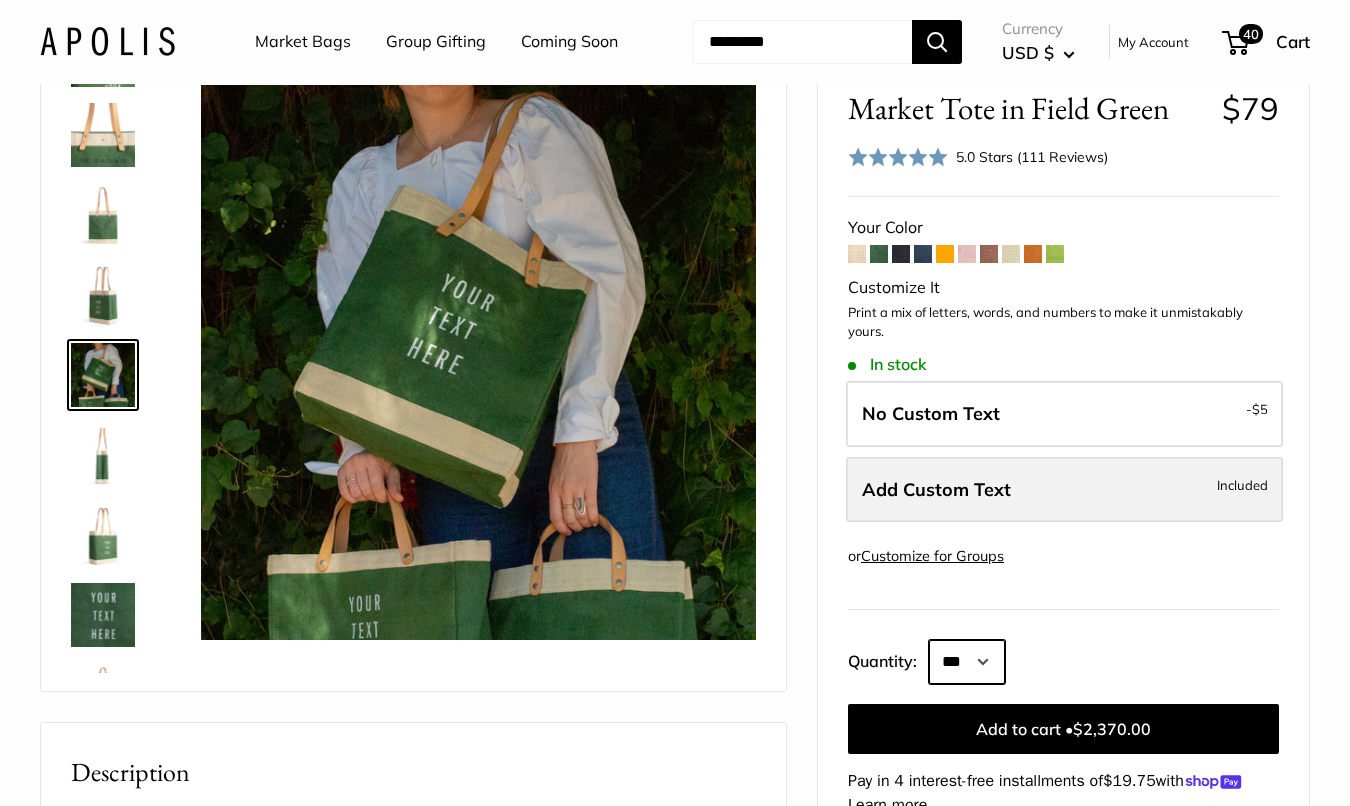 scroll, scrollTop: 84, scrollLeft: 0, axis: vertical 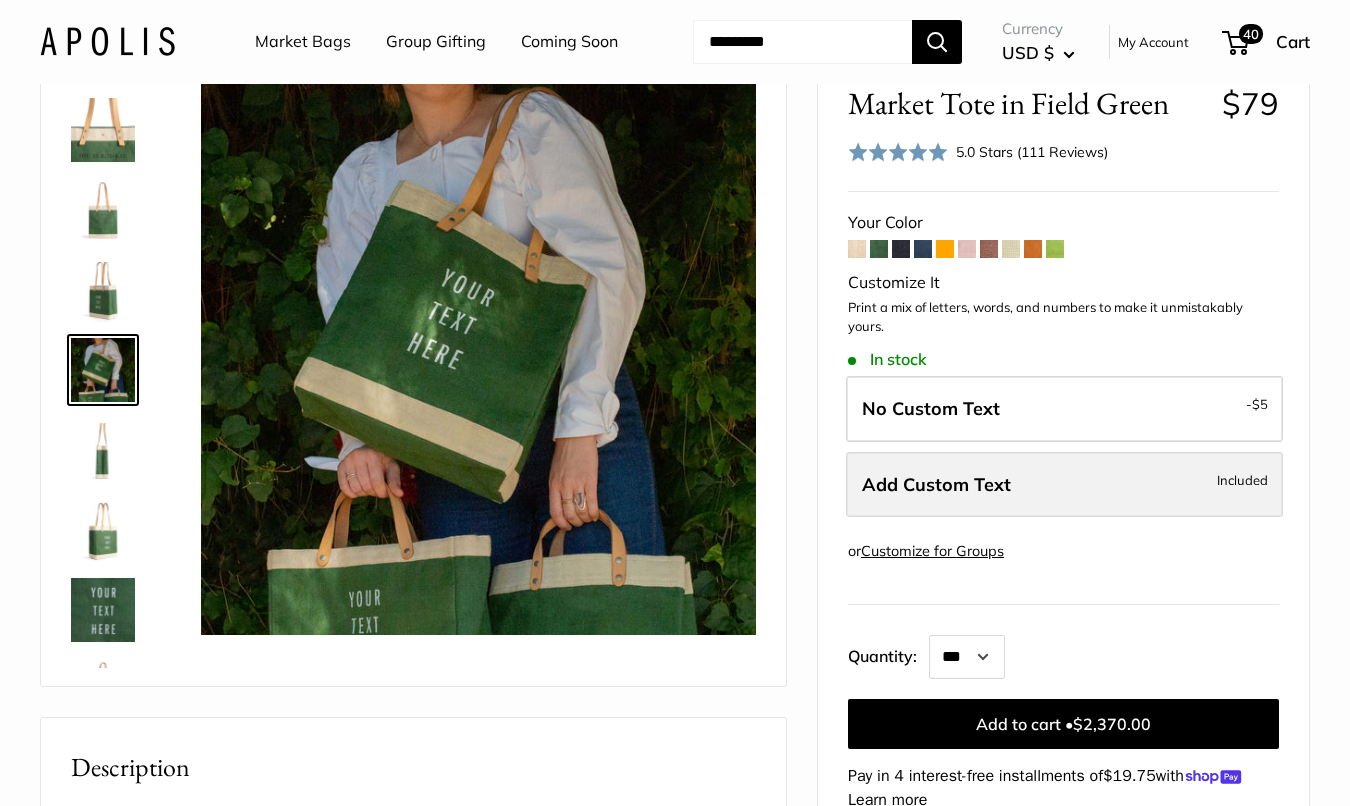 click on "Add Custom Text
Included" at bounding box center (1064, 485) 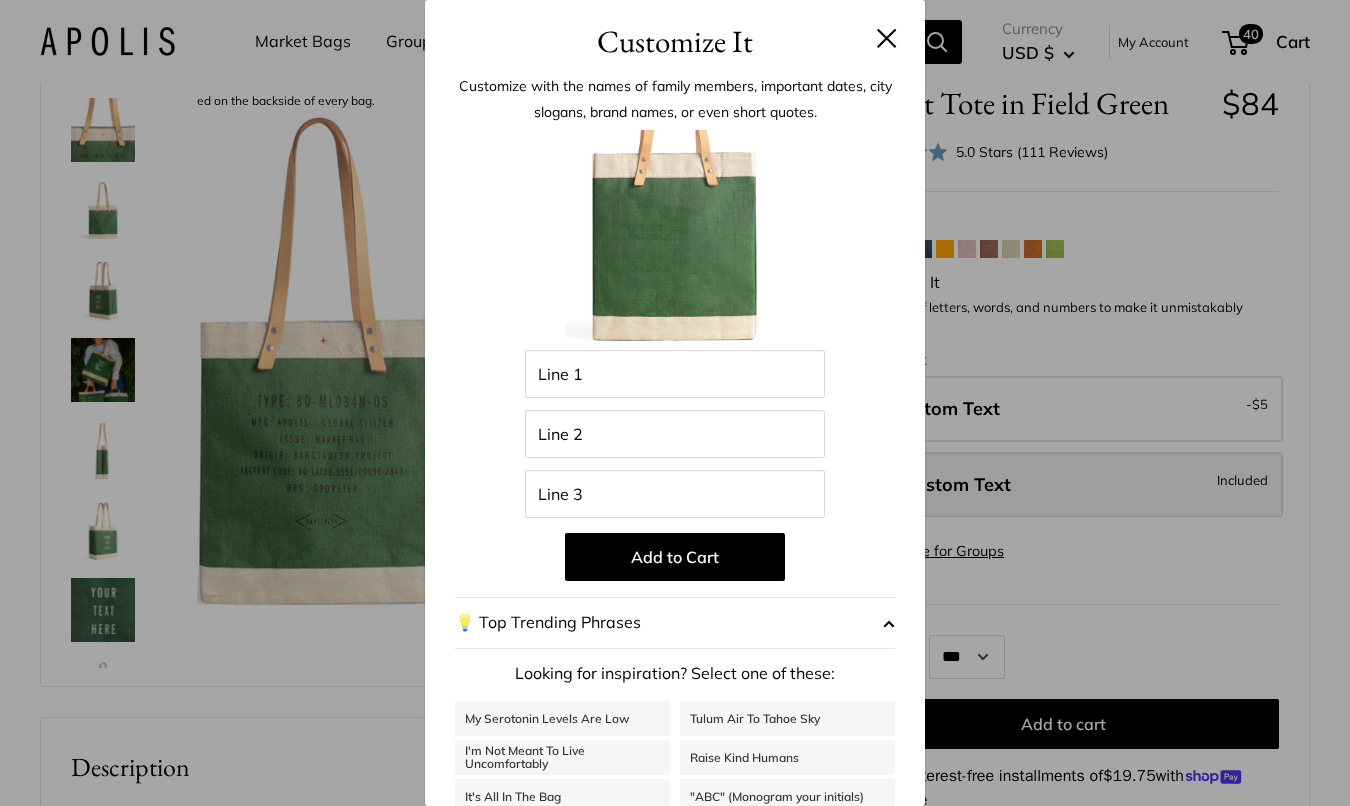 scroll, scrollTop: 0, scrollLeft: 0, axis: both 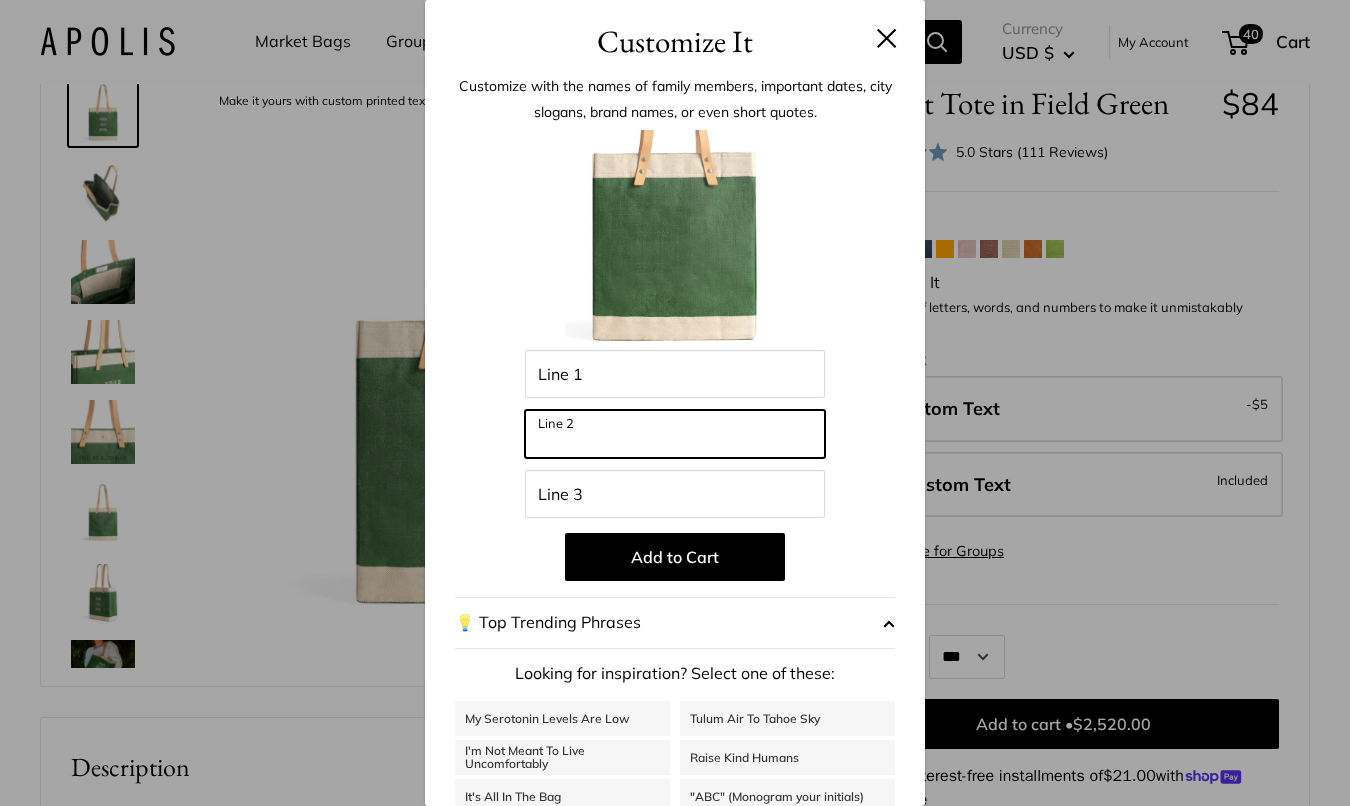 click on "Line 2" at bounding box center [675, 434] 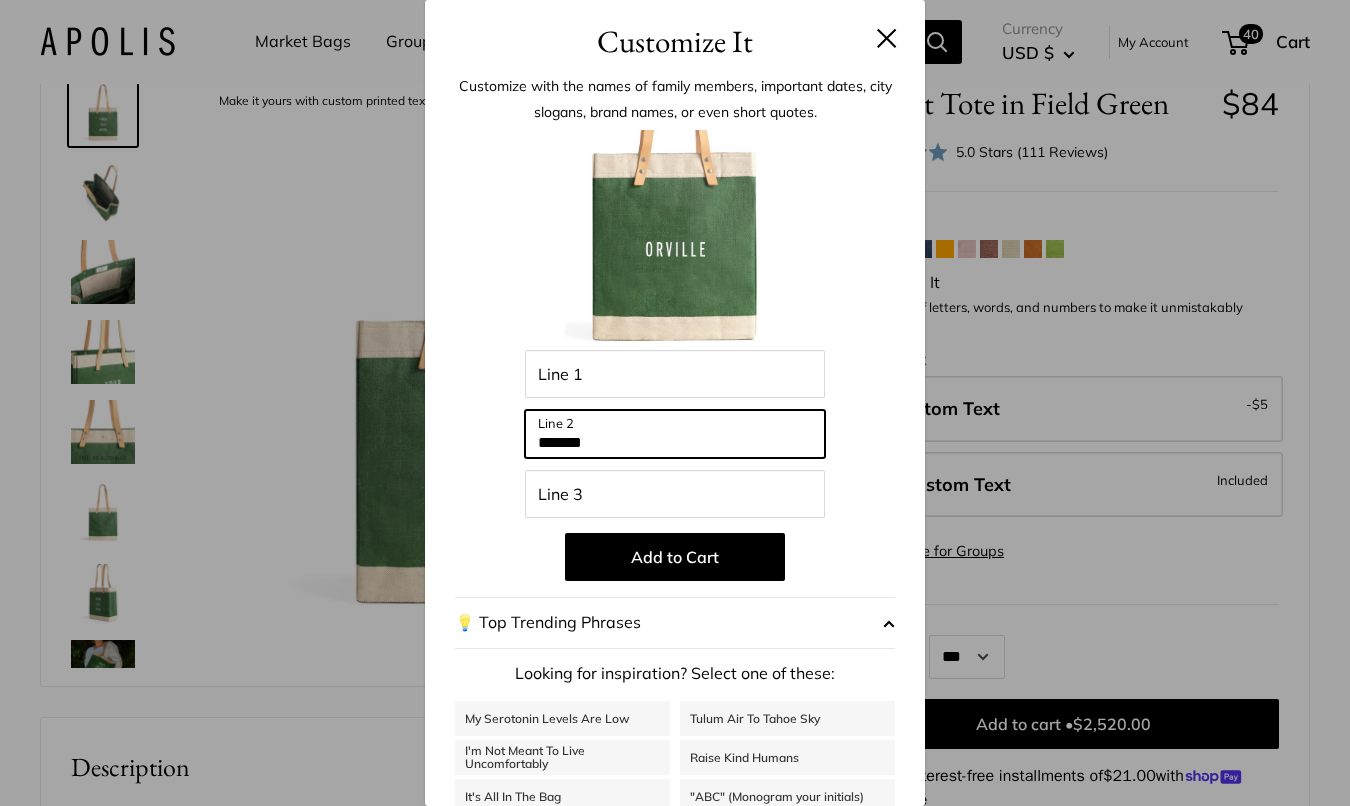 drag, startPoint x: 660, startPoint y: 450, endPoint x: 421, endPoint y: 450, distance: 239 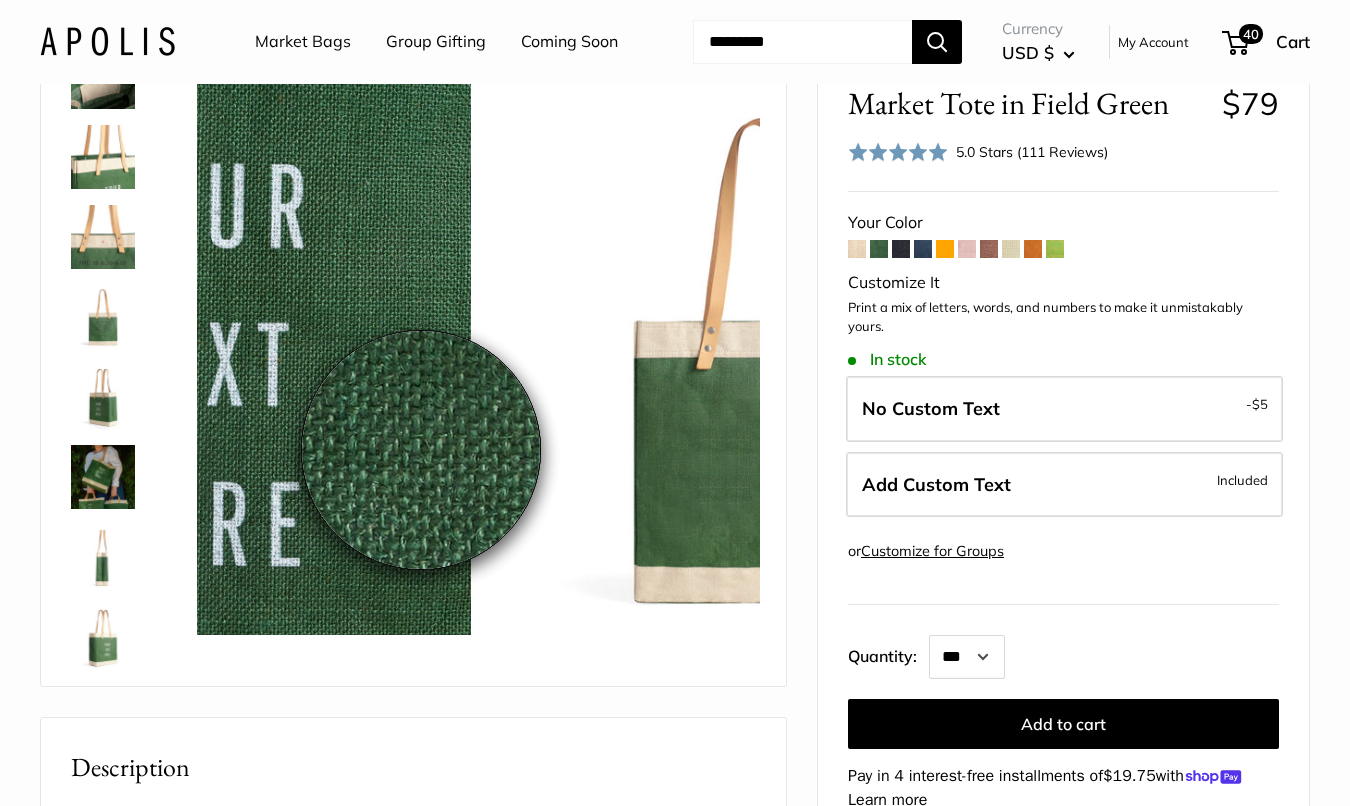 scroll, scrollTop: 368, scrollLeft: 0, axis: vertical 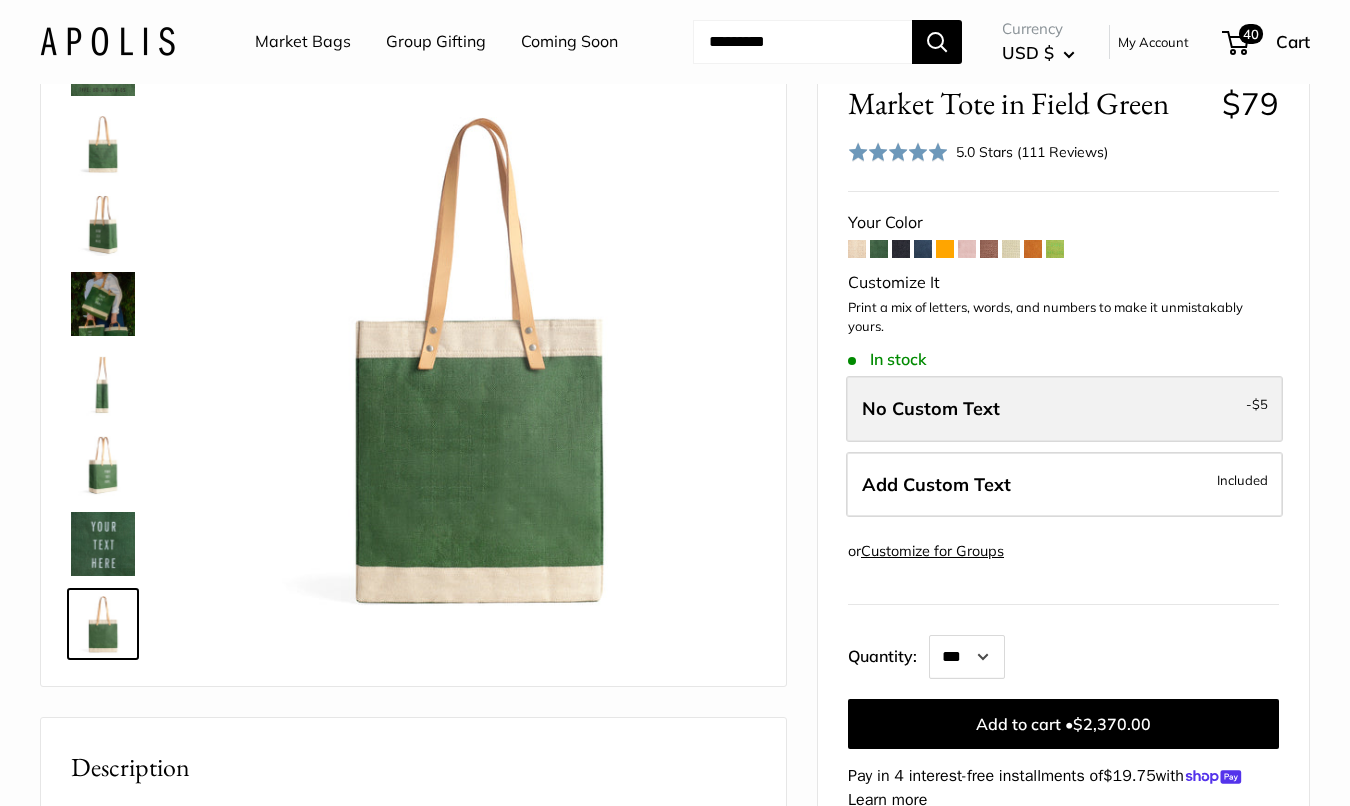 click on "No Custom Text
- $5" at bounding box center (1064, 409) 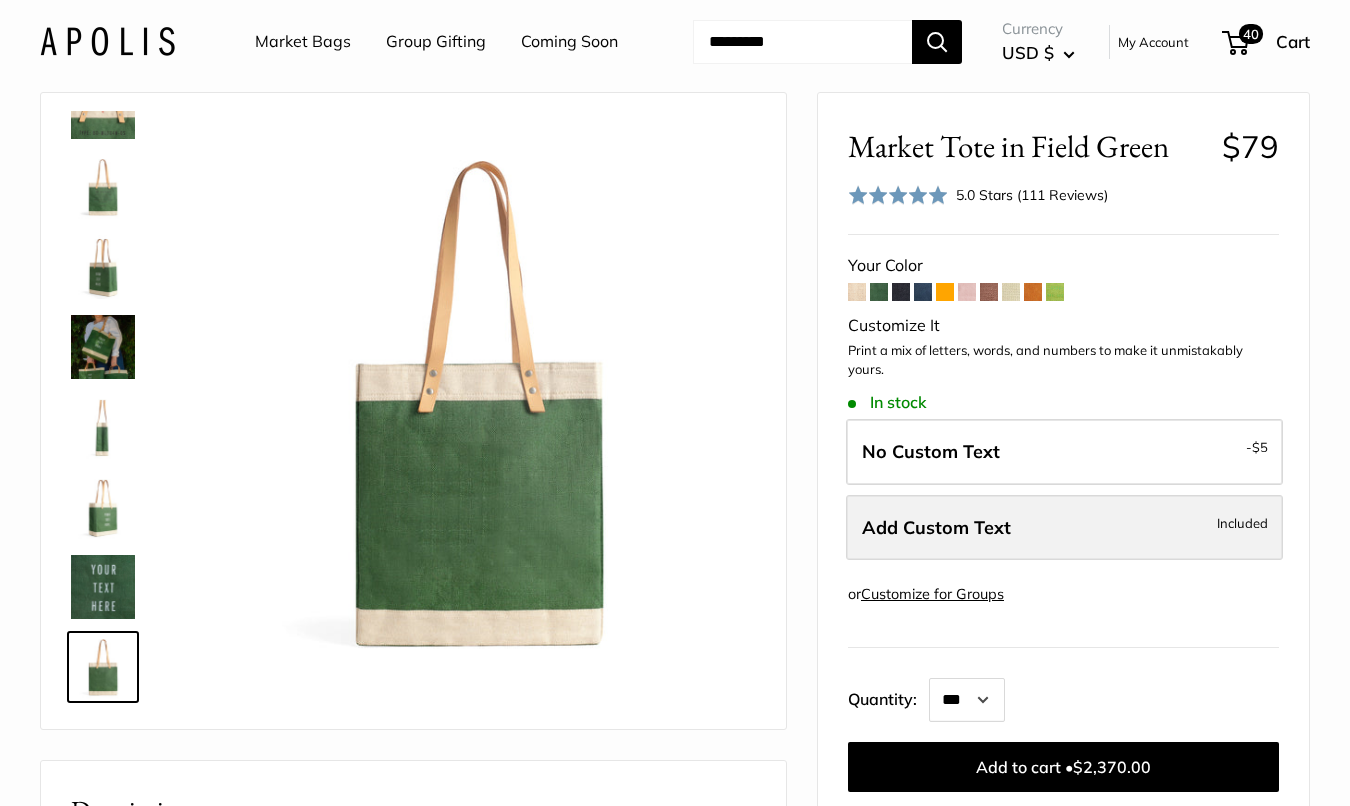 scroll, scrollTop: 27, scrollLeft: 0, axis: vertical 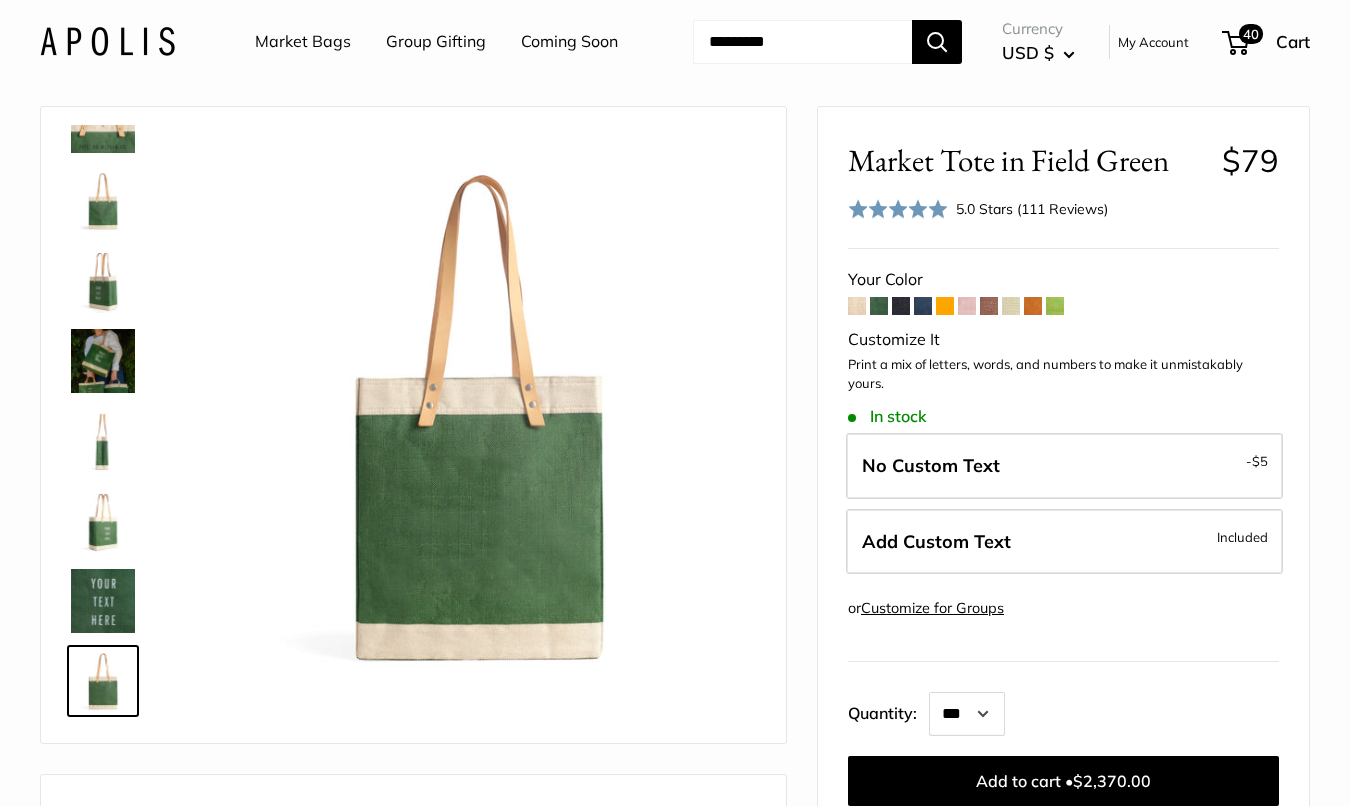 click at bounding box center [103, 201] 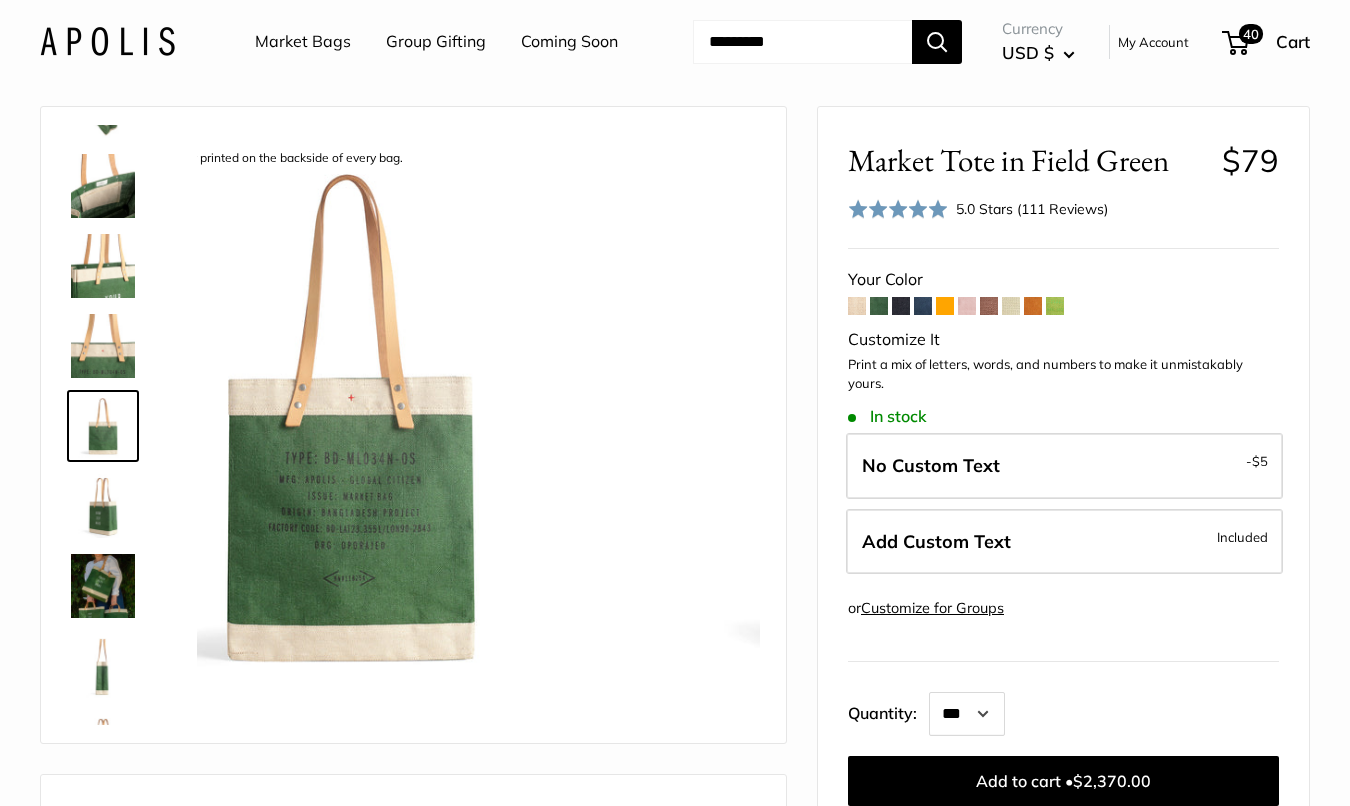 scroll, scrollTop: 142, scrollLeft: 0, axis: vertical 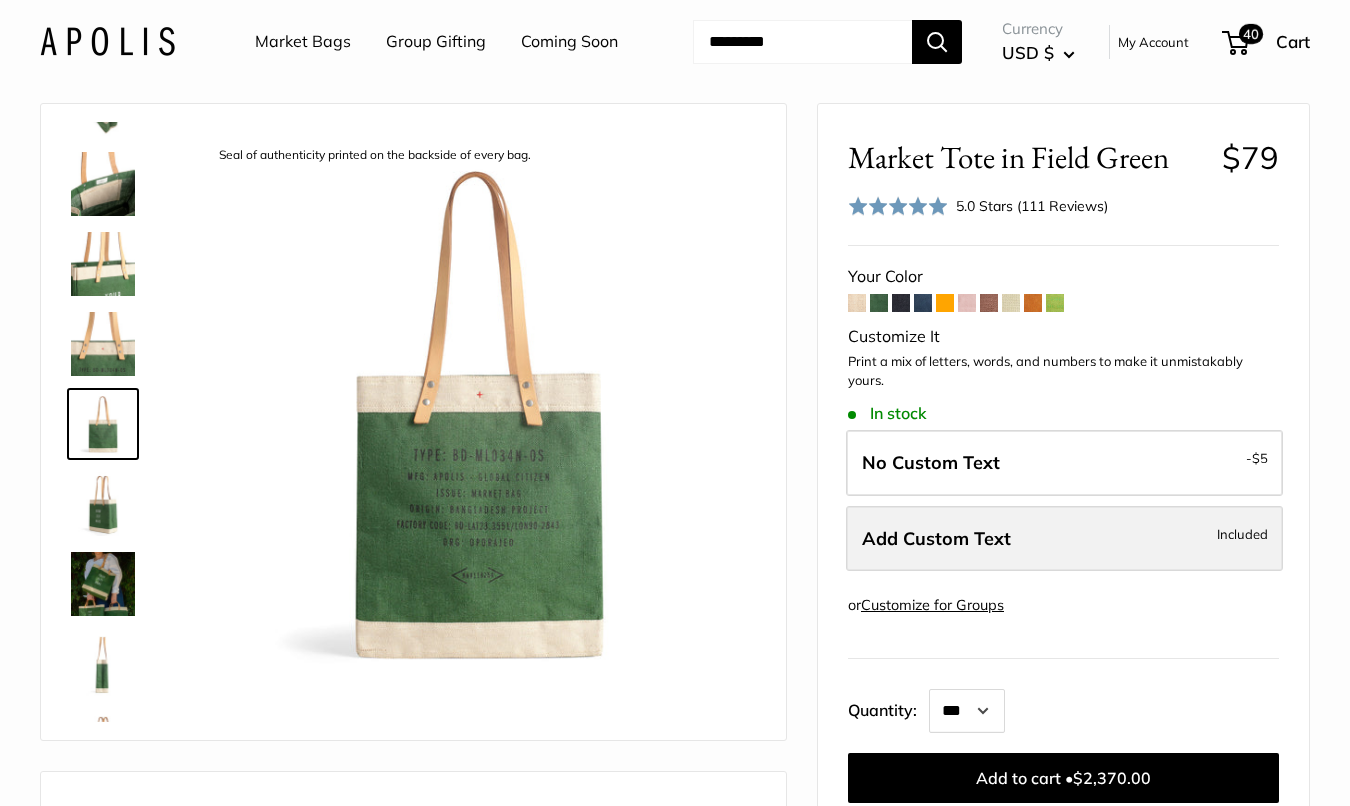 click on "Add Custom Text" at bounding box center (936, 538) 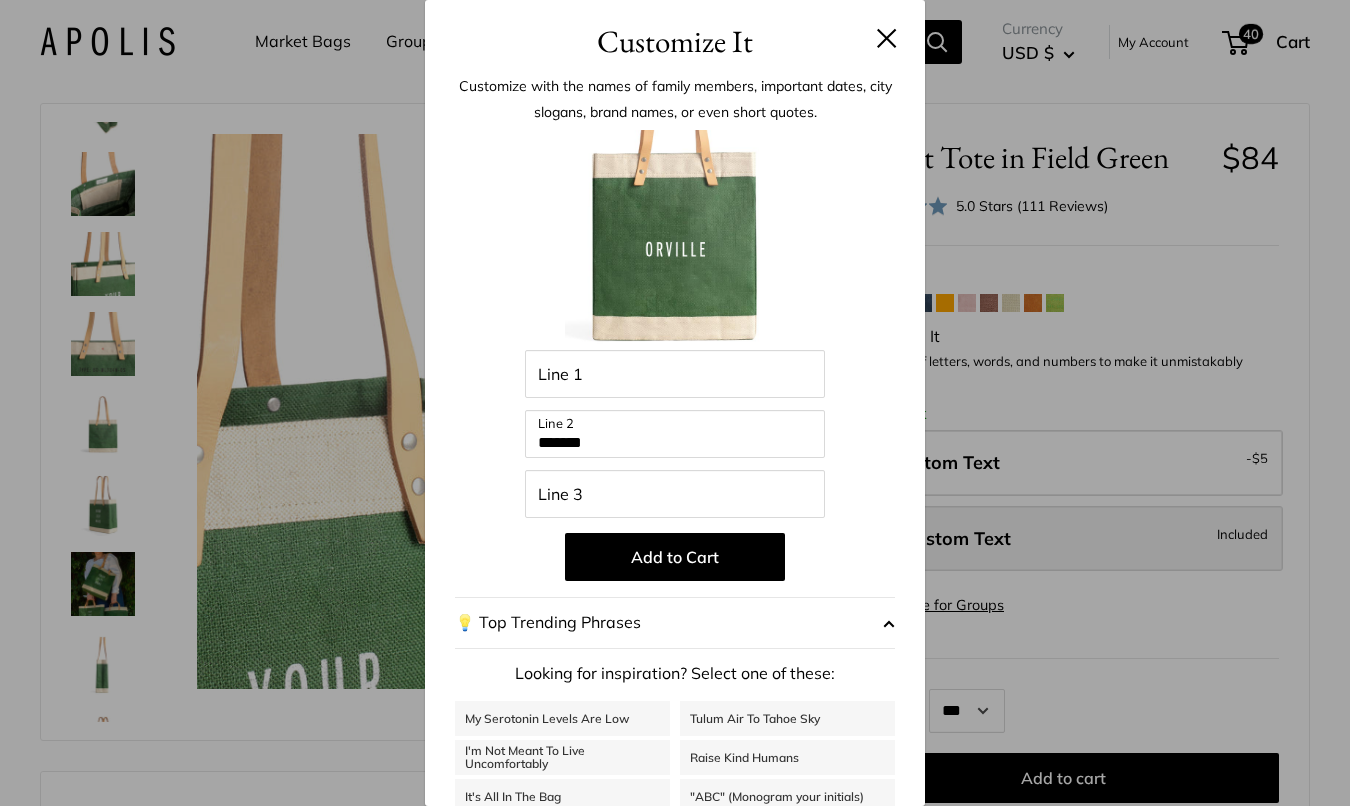 scroll, scrollTop: 0, scrollLeft: 0, axis: both 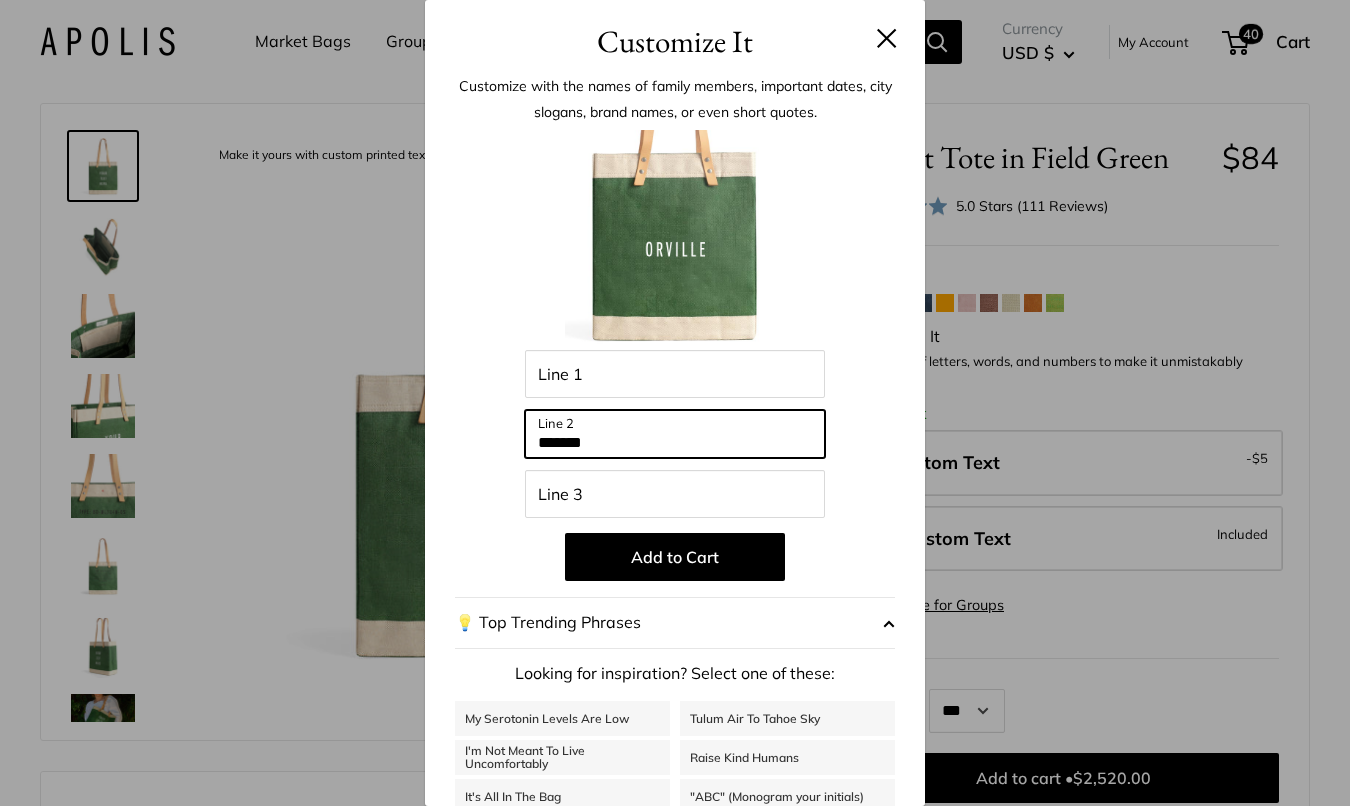 drag, startPoint x: 603, startPoint y: 450, endPoint x: 500, endPoint y: 441, distance: 103.392456 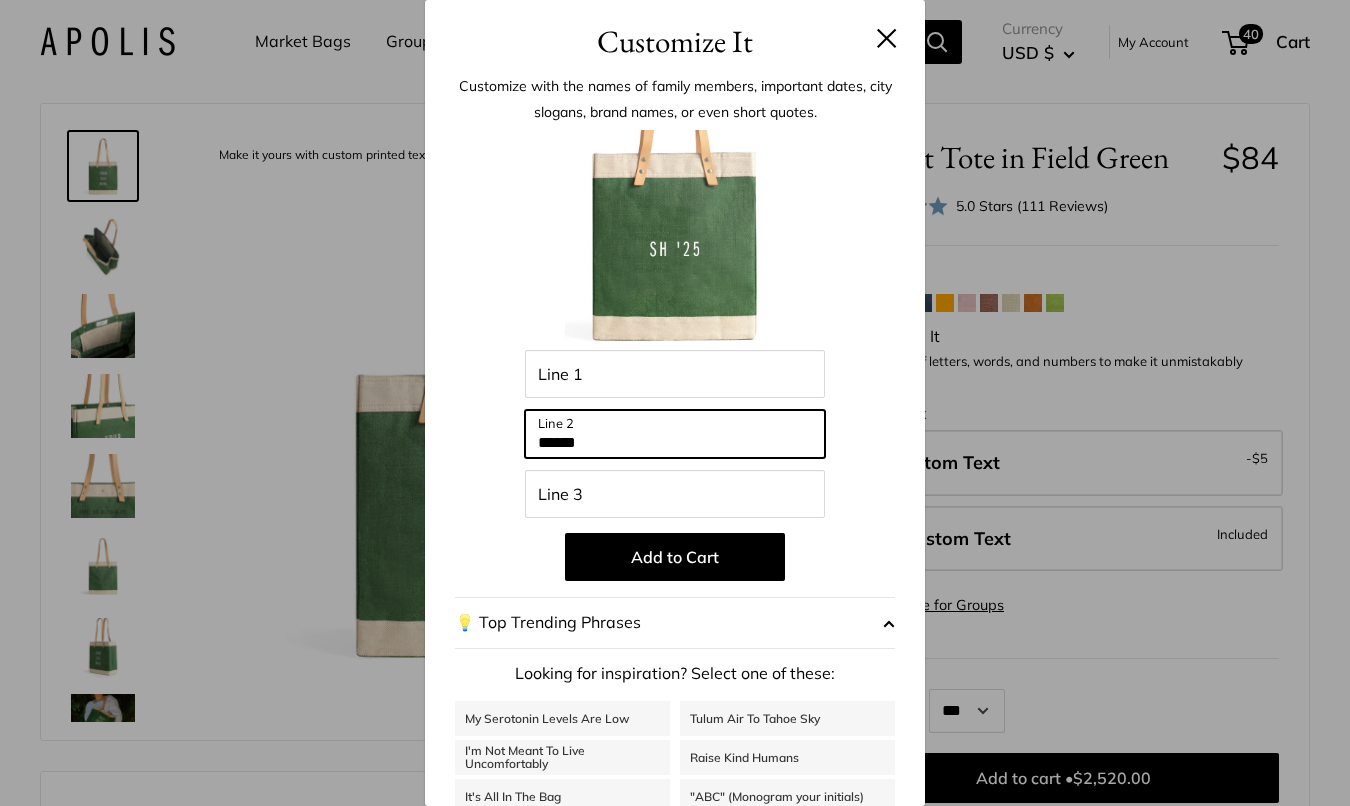 scroll, scrollTop: 147, scrollLeft: 0, axis: vertical 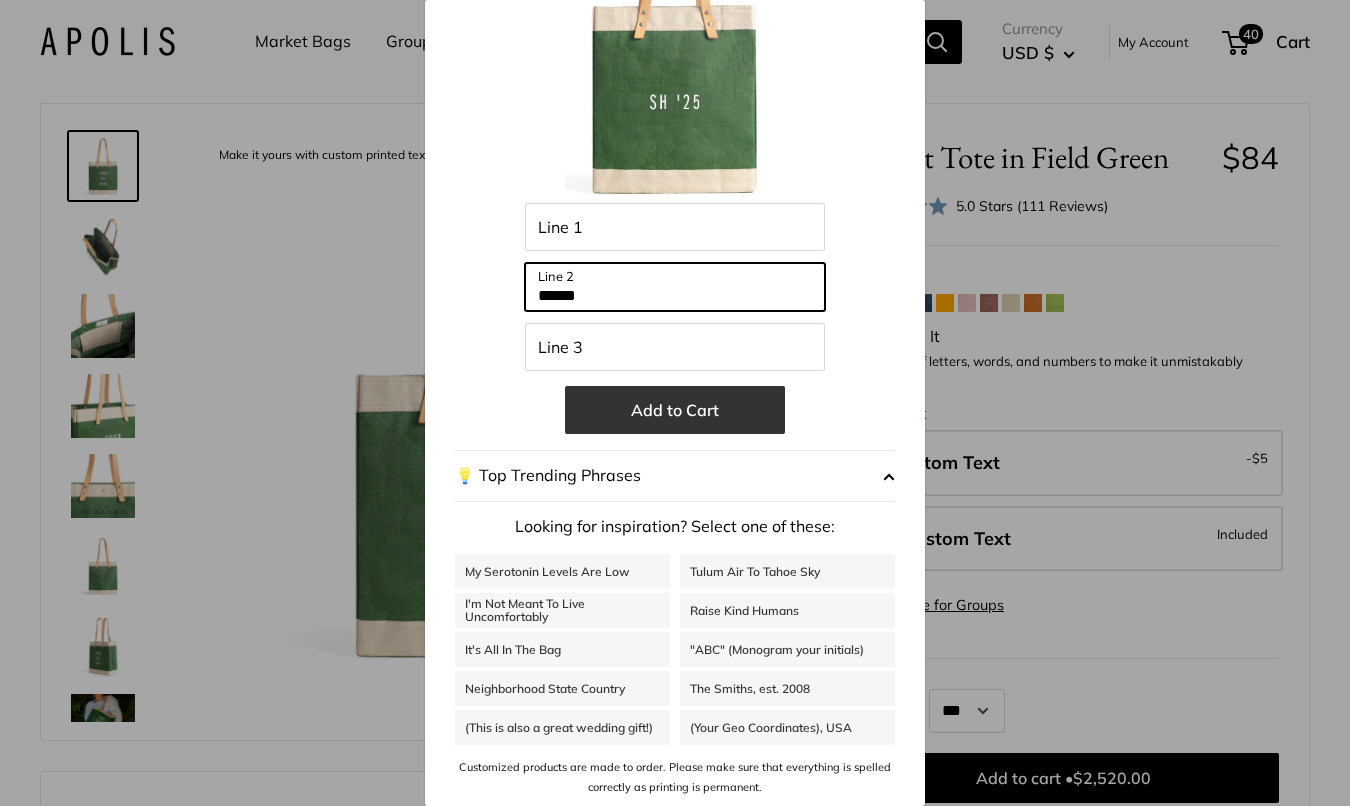 type on "******" 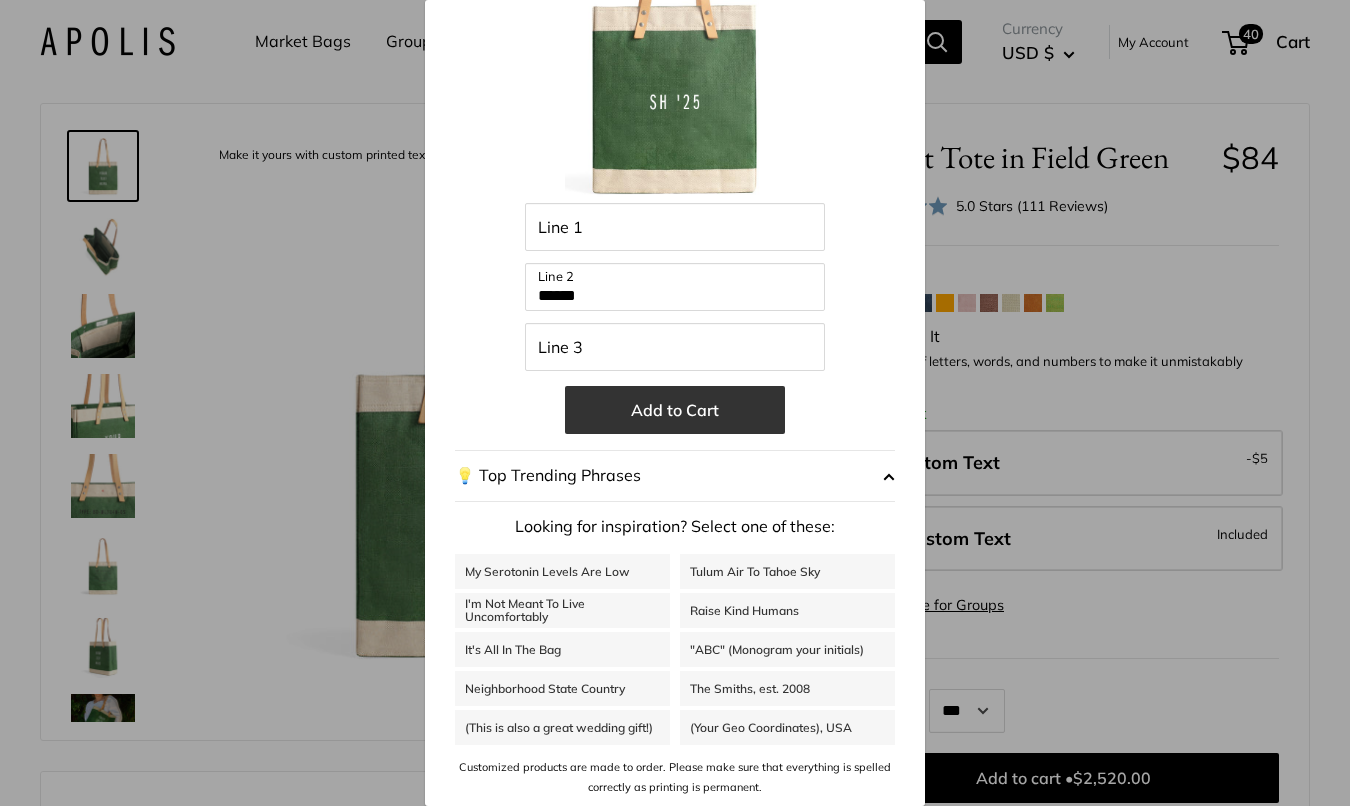 click on "Add to Cart" at bounding box center (675, 410) 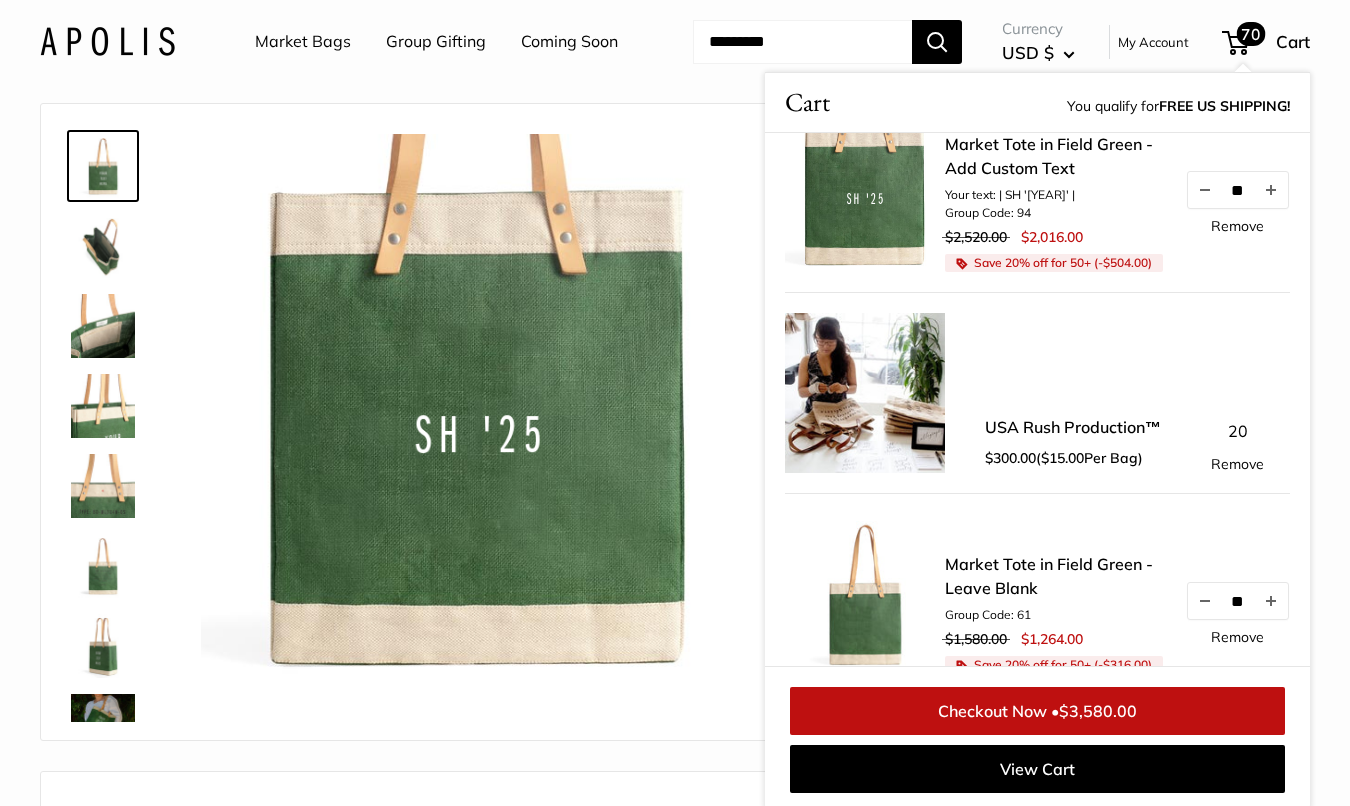 scroll, scrollTop: 0, scrollLeft: 0, axis: both 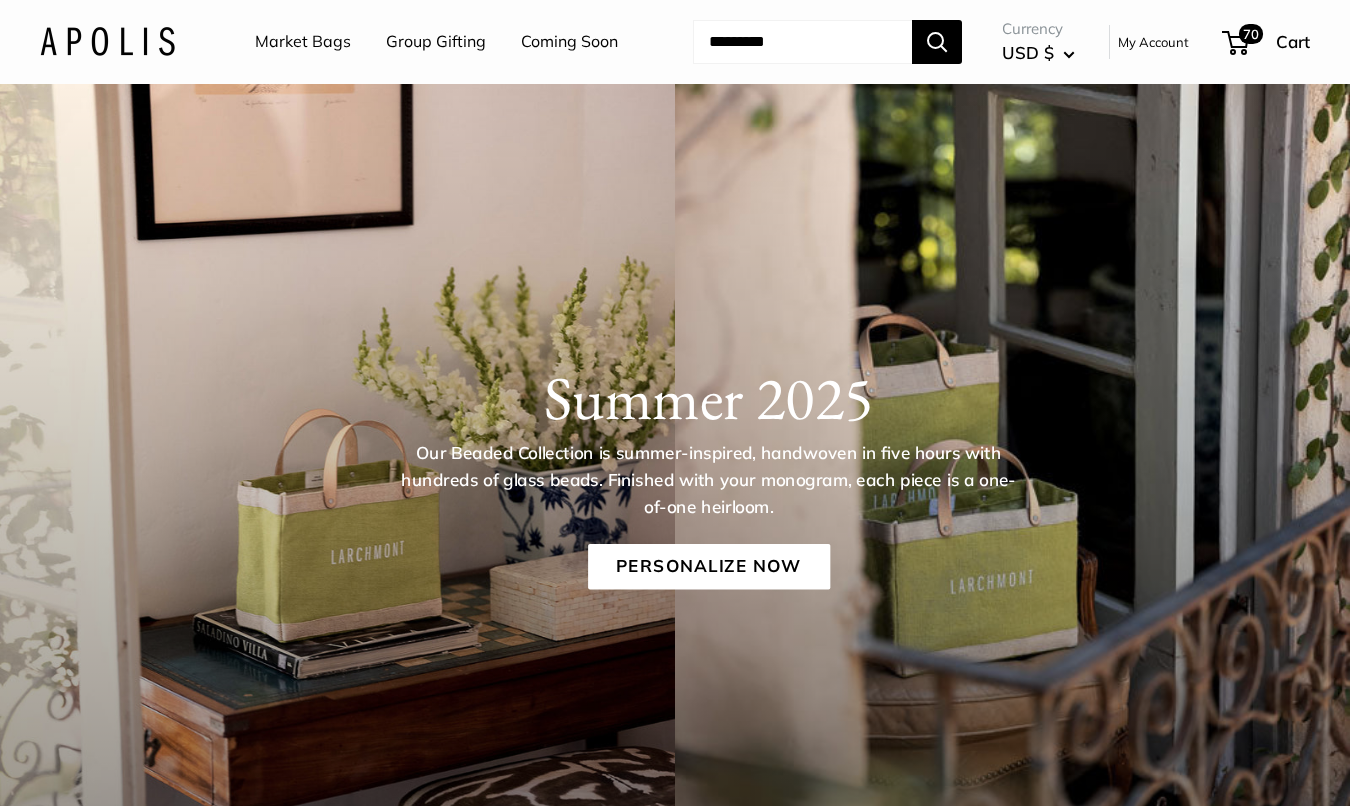 click at bounding box center (802, 42) 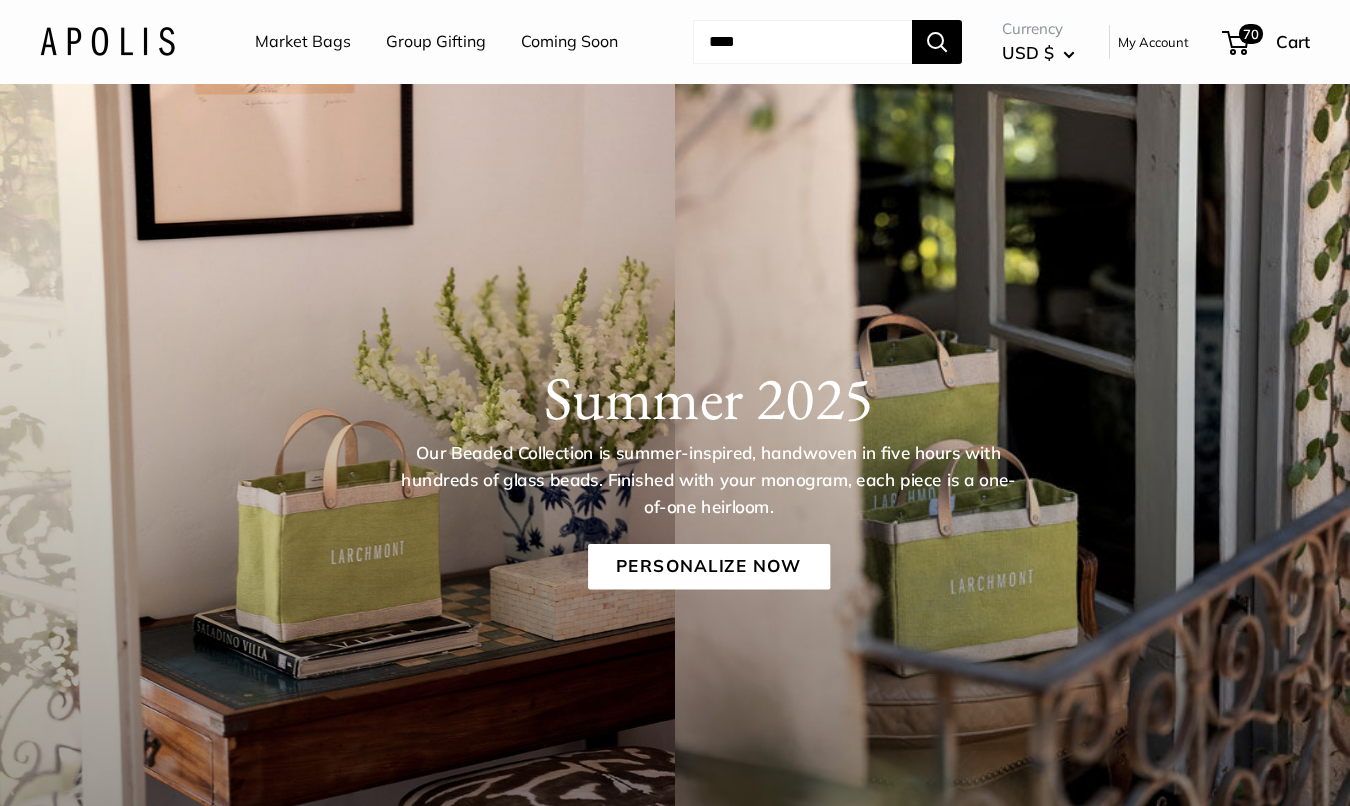 type on "****" 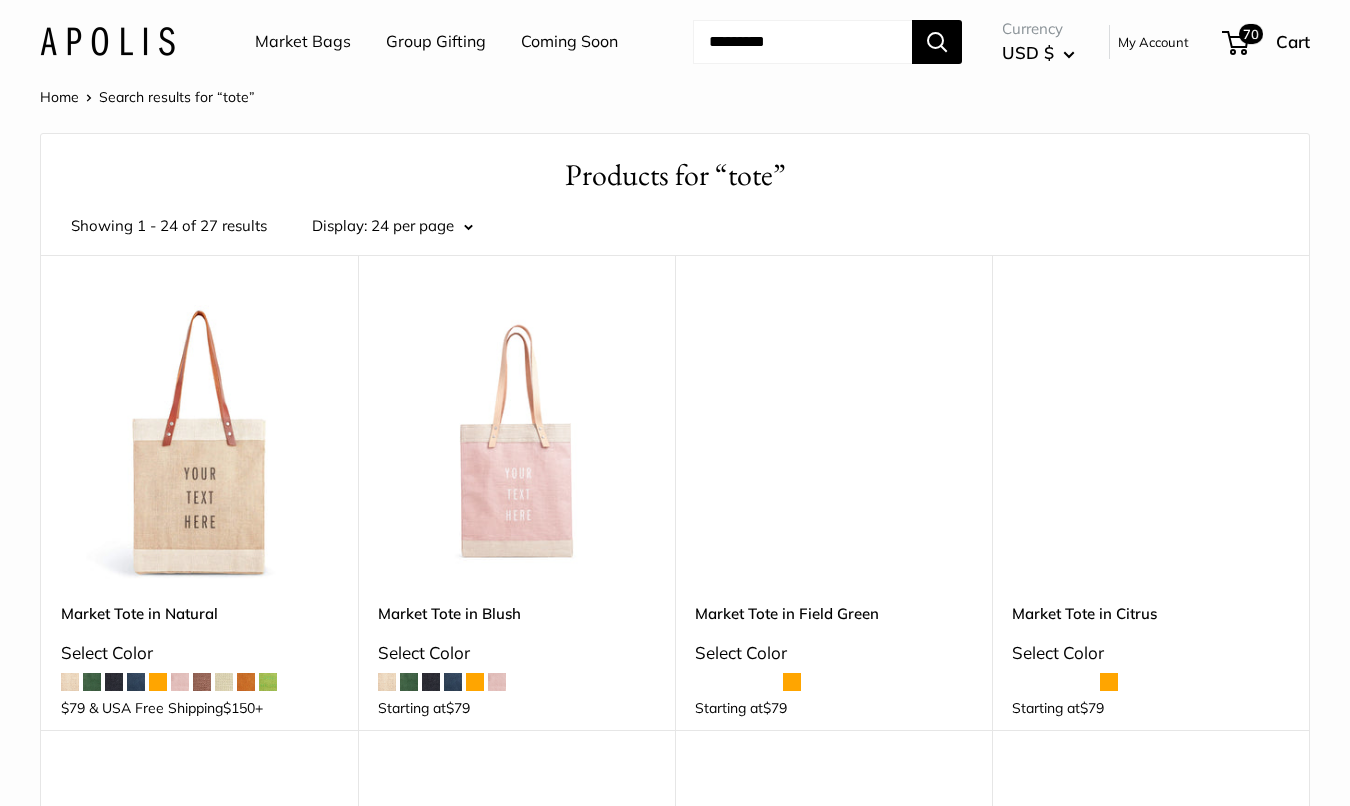 scroll, scrollTop: 0, scrollLeft: 0, axis: both 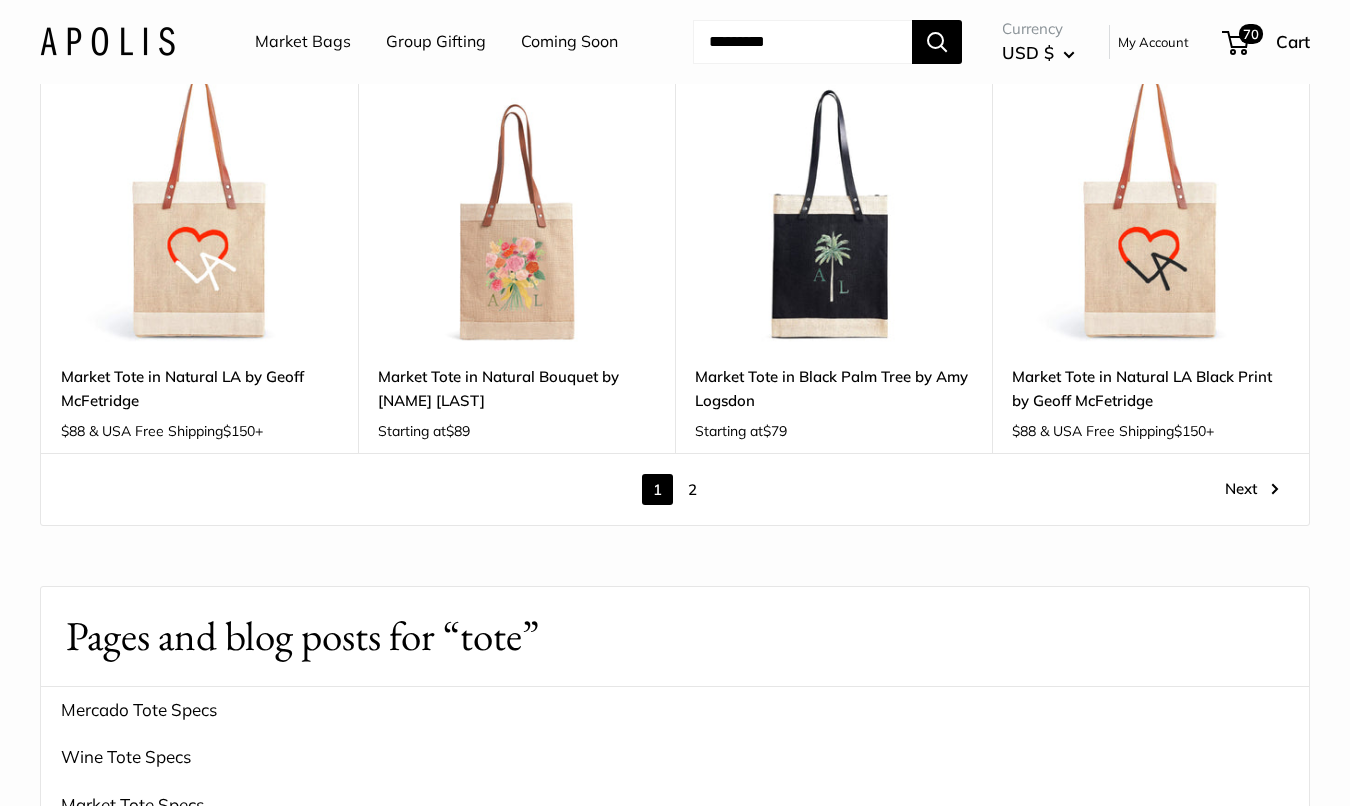 click on "2" at bounding box center (692, 489) 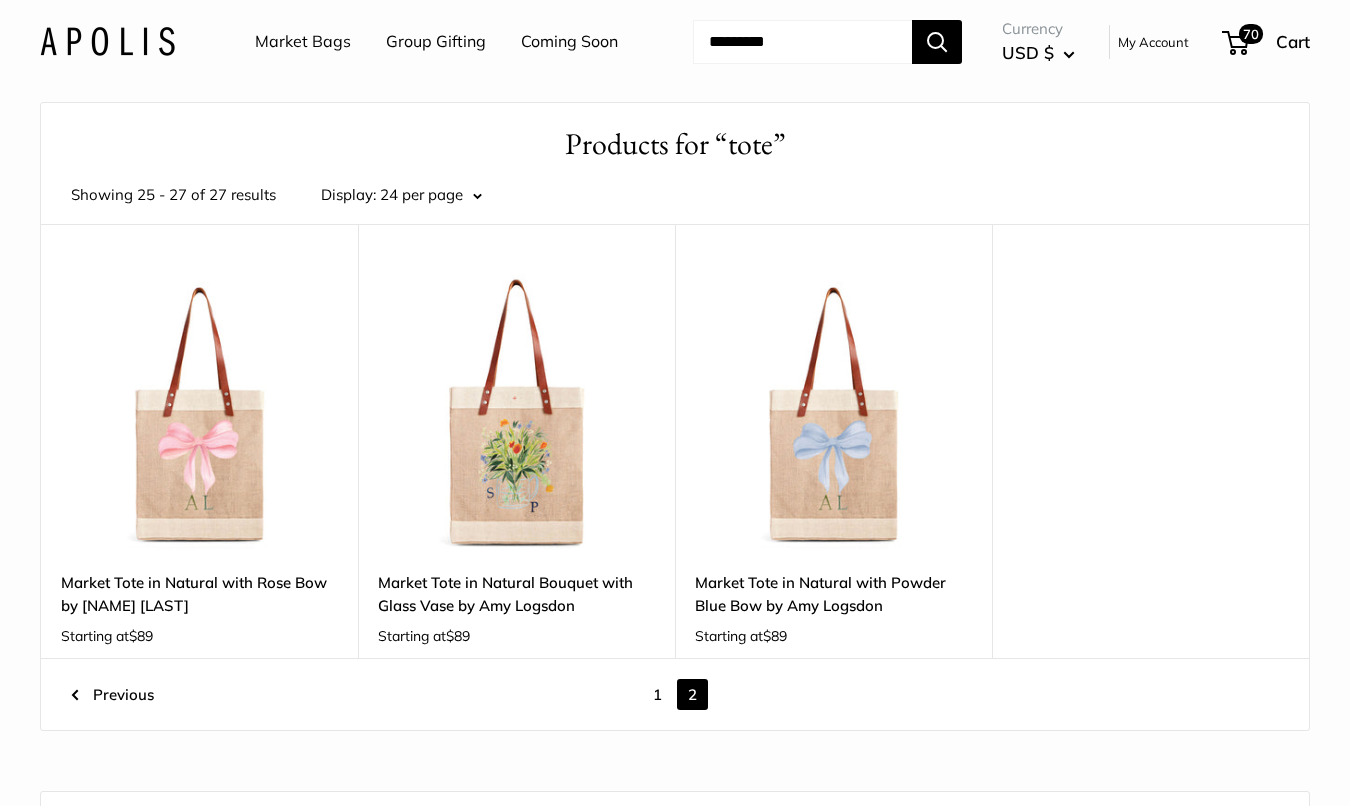 scroll, scrollTop: 24, scrollLeft: 0, axis: vertical 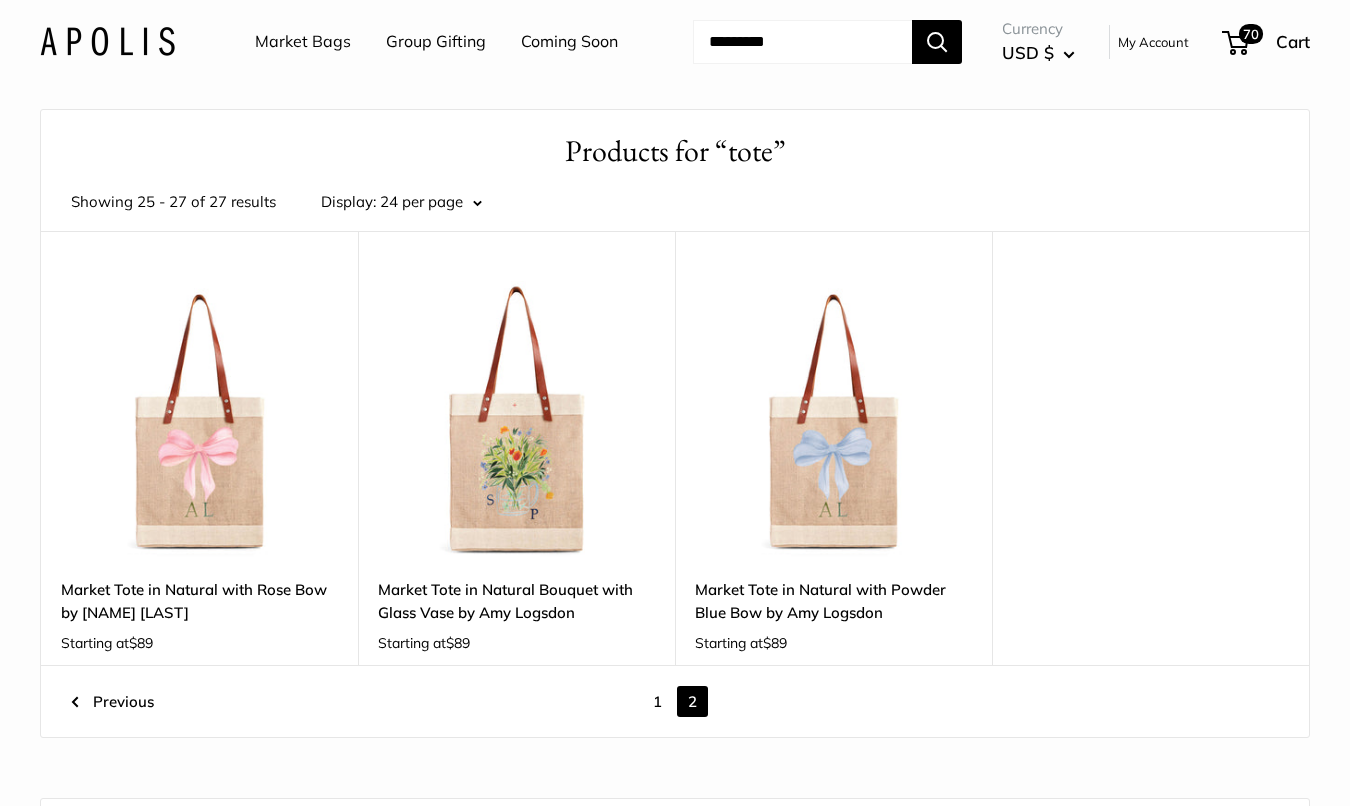 click on "1" at bounding box center [657, 701] 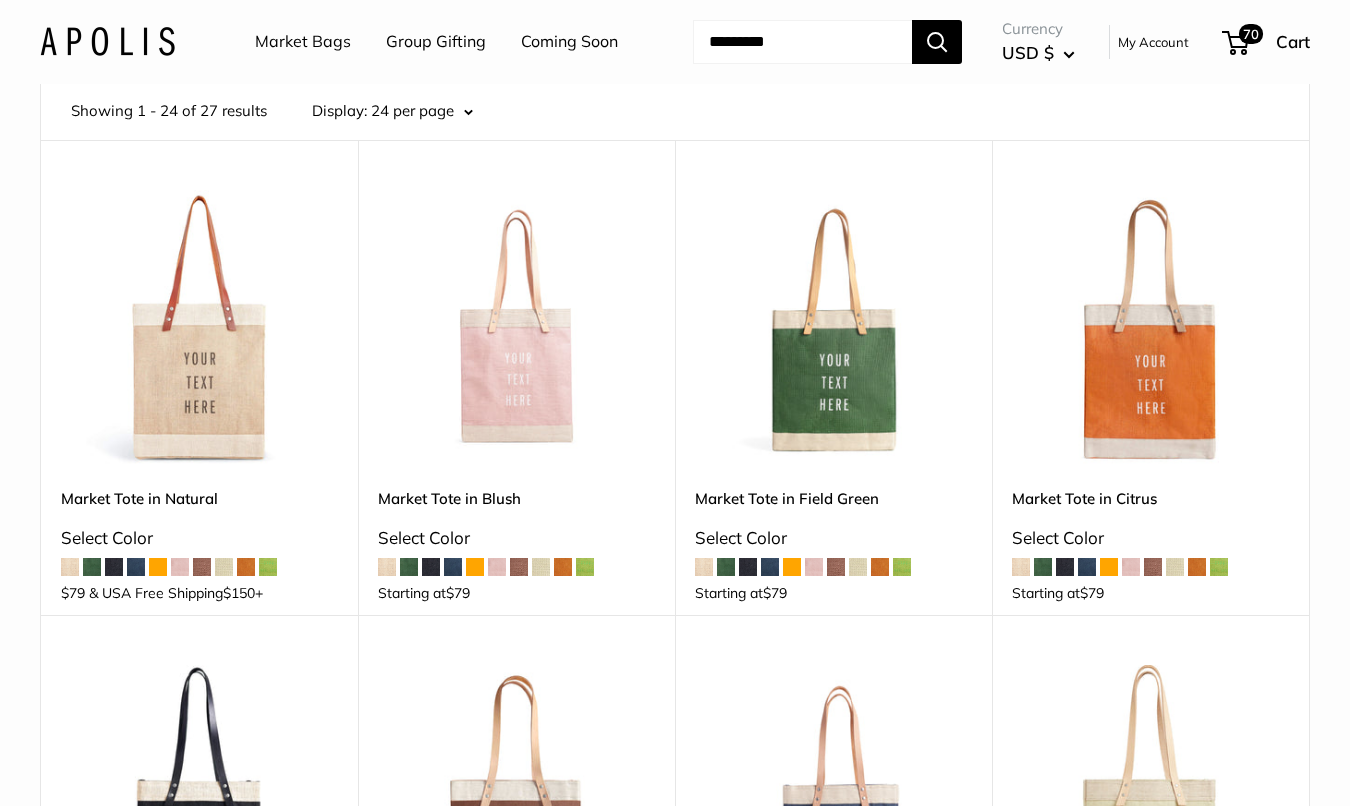scroll, scrollTop: 113, scrollLeft: 0, axis: vertical 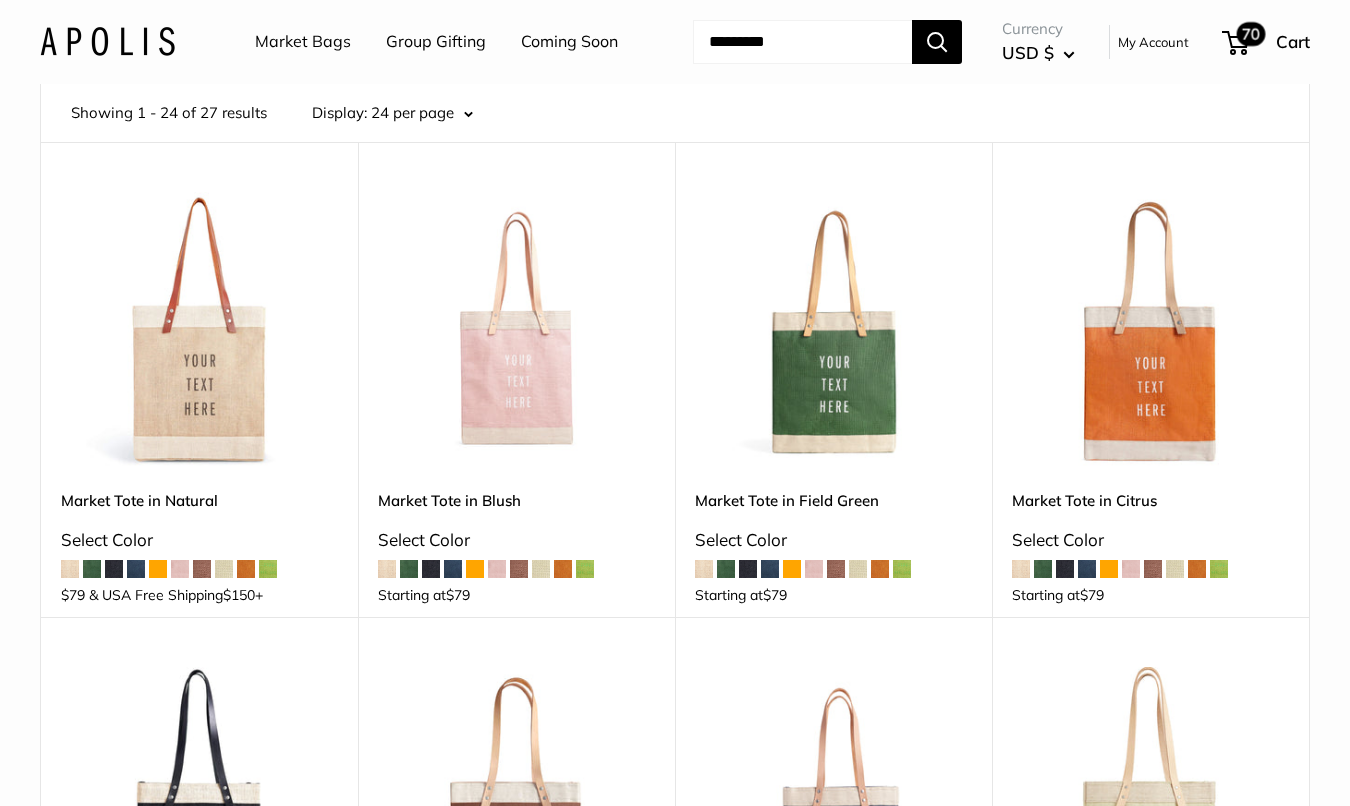 click on "70" at bounding box center [1251, 34] 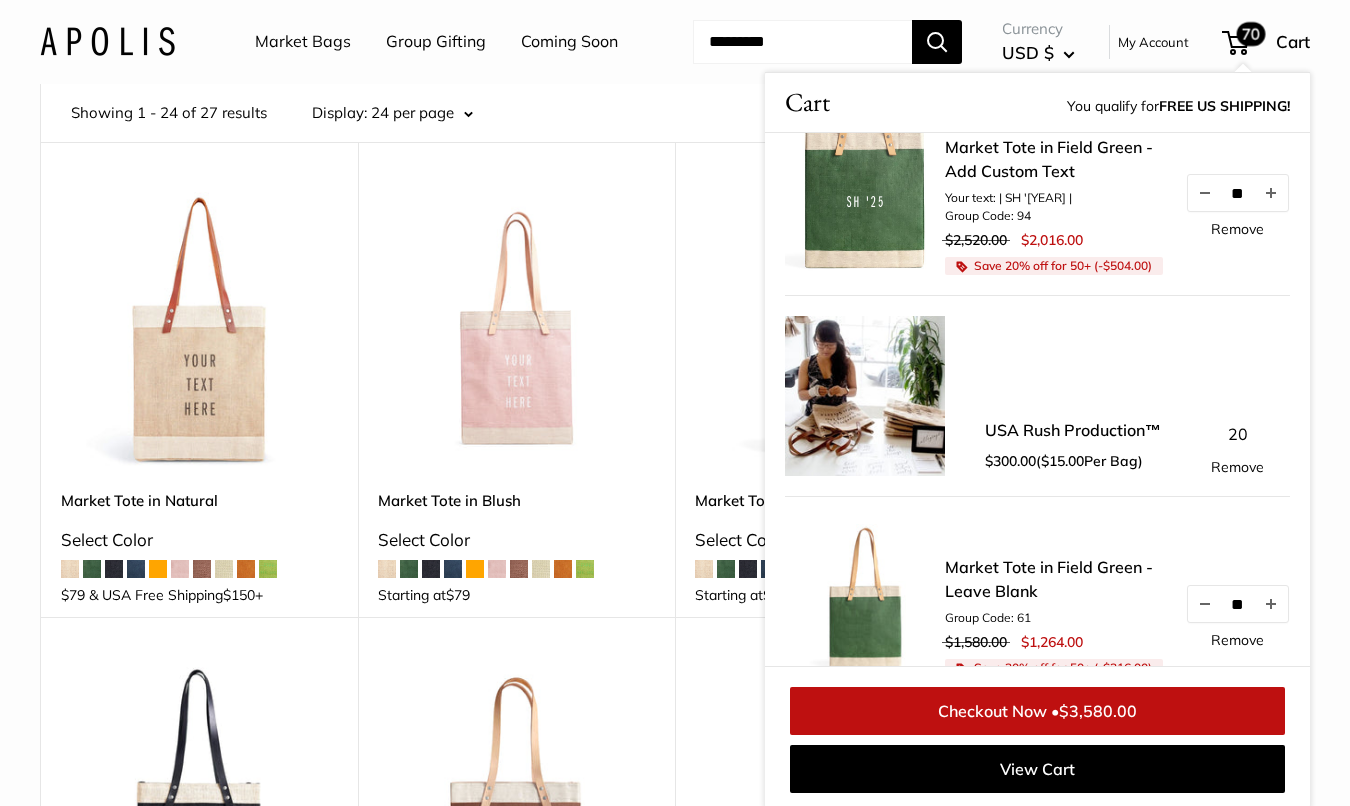 scroll, scrollTop: 34, scrollLeft: 0, axis: vertical 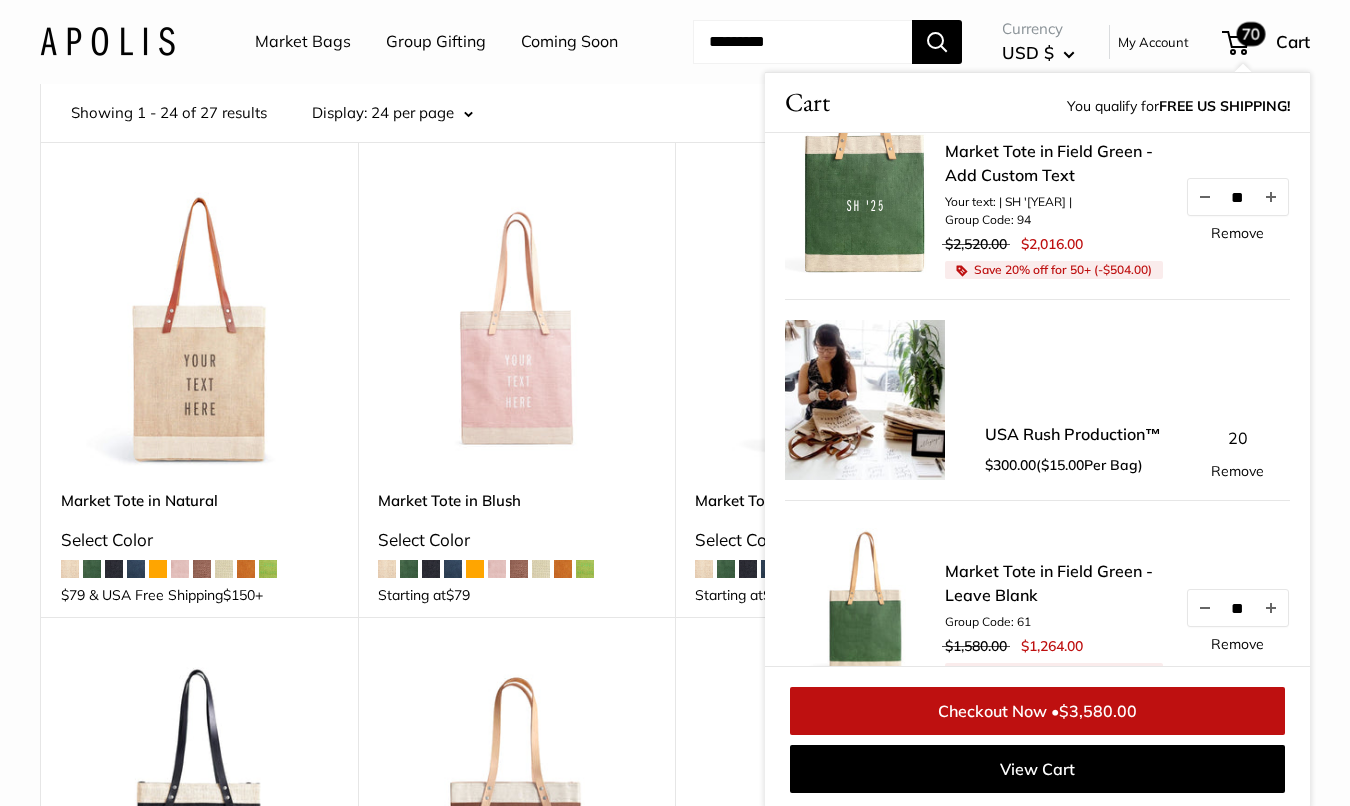 click on "Remove" at bounding box center (1237, 233) 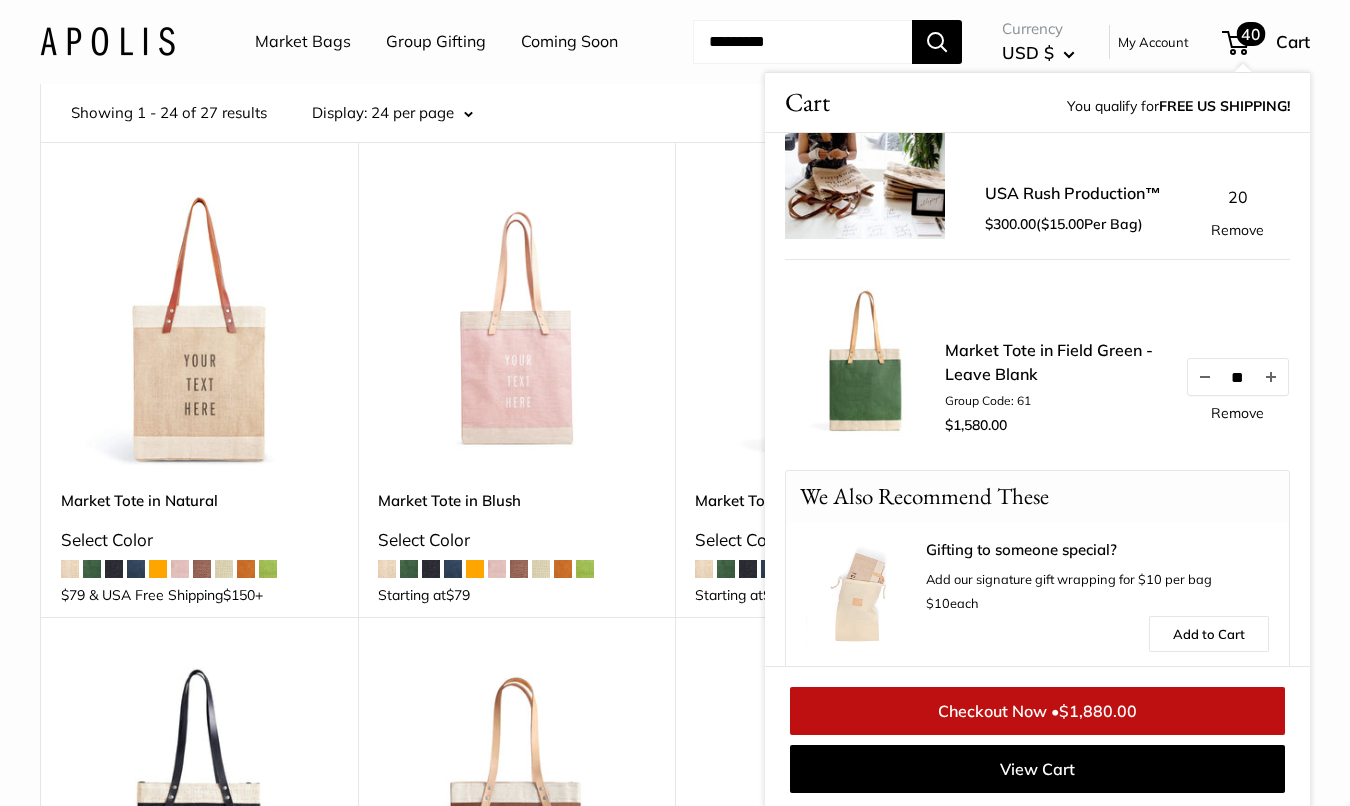 scroll, scrollTop: 0, scrollLeft: 0, axis: both 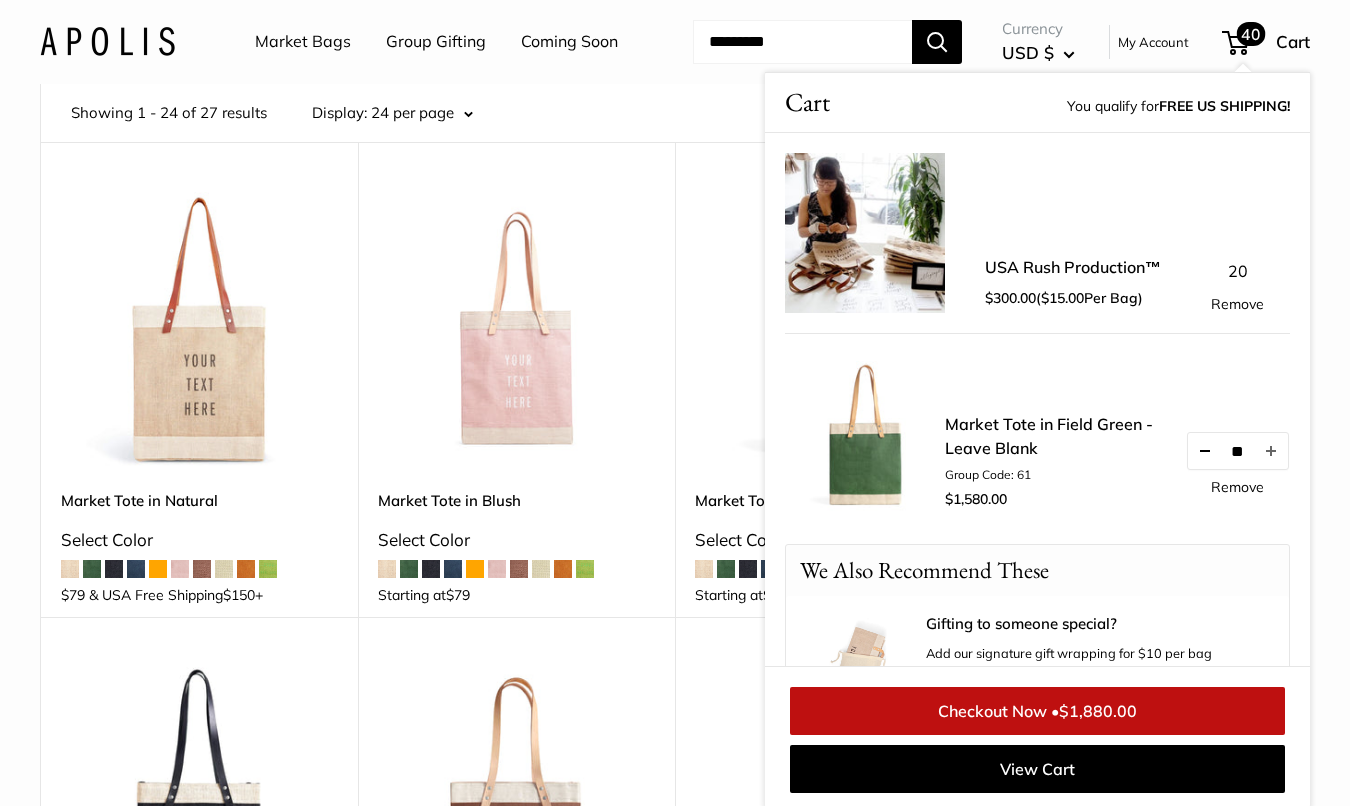drag, startPoint x: 1250, startPoint y: 449, endPoint x: 1218, endPoint y: 449, distance: 32 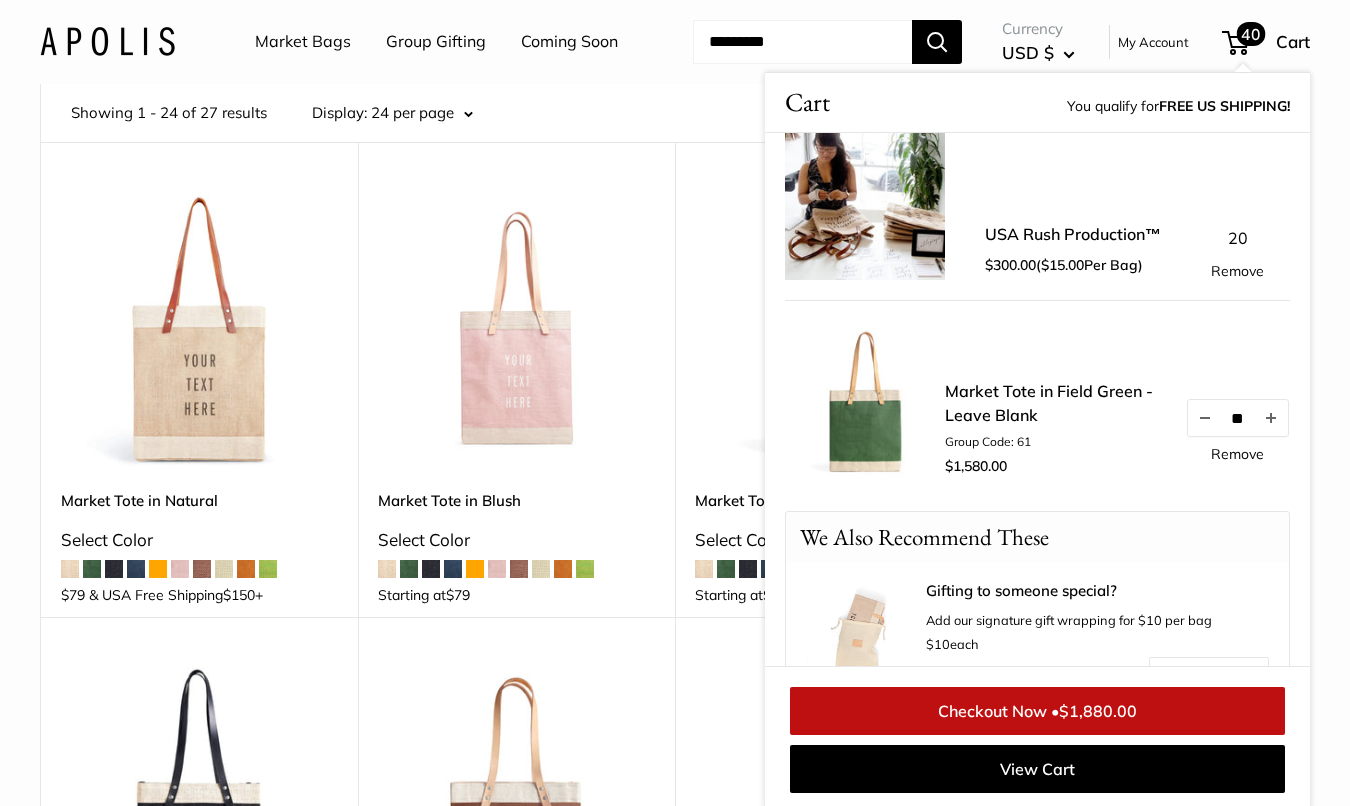 scroll, scrollTop: 45, scrollLeft: 0, axis: vertical 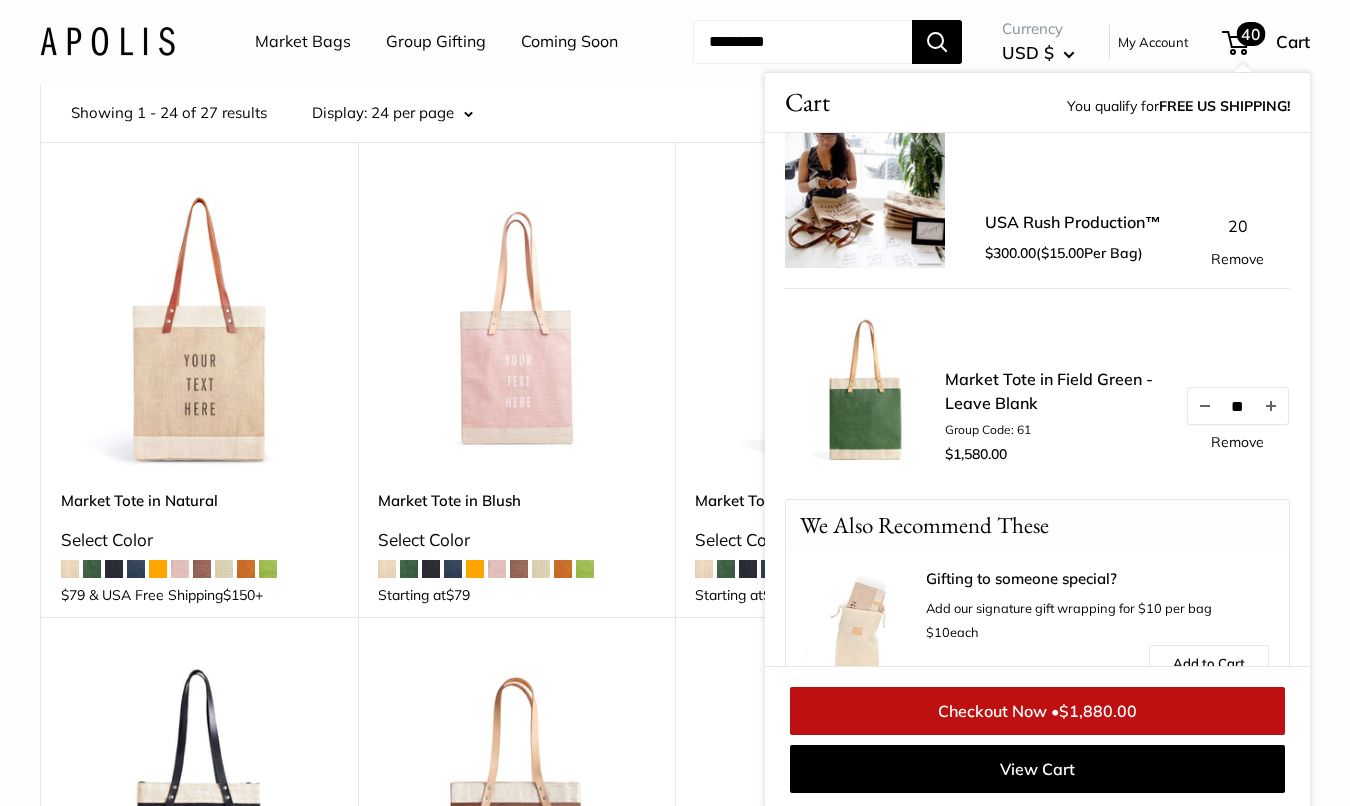 click on "$1,880.00" at bounding box center (1098, 711) 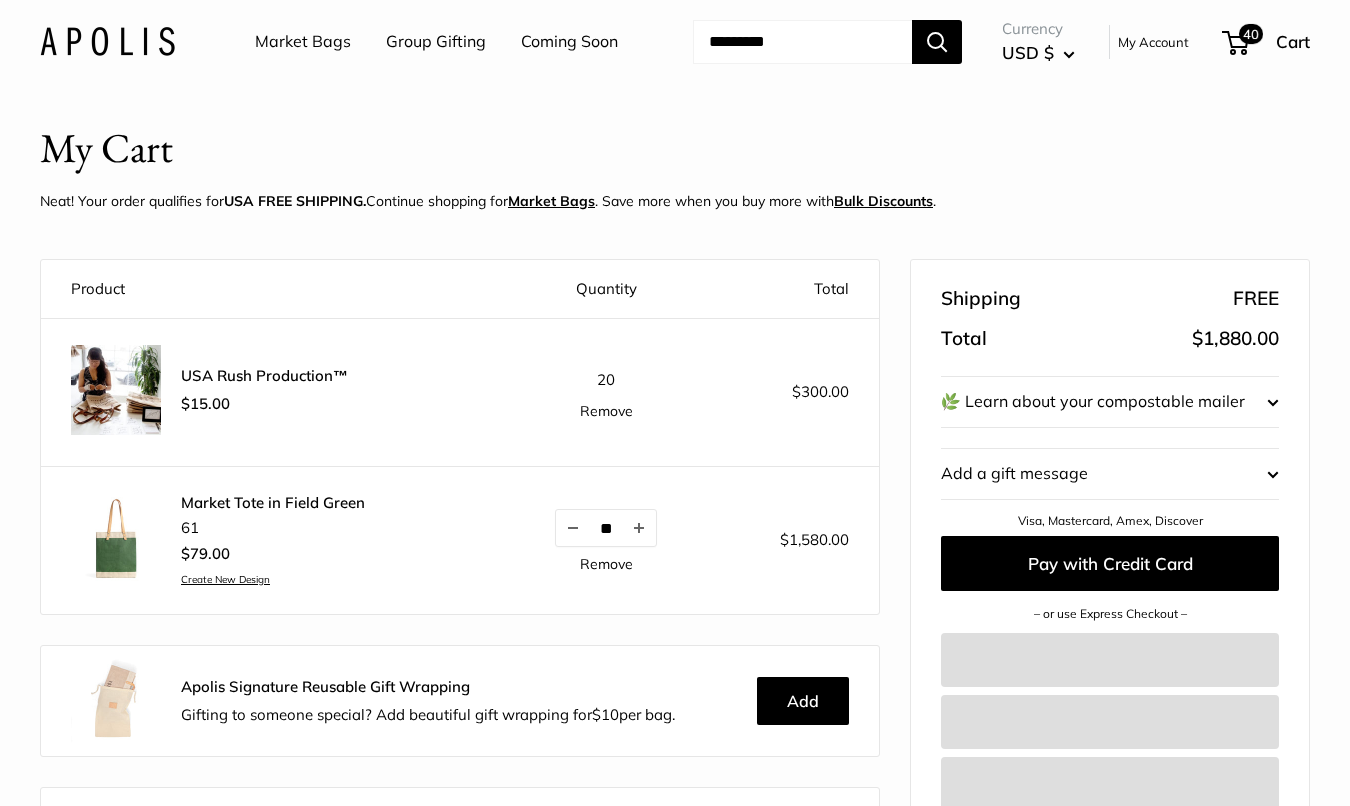 scroll, scrollTop: 0, scrollLeft: 0, axis: both 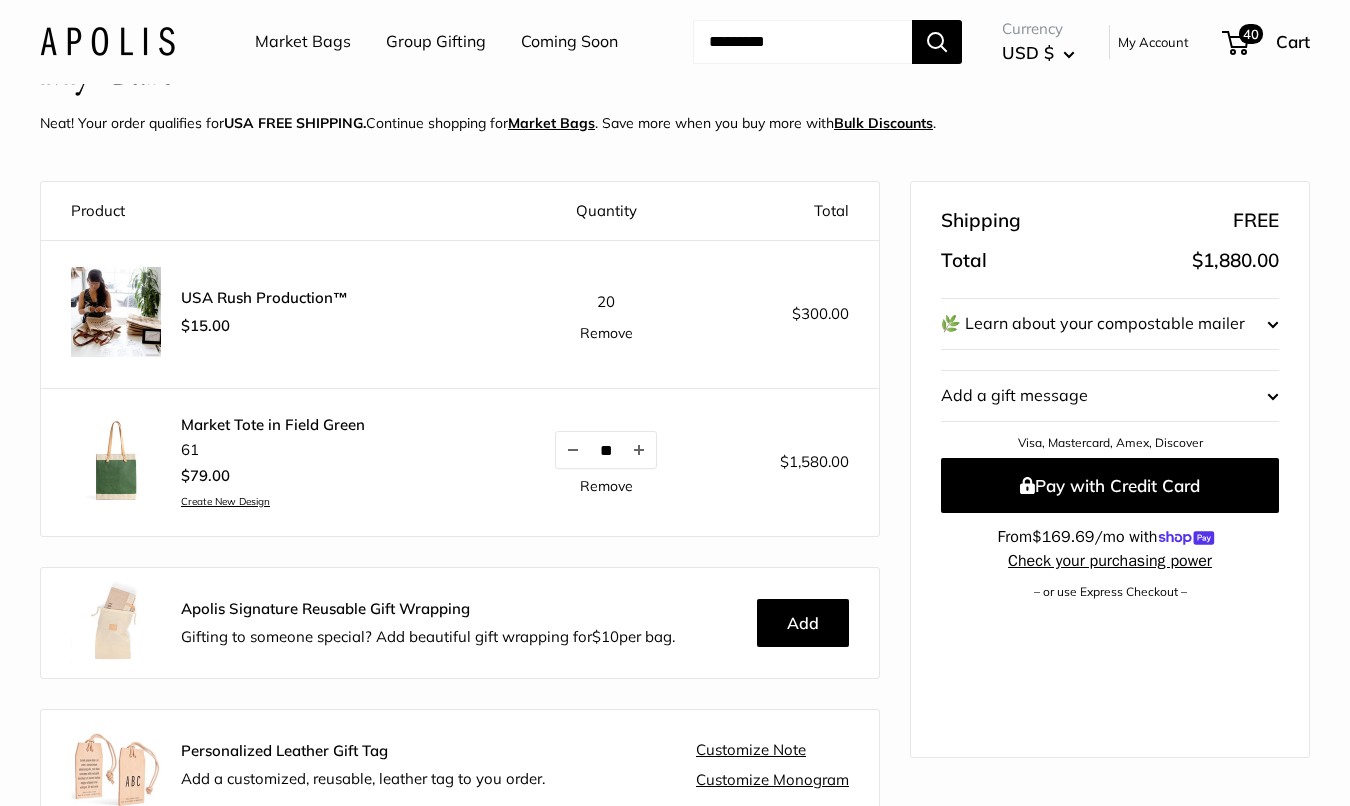 click on "Market Tote in Field Green" at bounding box center (273, 425) 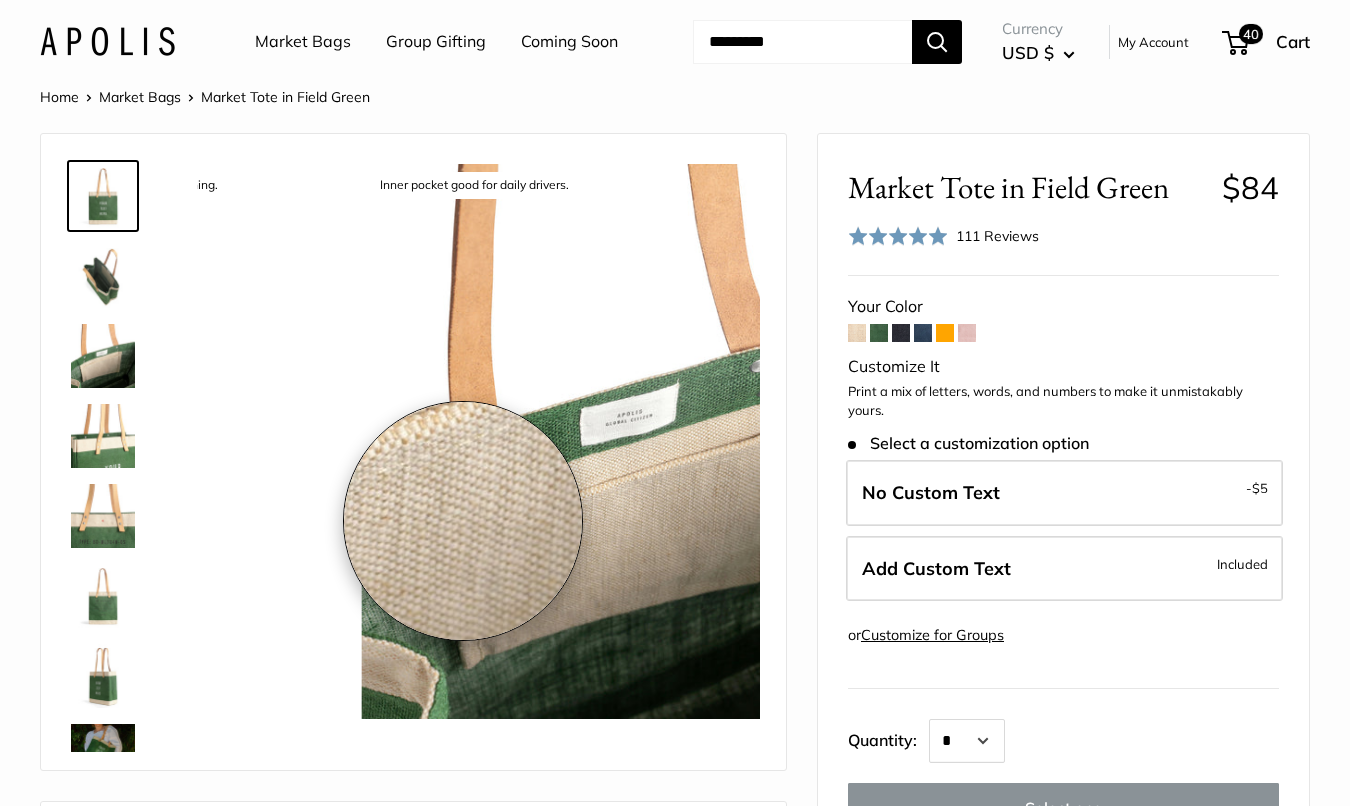 scroll, scrollTop: 0, scrollLeft: 0, axis: both 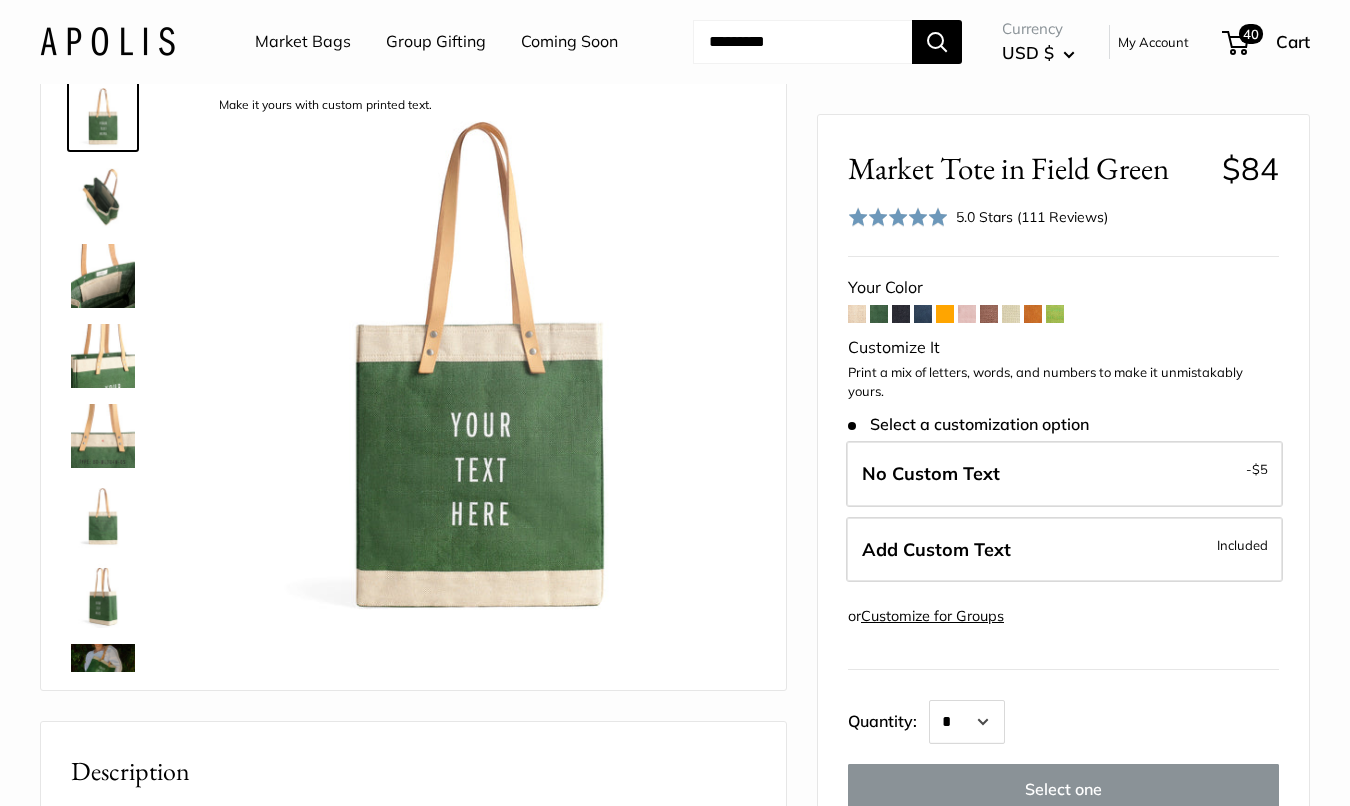 click at bounding box center [103, 196] 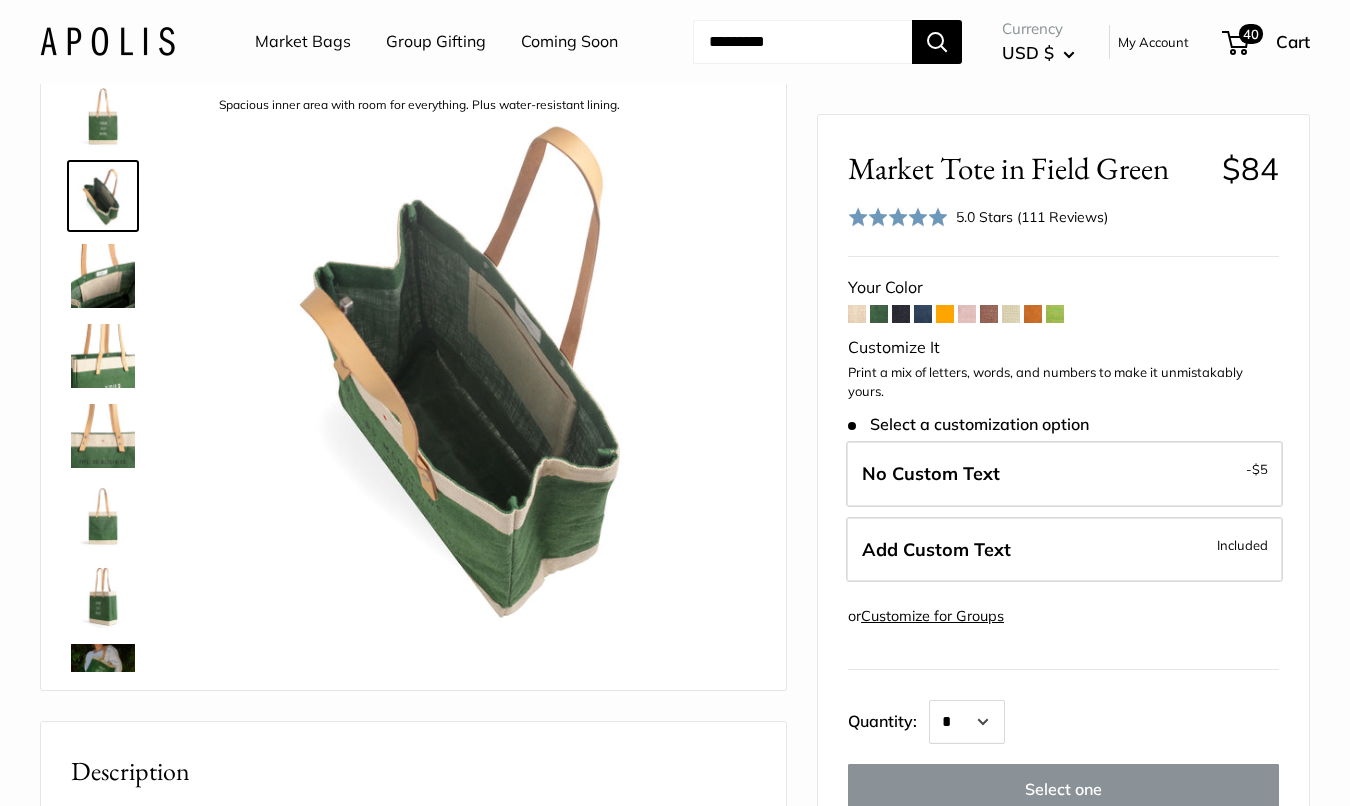 click at bounding box center [103, 276] 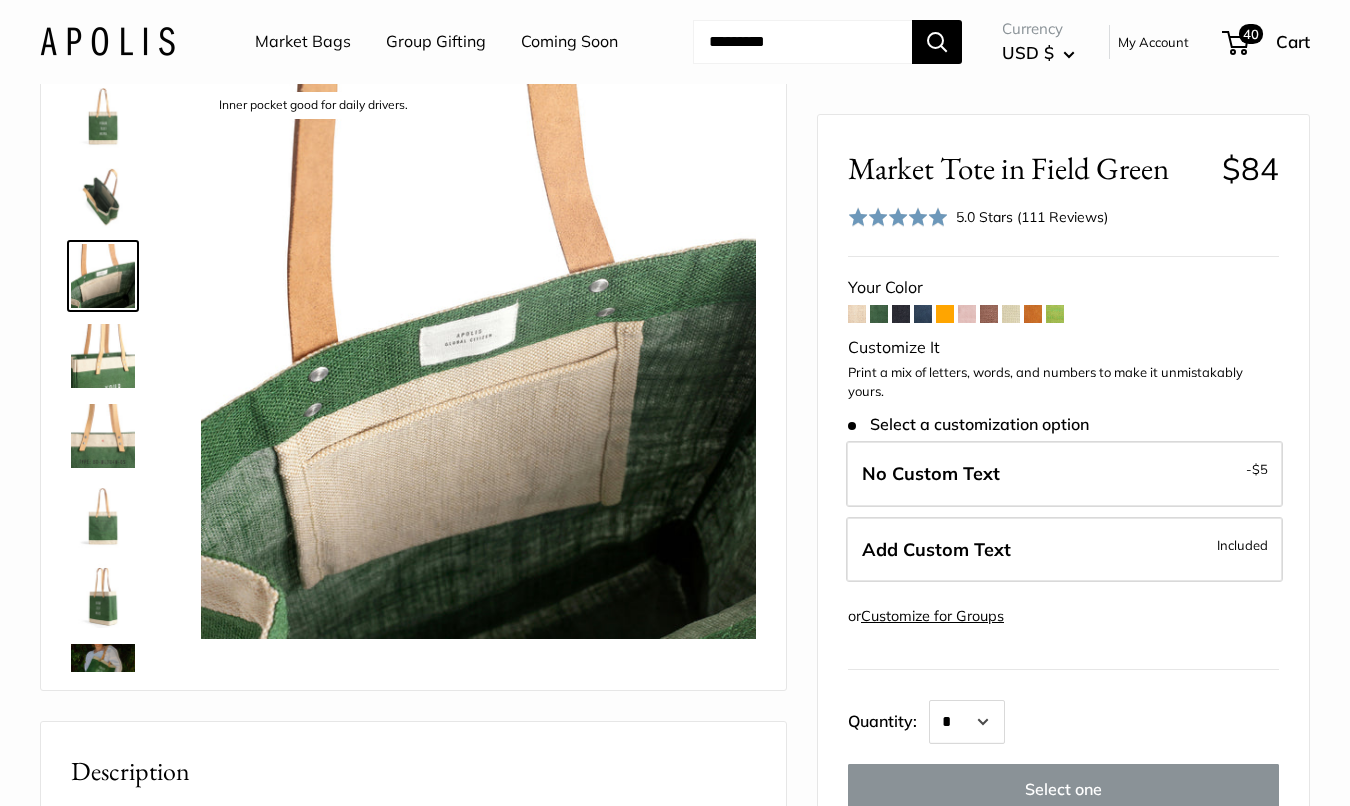click at bounding box center [103, 356] 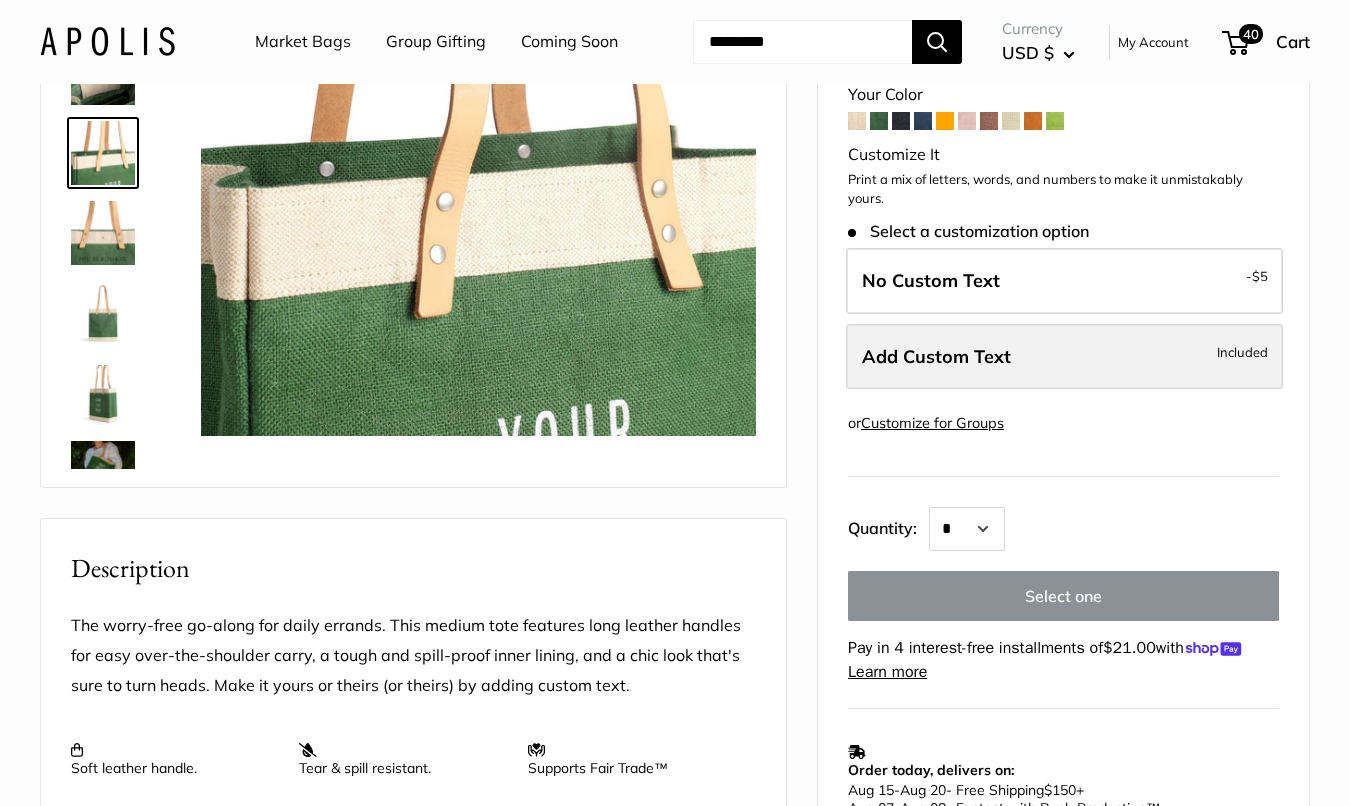 scroll, scrollTop: 296, scrollLeft: 0, axis: vertical 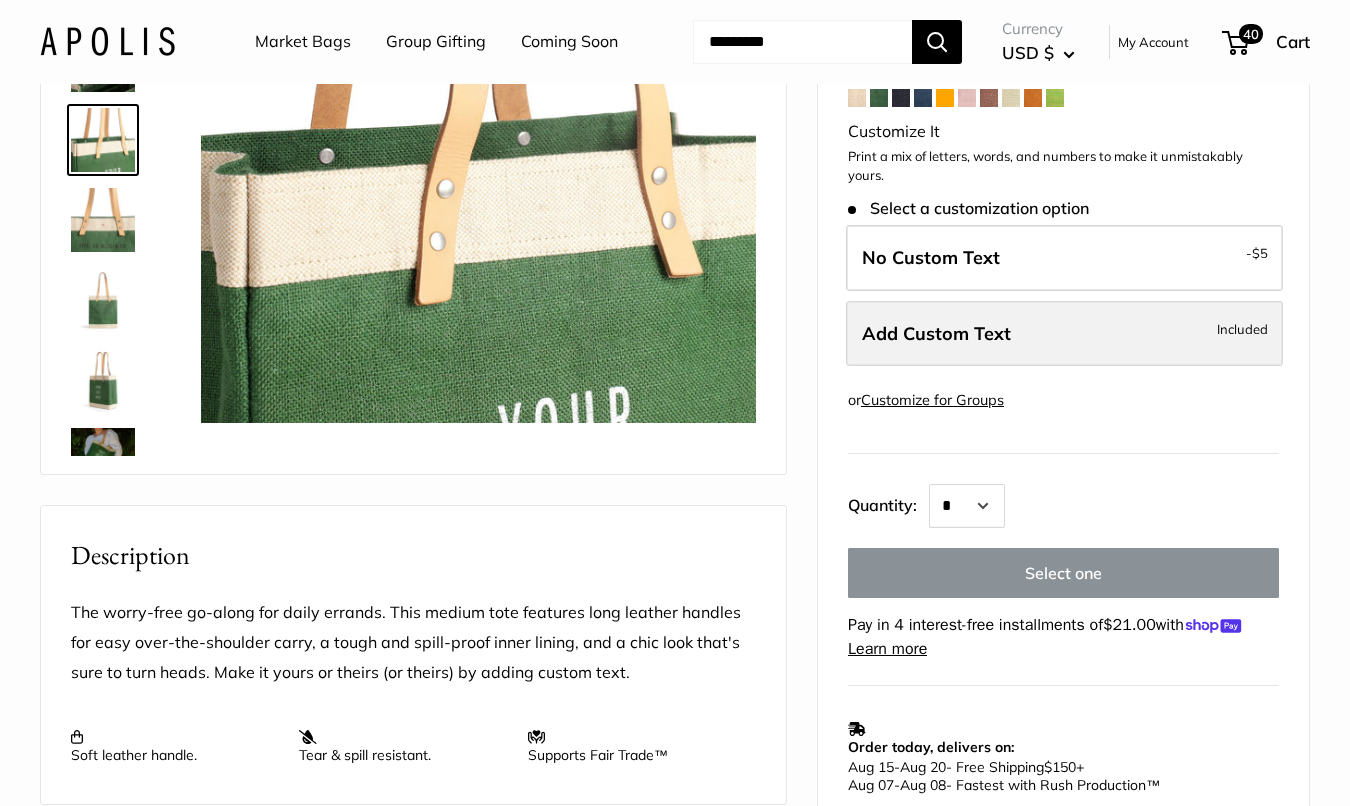 click on "Add Custom Text" at bounding box center (936, 333) 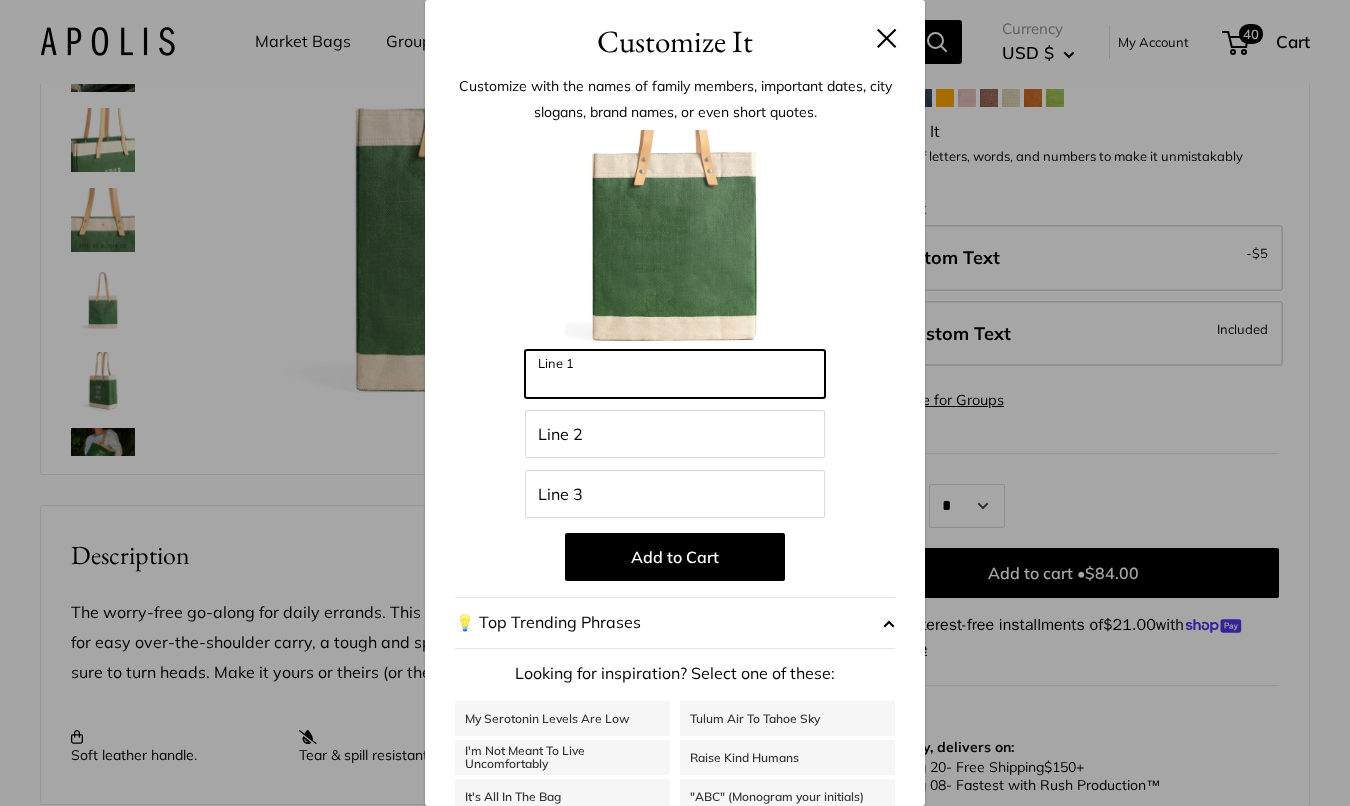 click on "Line 1" at bounding box center (675, 374) 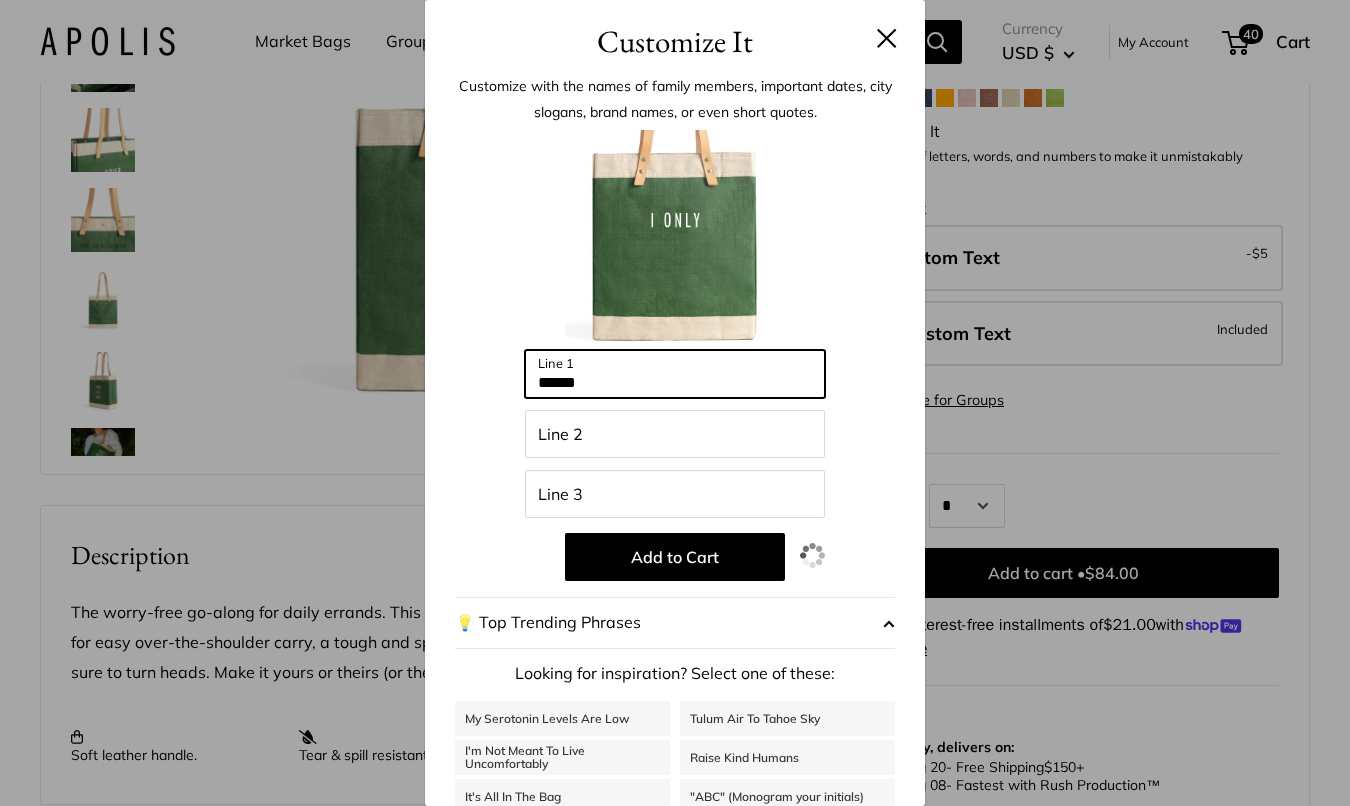 type on "******" 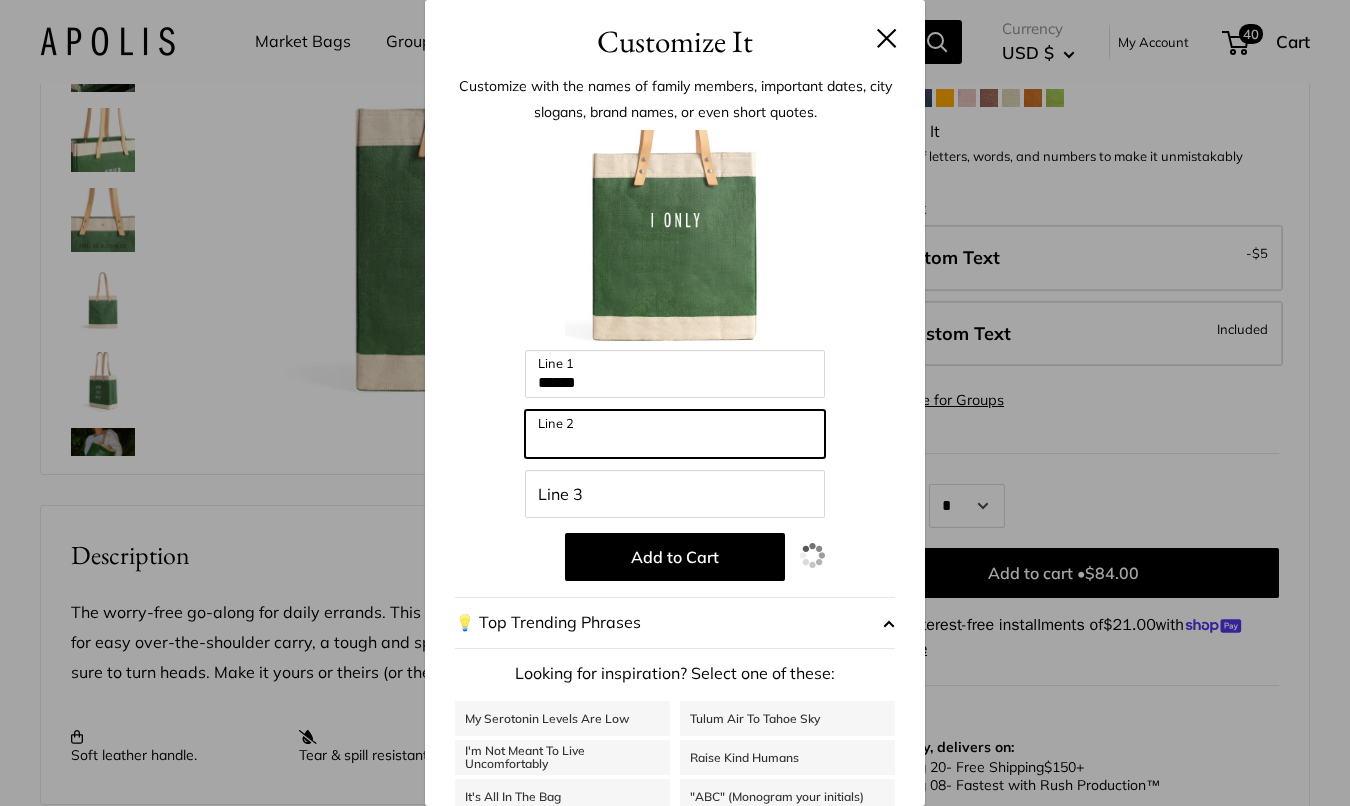 click on "Line 2" at bounding box center [675, 434] 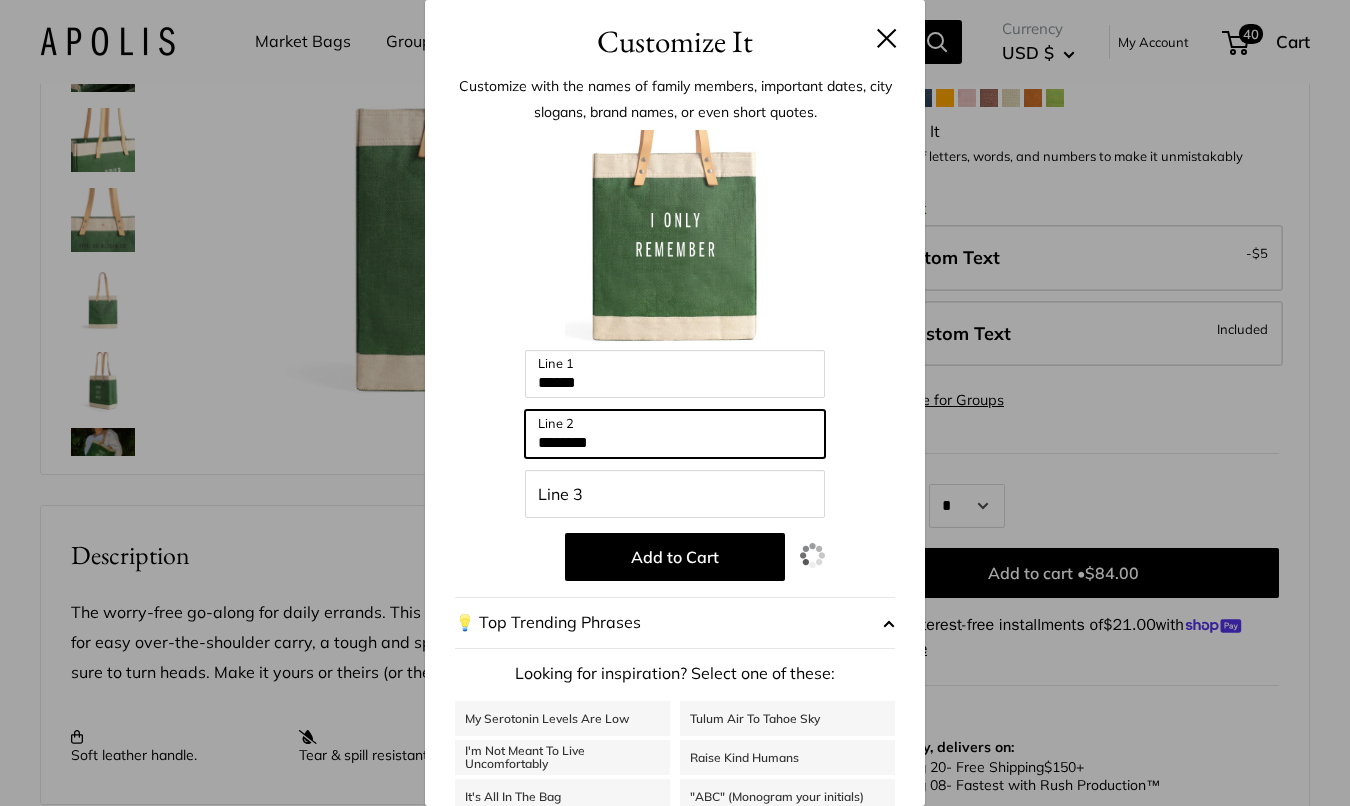 type on "********" 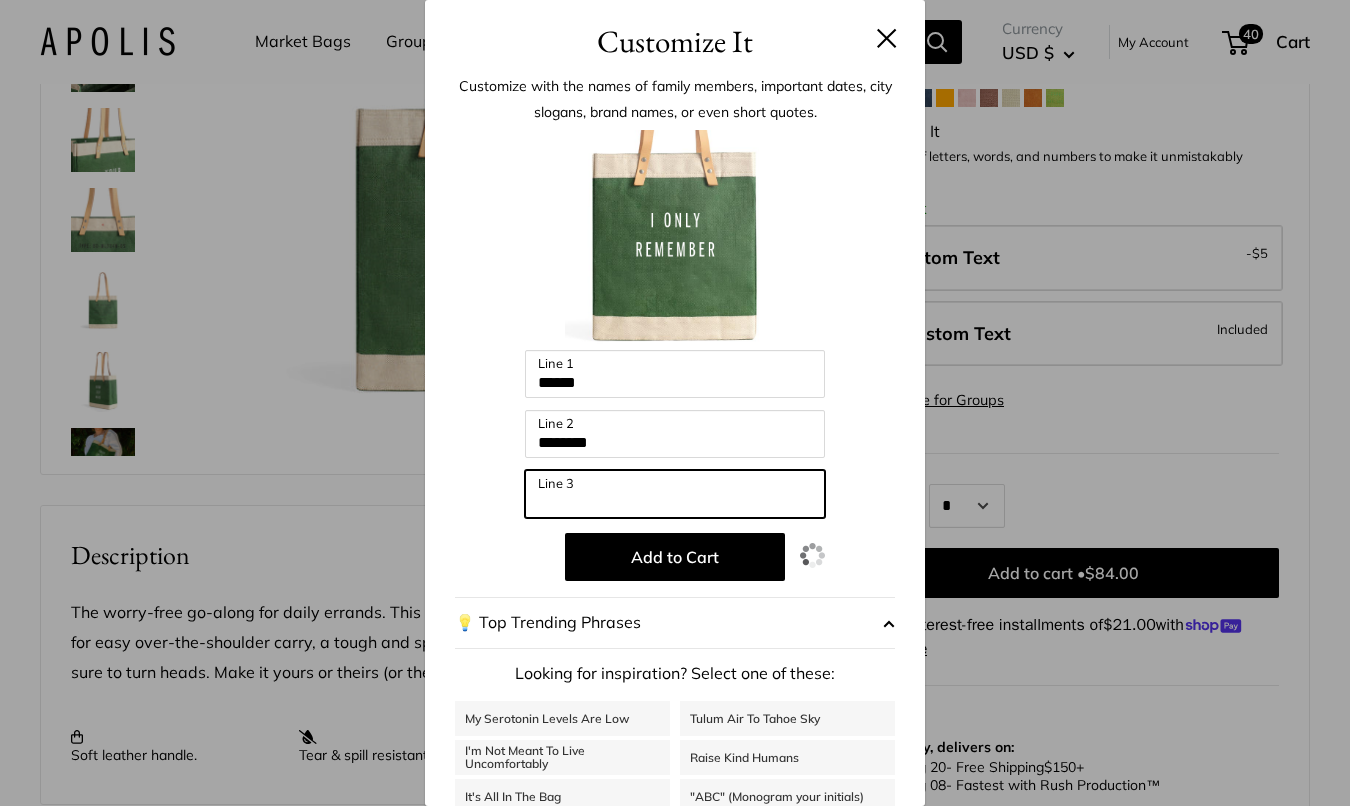 click on "Line 3" at bounding box center (675, 494) 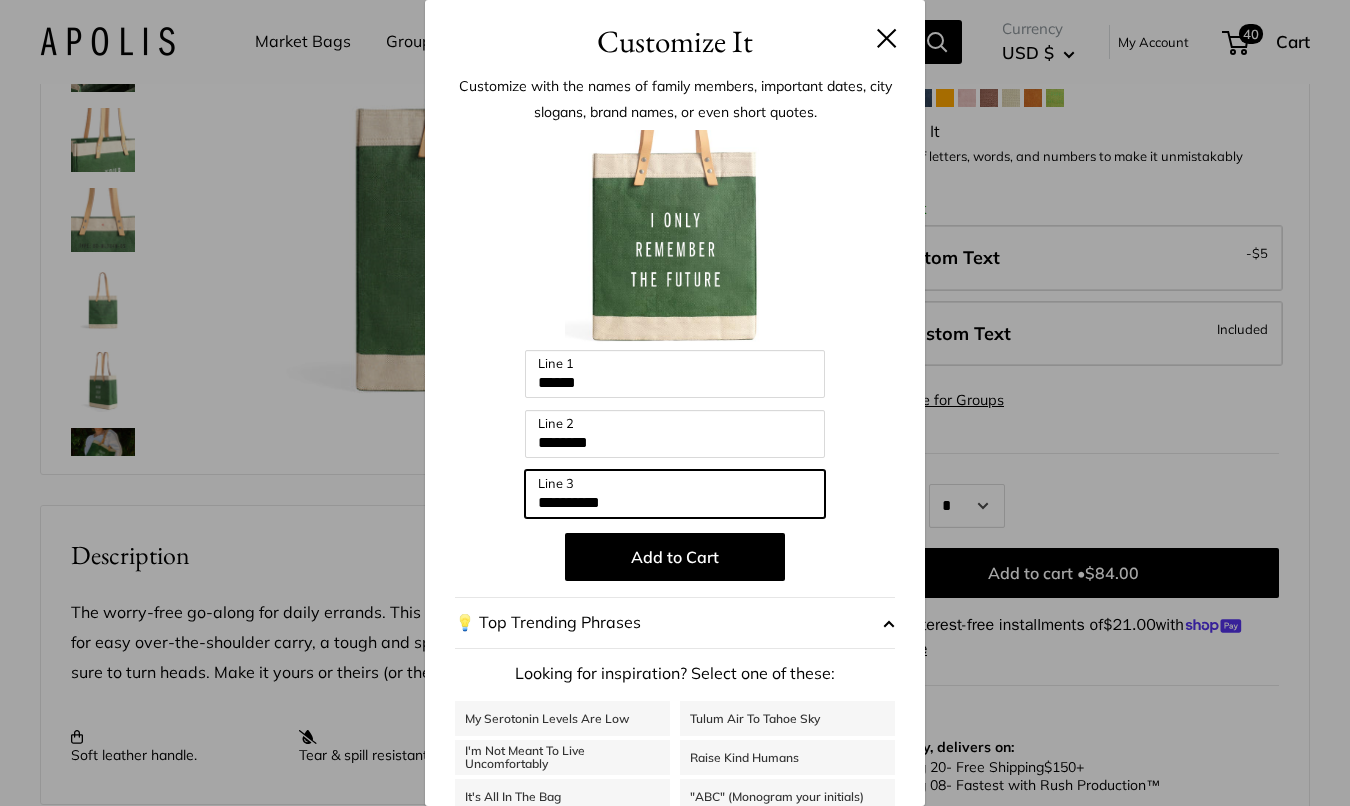type on "**********" 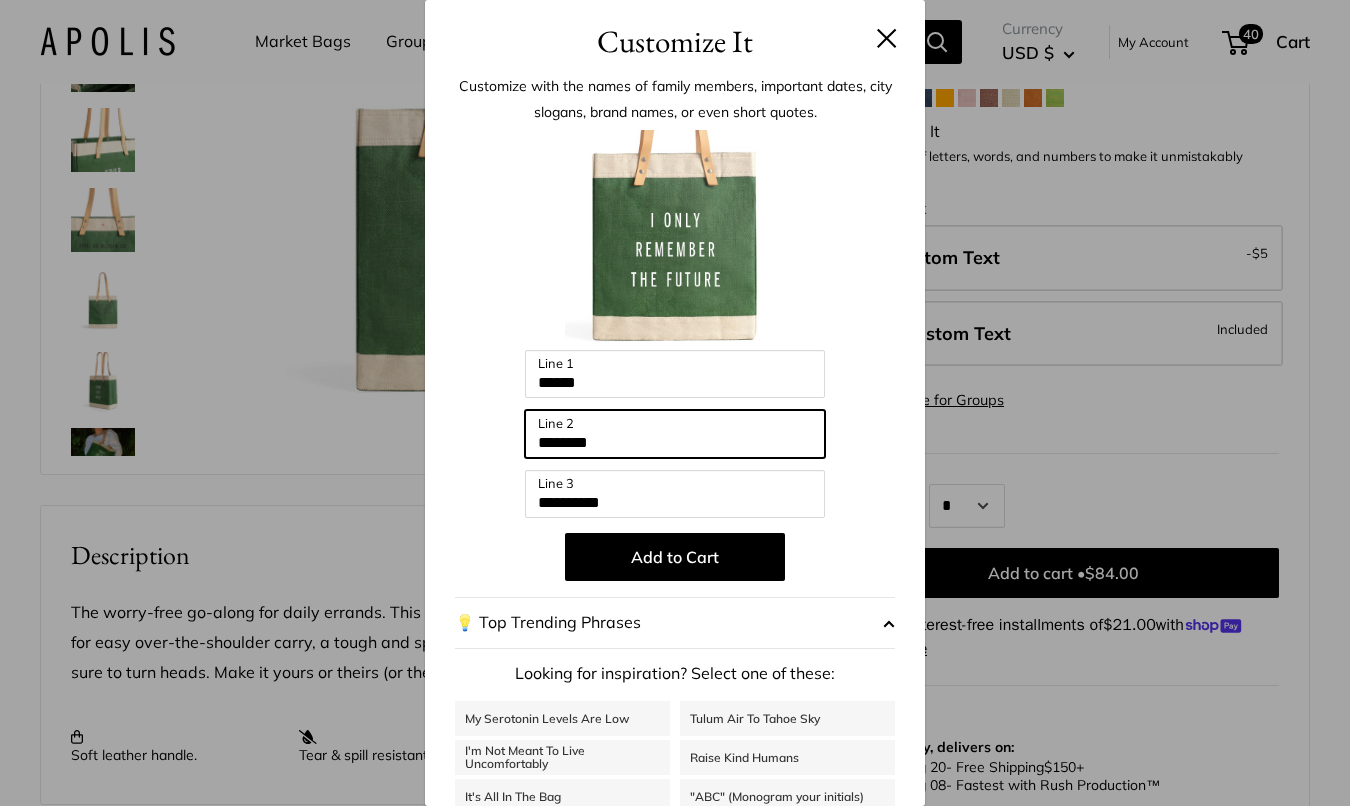 click on "********" at bounding box center [675, 434] 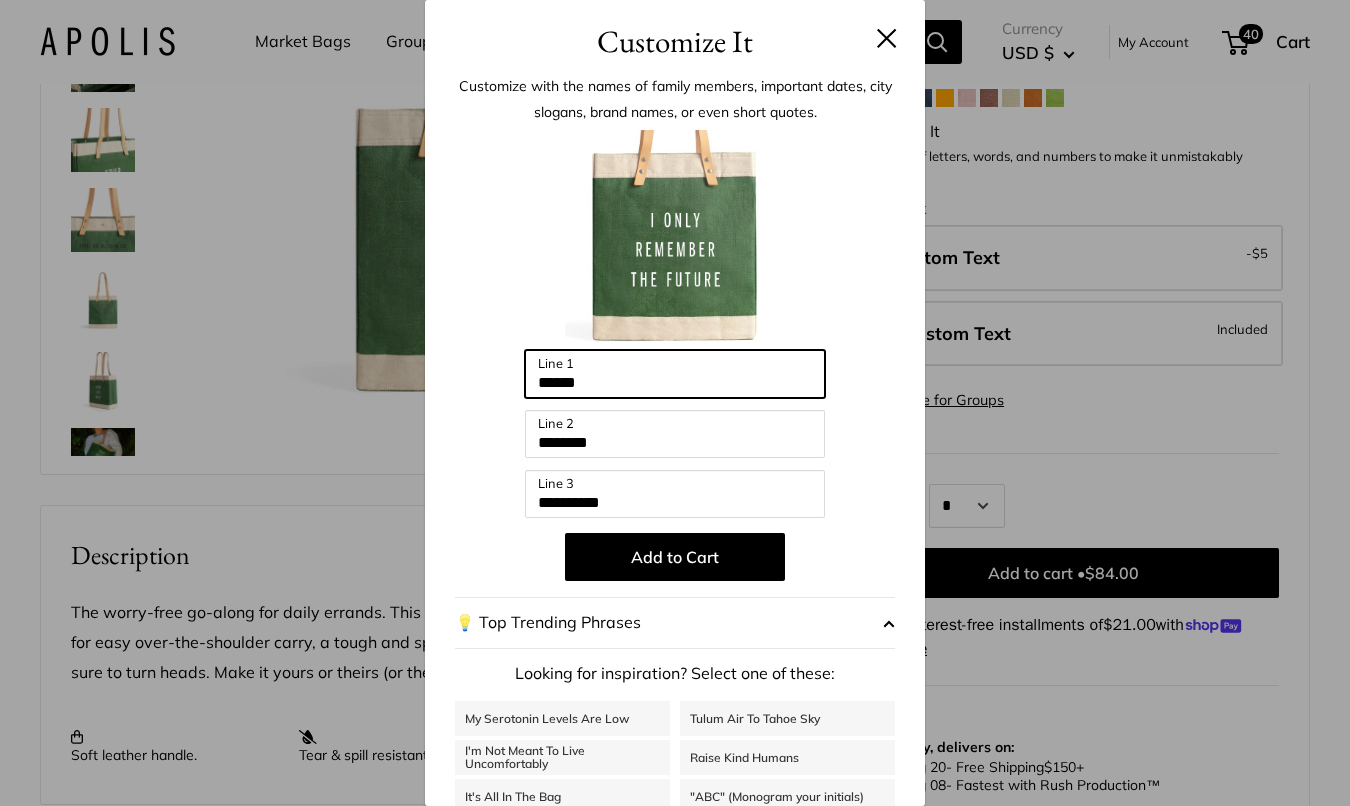 click on "******" at bounding box center (675, 374) 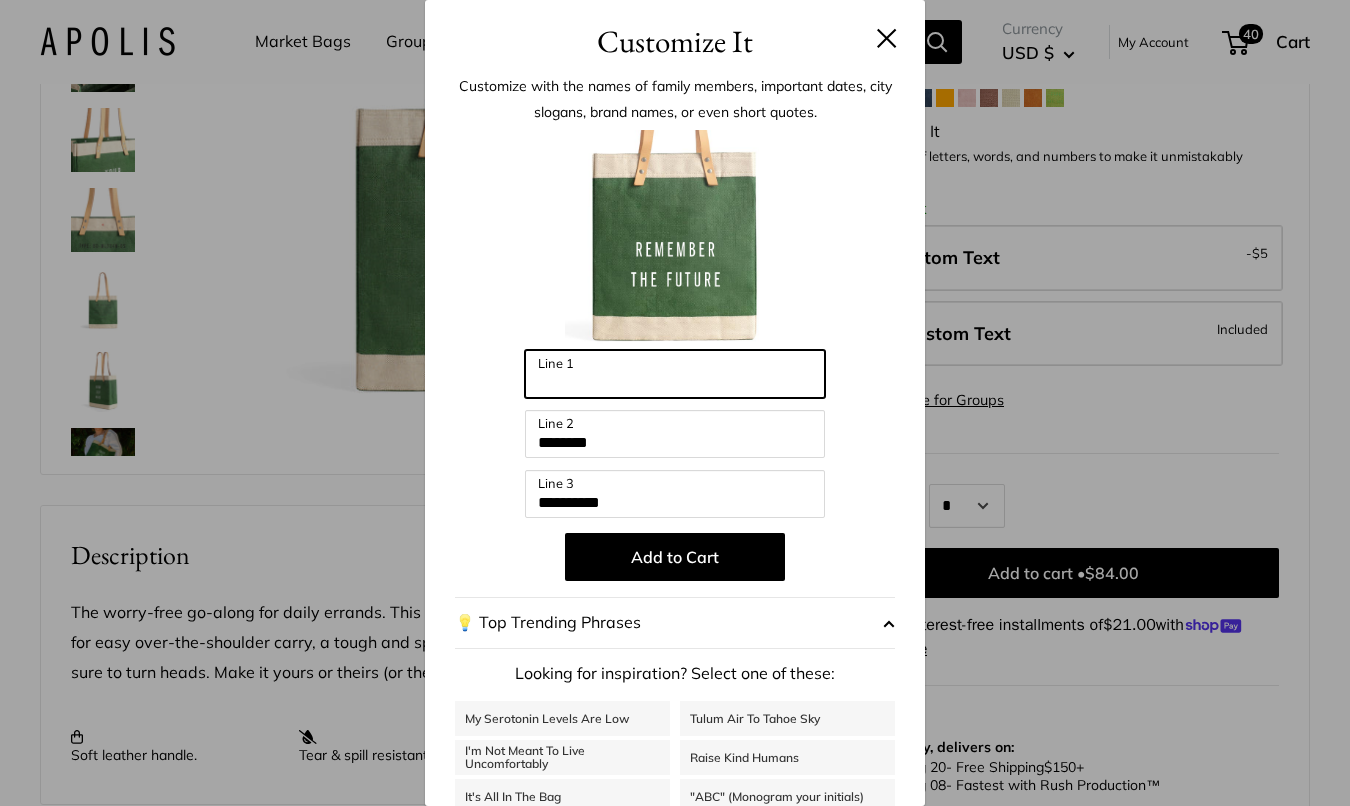 type 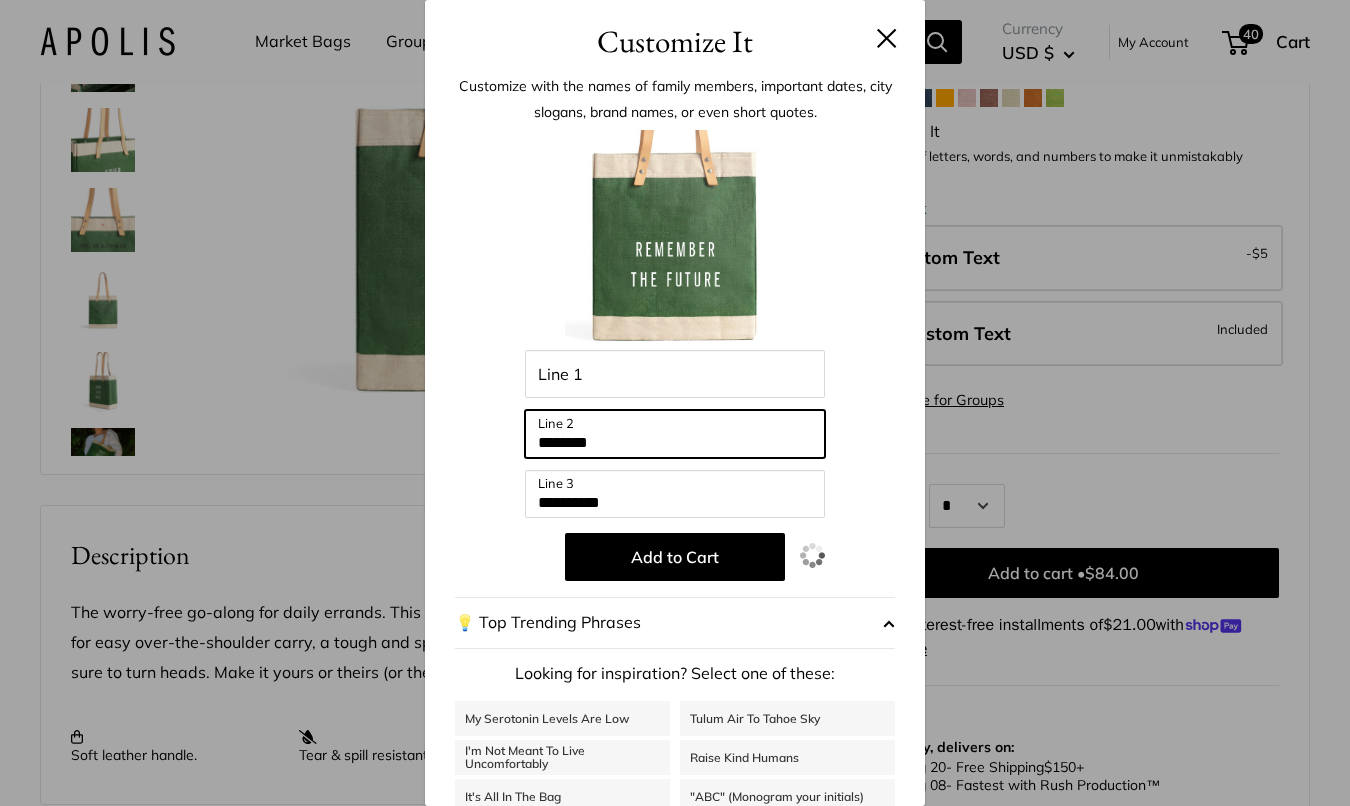 drag, startPoint x: 655, startPoint y: 436, endPoint x: 514, endPoint y: 436, distance: 141 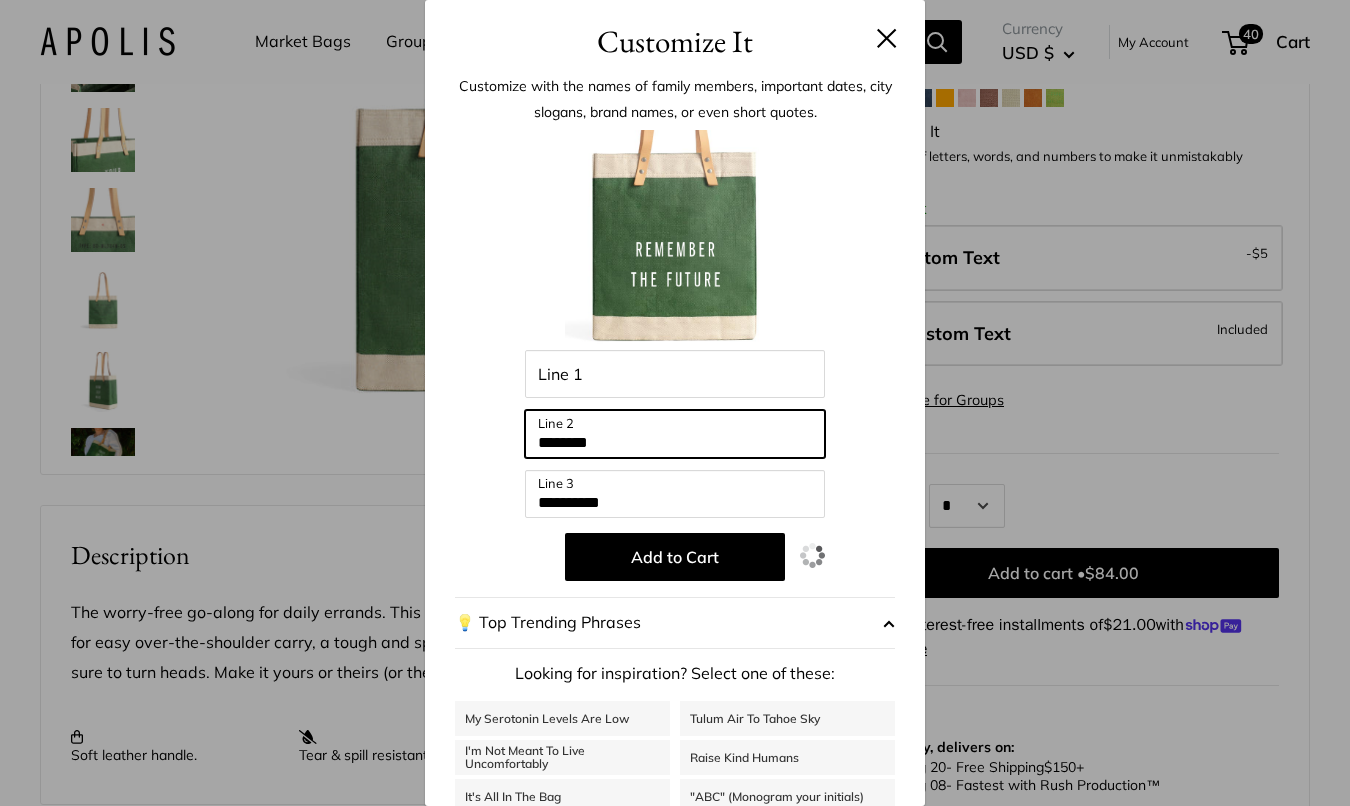 click on "**********" at bounding box center [675, 537] 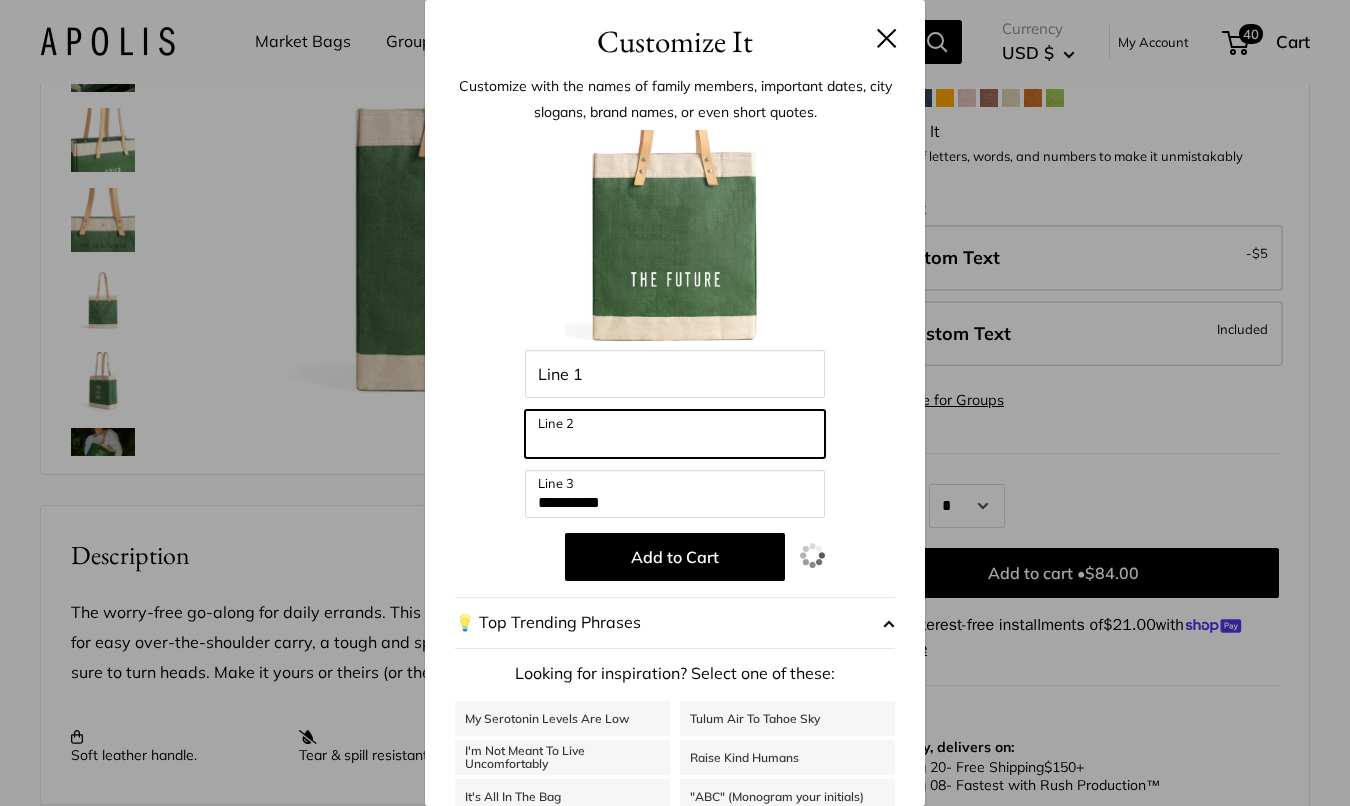 type 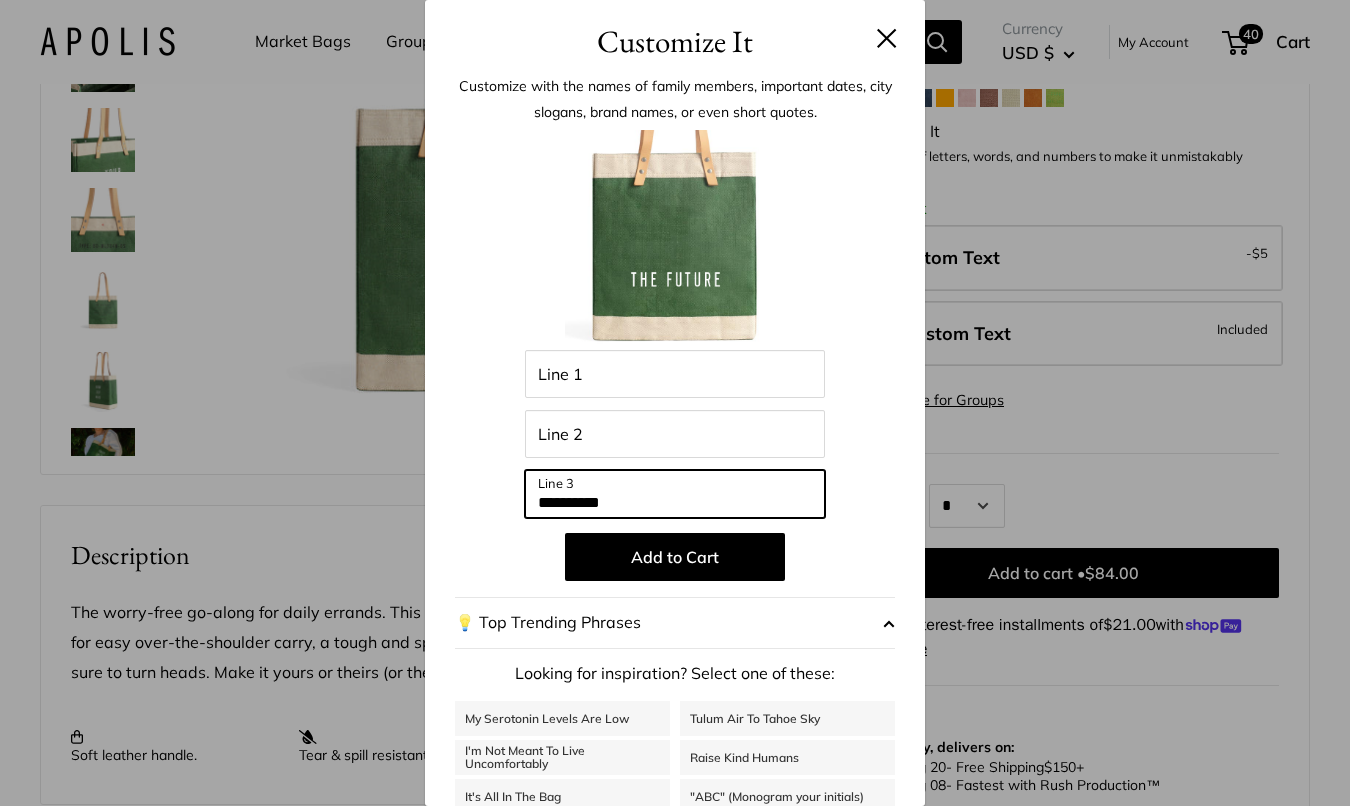 drag, startPoint x: 671, startPoint y: 501, endPoint x: 510, endPoint y: 501, distance: 161 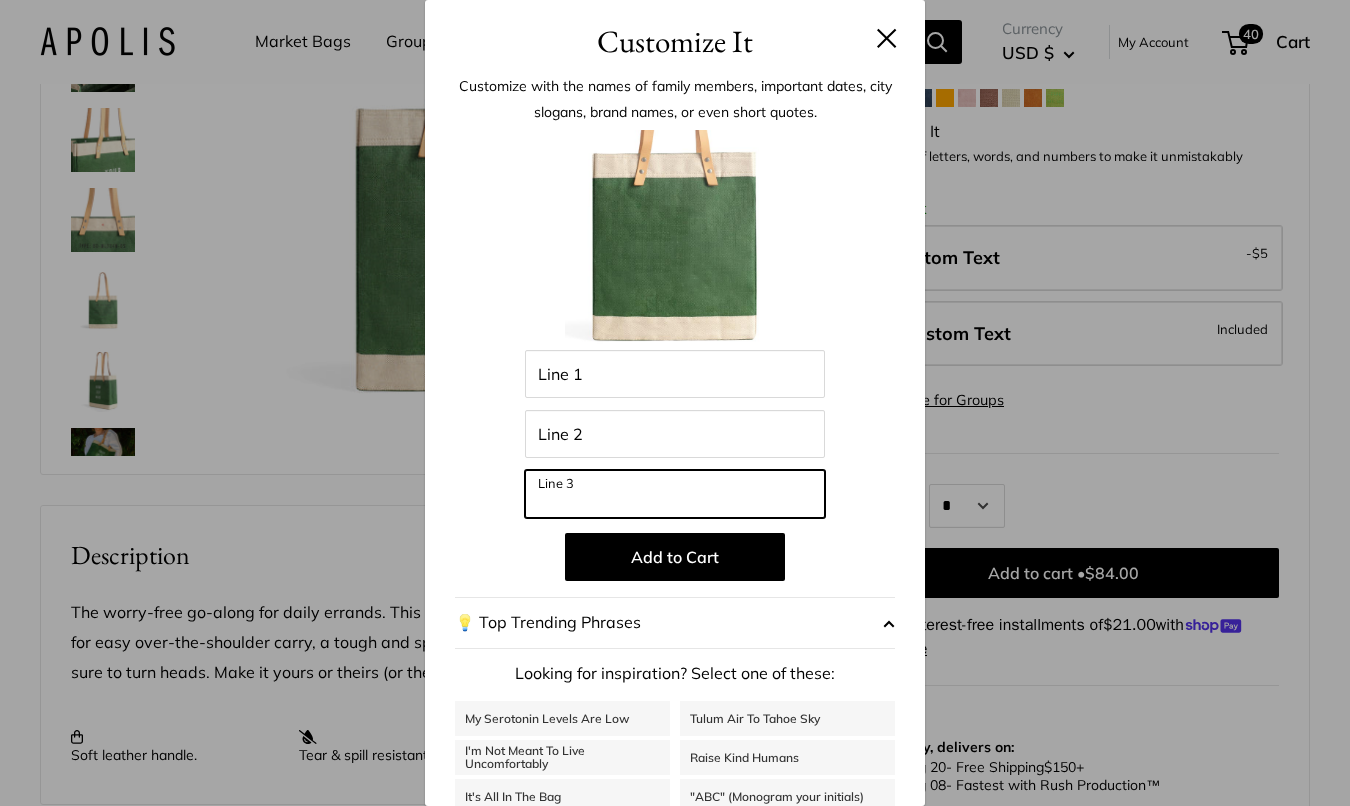 type 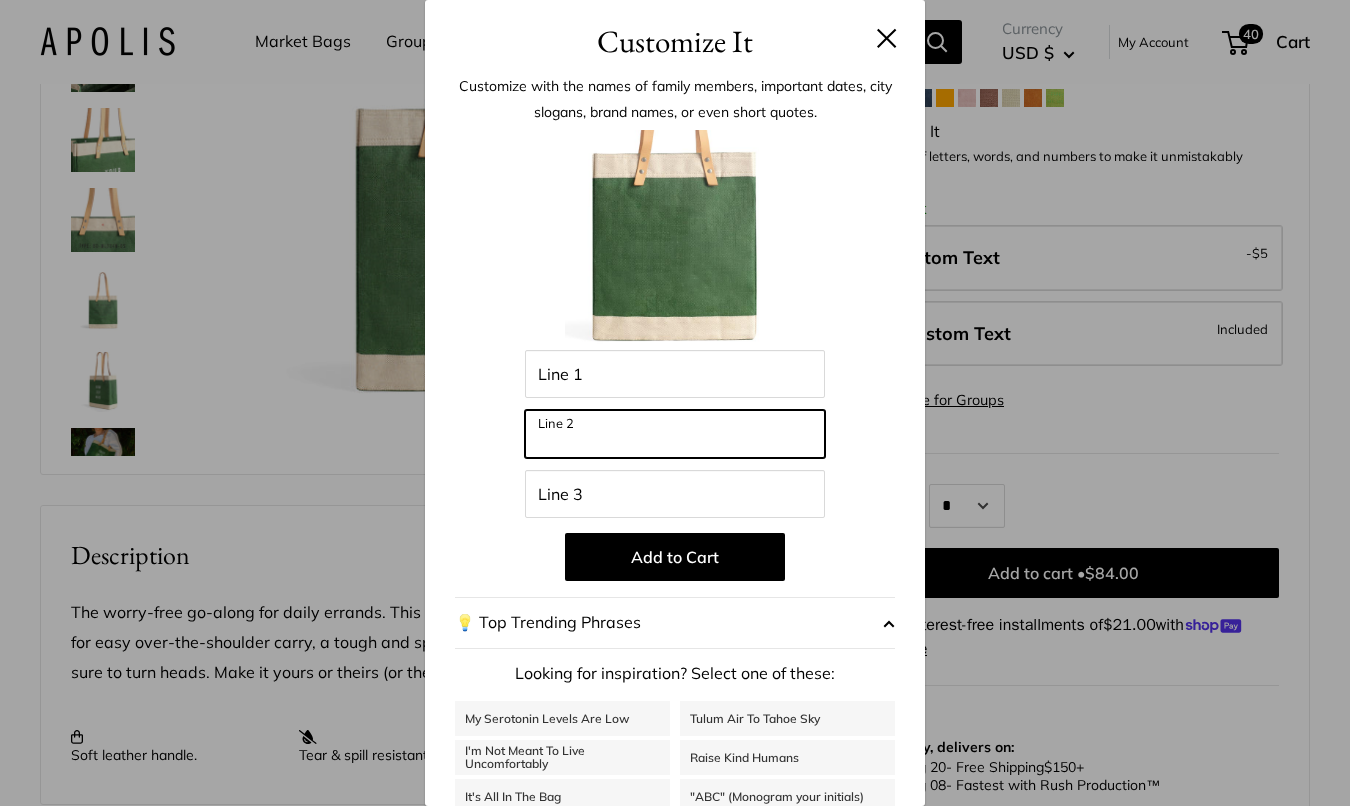 click on "Line 2" at bounding box center (675, 434) 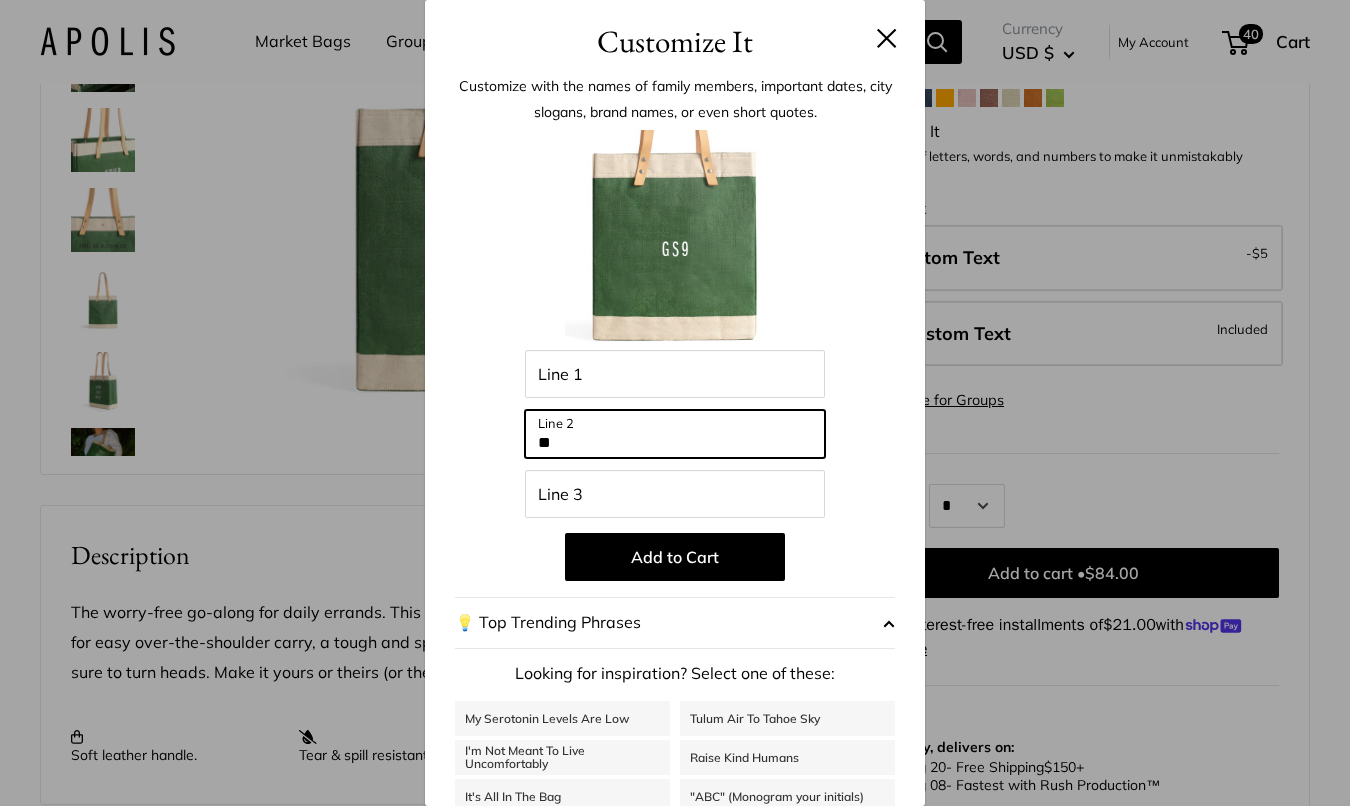 type on "*" 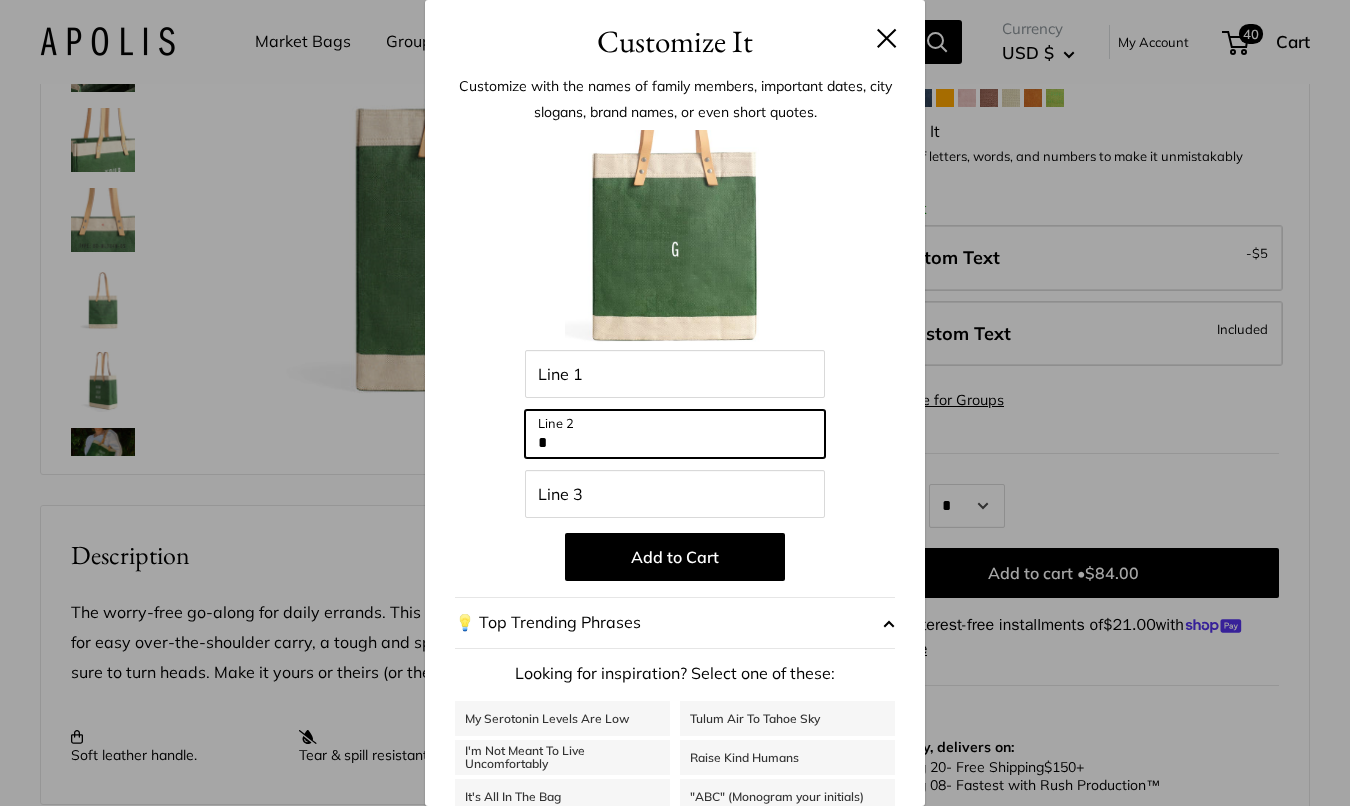 type 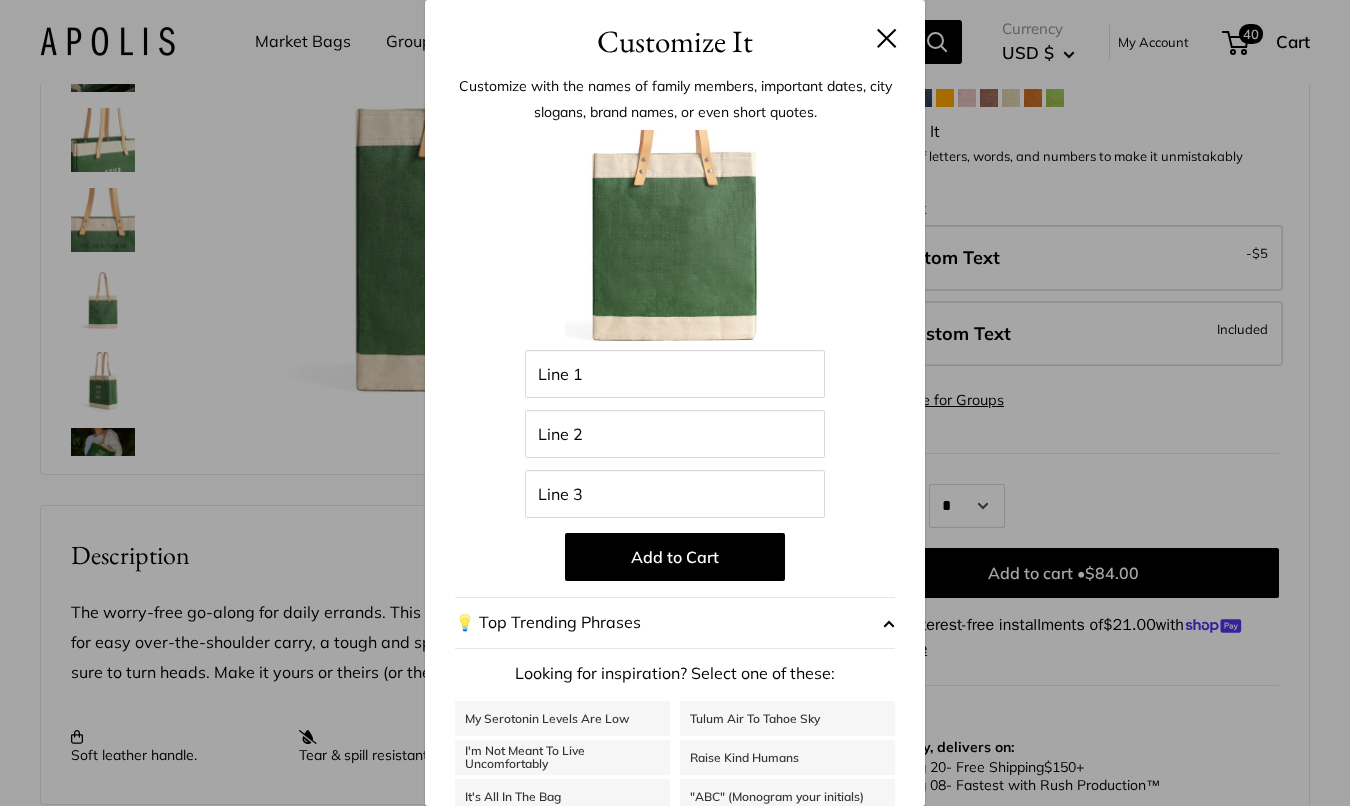 click on "Customize It
Customize with the names of family members, important dates, city slogans, brand names, or even short quotes.
Enter 39 letters
Line 1
Line 2
Line 3
Add to Cart
💡 Top Trending Phrases
Looking for inspiration? Select one of these: My Serotonin Levels Are Low" at bounding box center (675, 403) 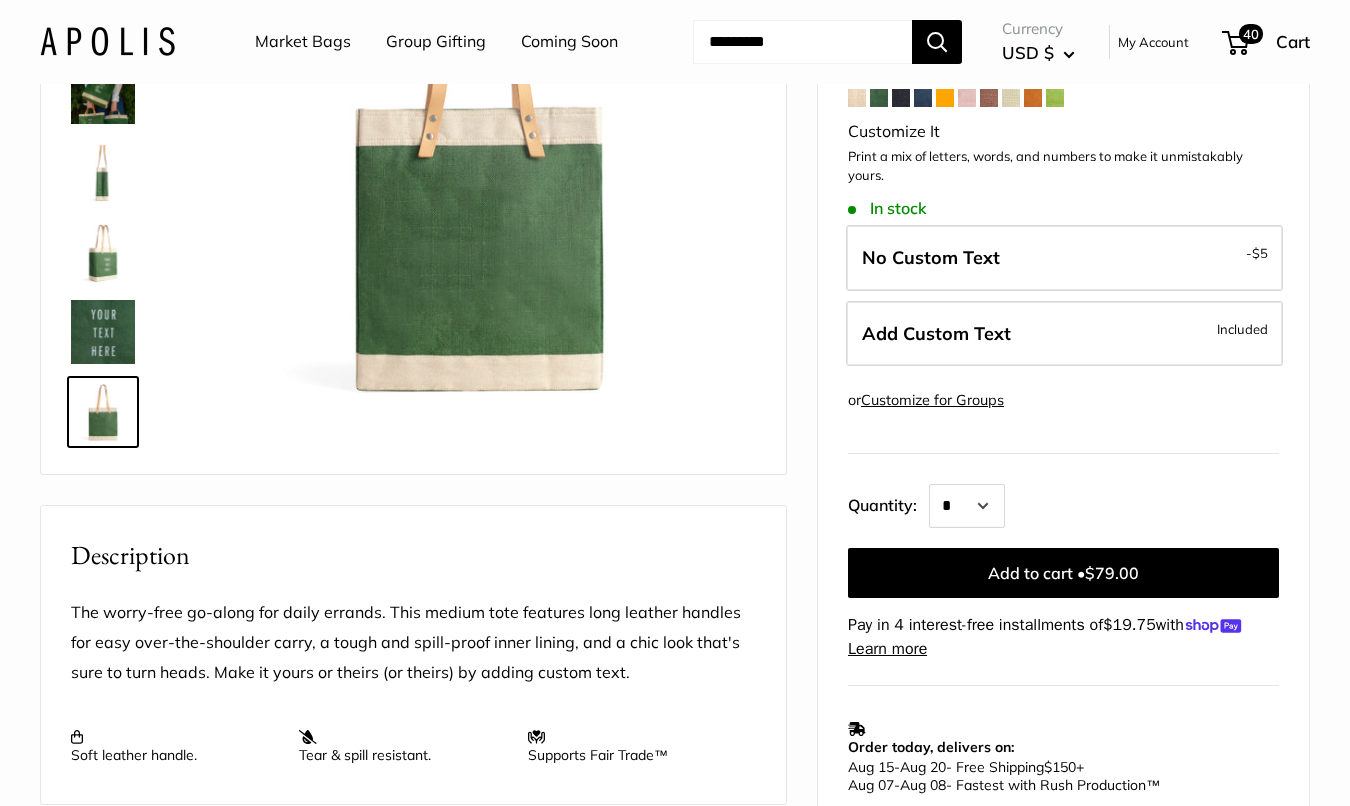 click at bounding box center [103, 92] 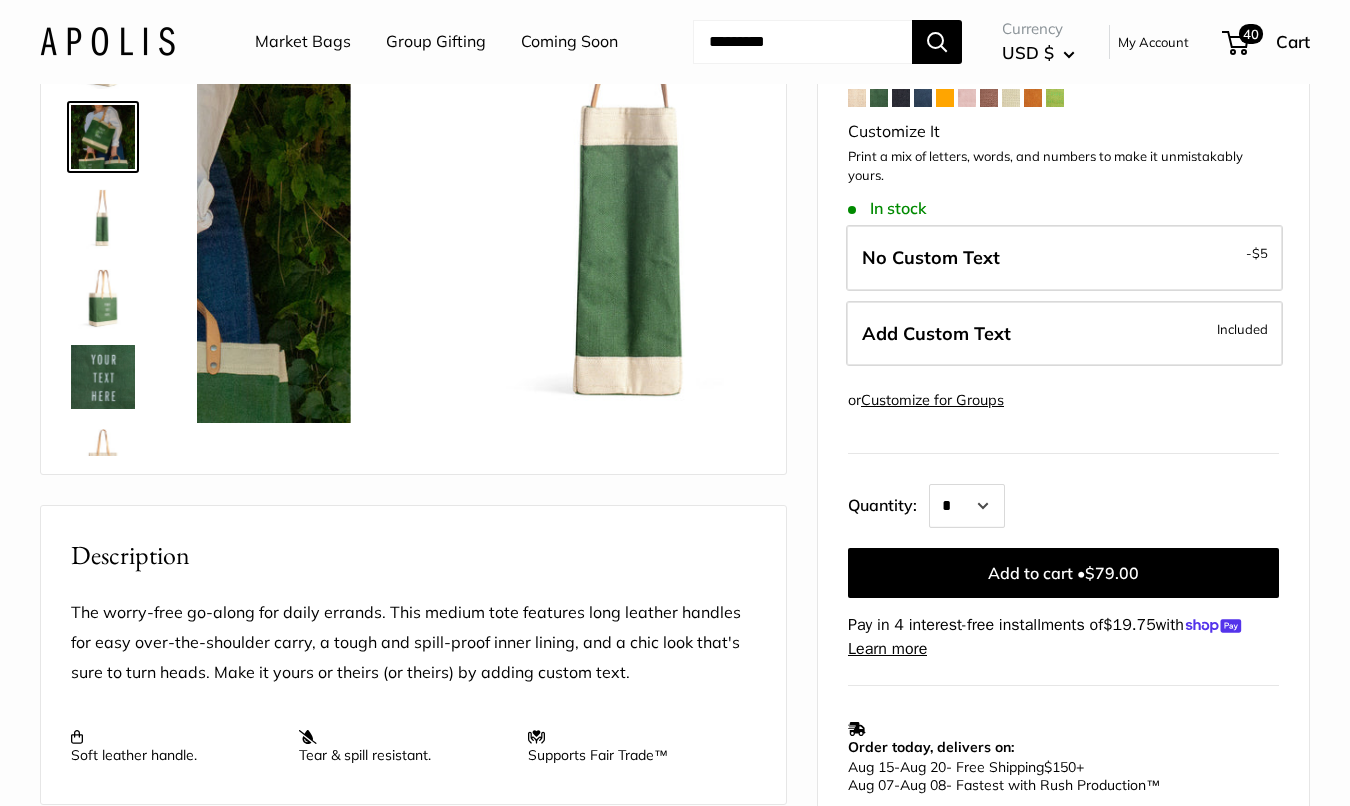 scroll, scrollTop: 302, scrollLeft: 0, axis: vertical 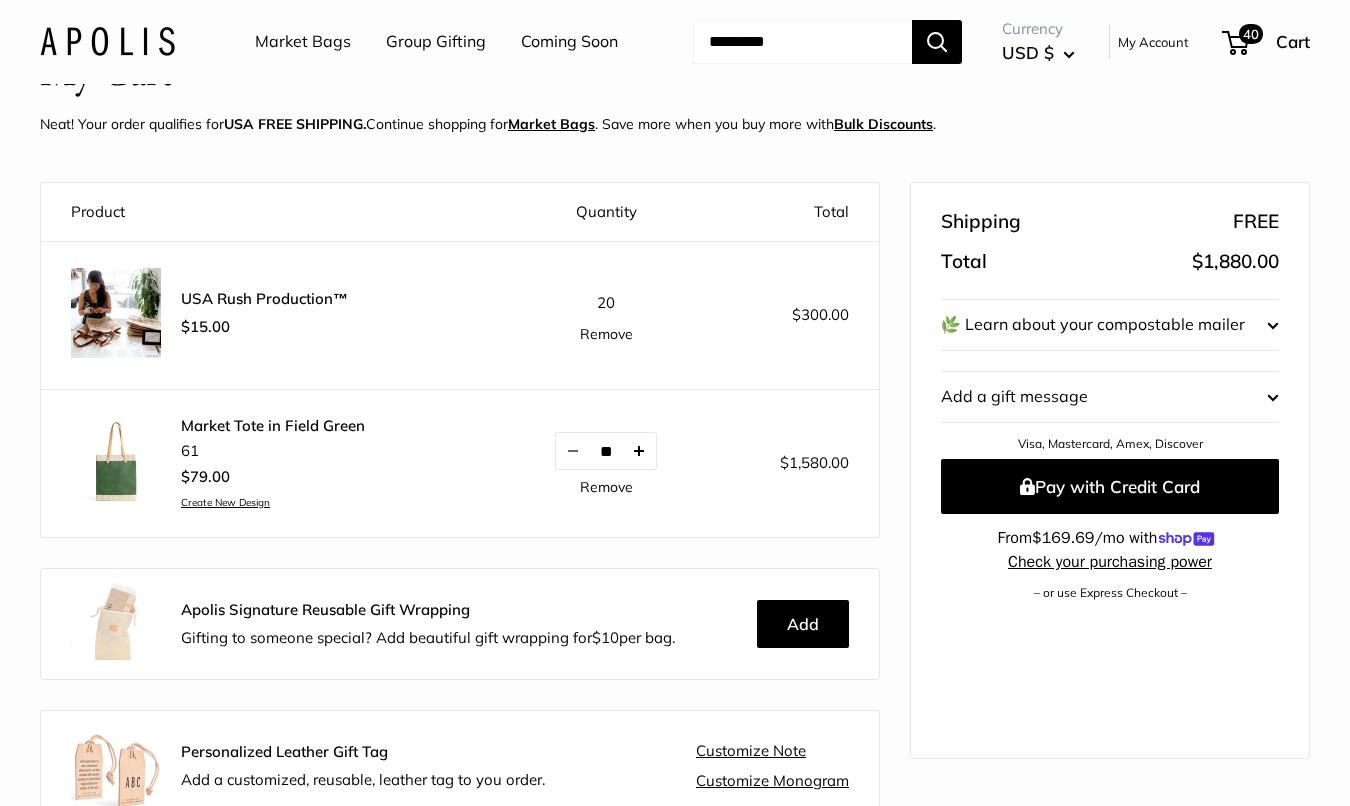 click at bounding box center [639, 451] 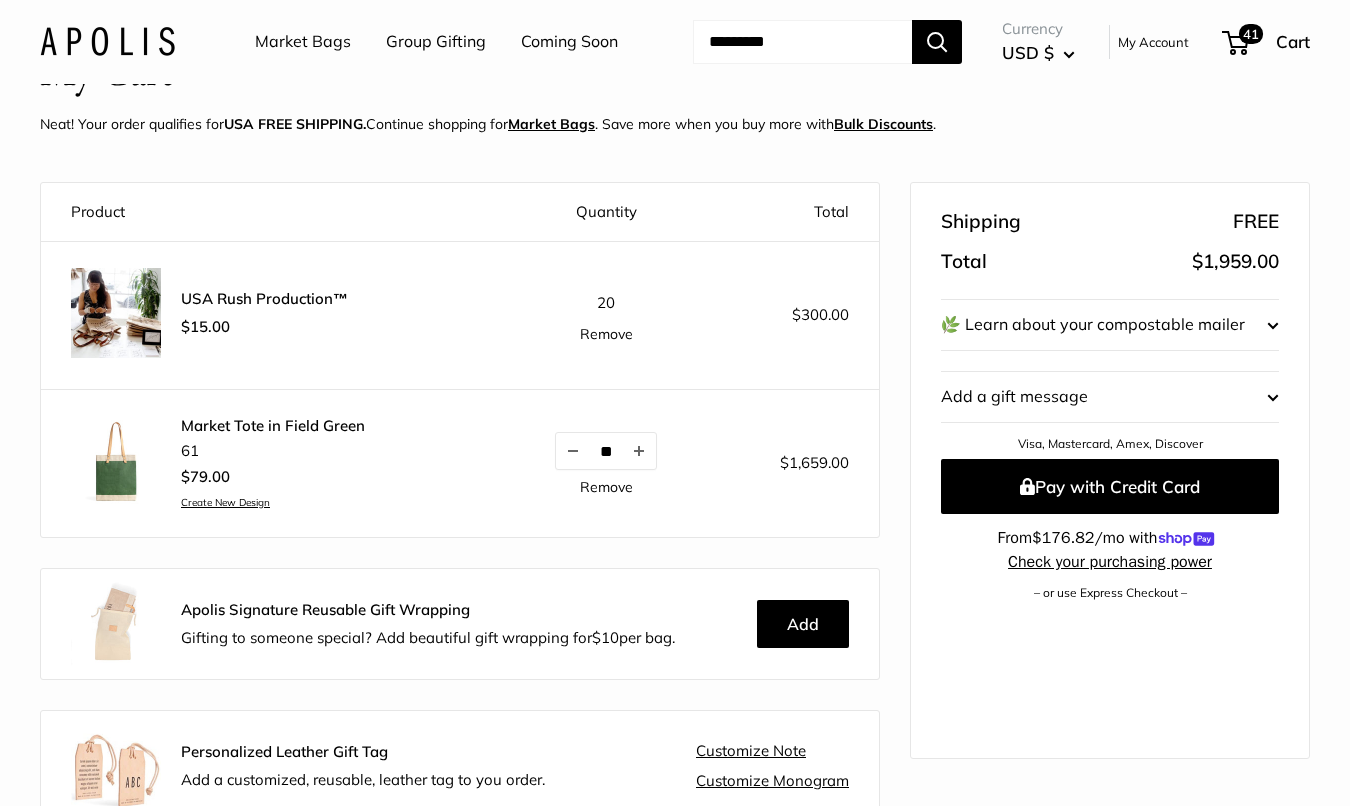 click at bounding box center (639, 451) 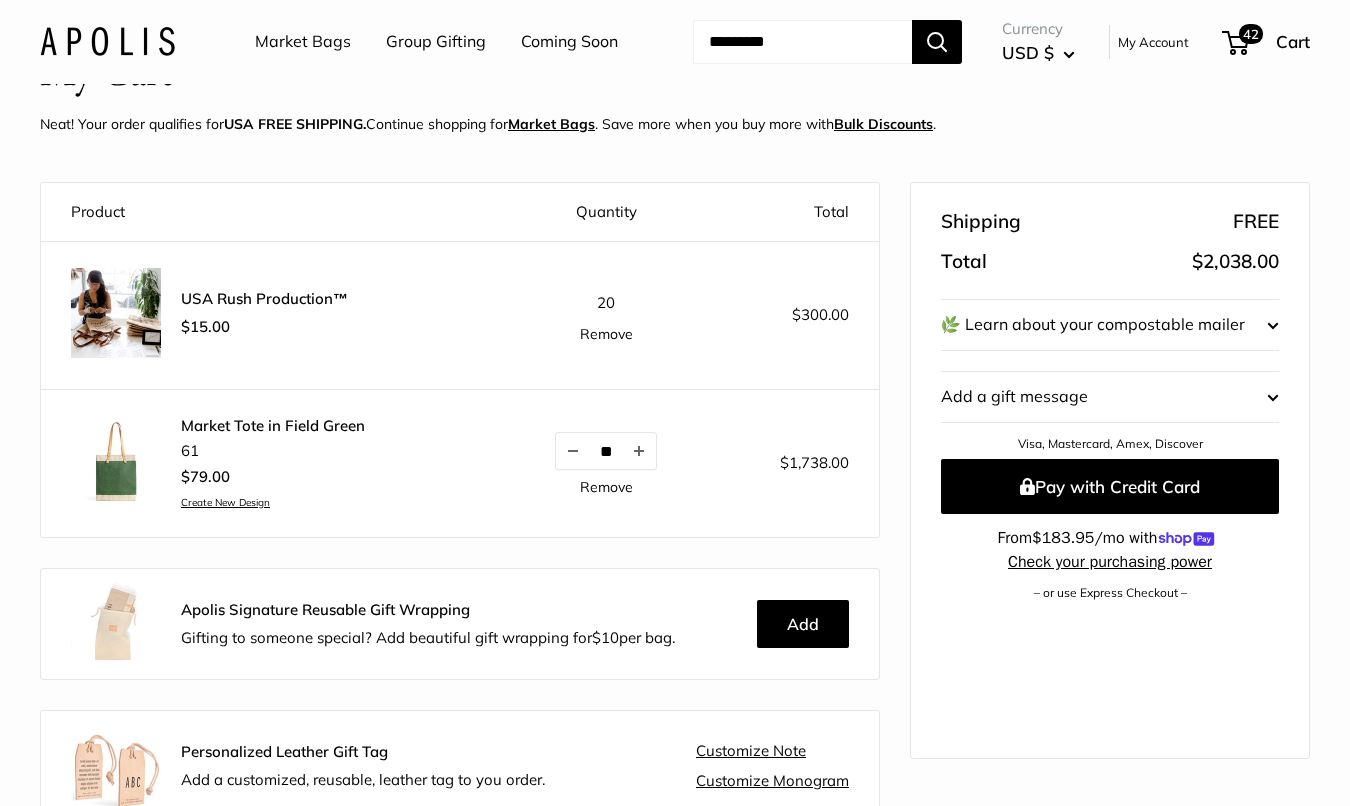 click on "20" at bounding box center [606, 302] 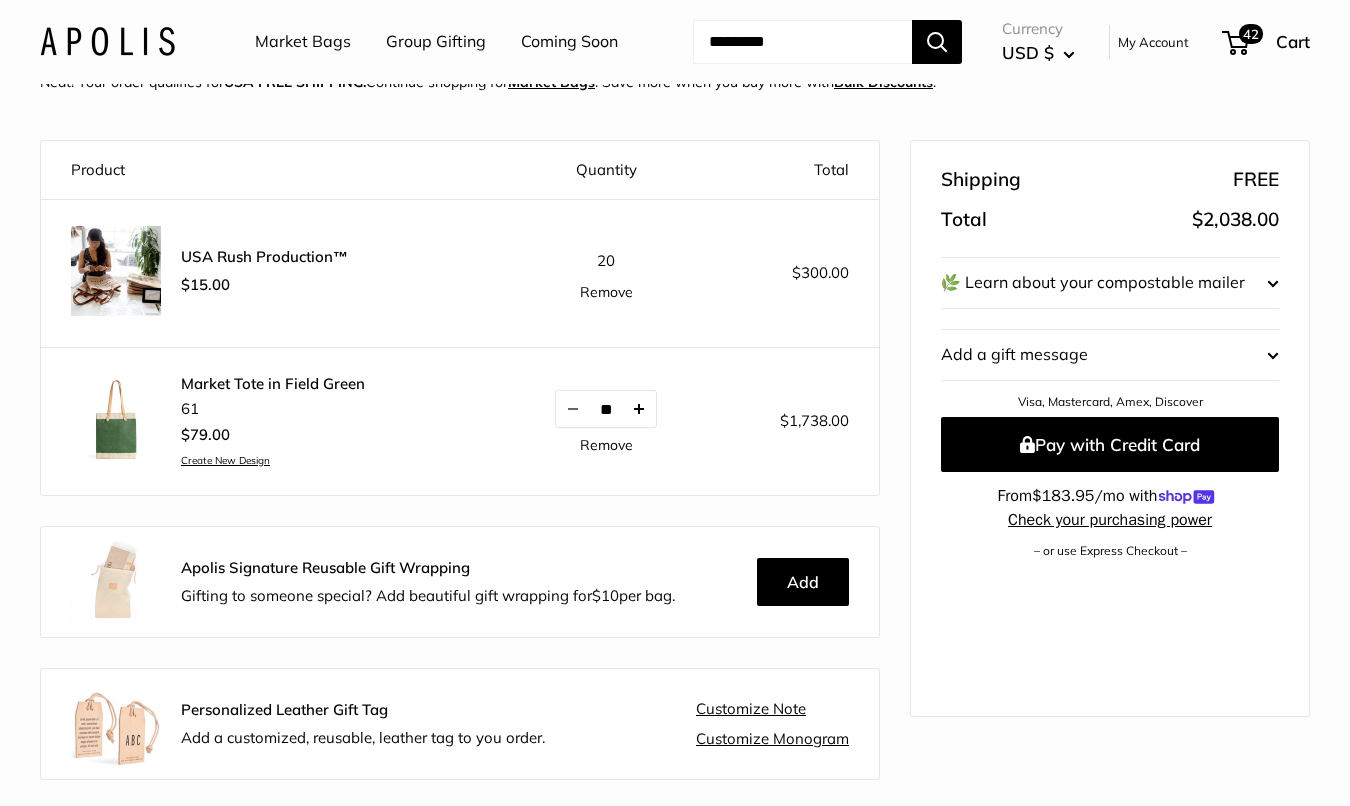 scroll, scrollTop: 121, scrollLeft: 0, axis: vertical 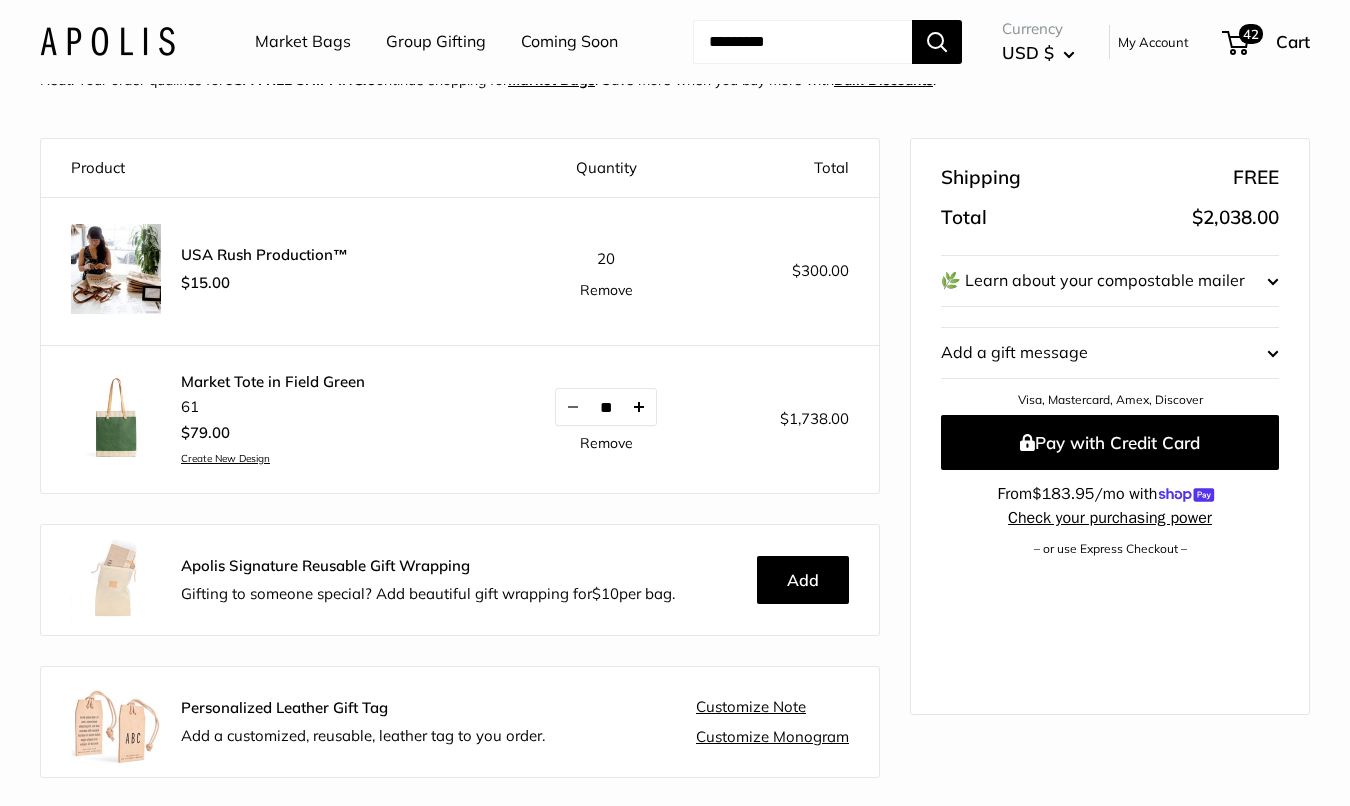 click at bounding box center [639, 407] 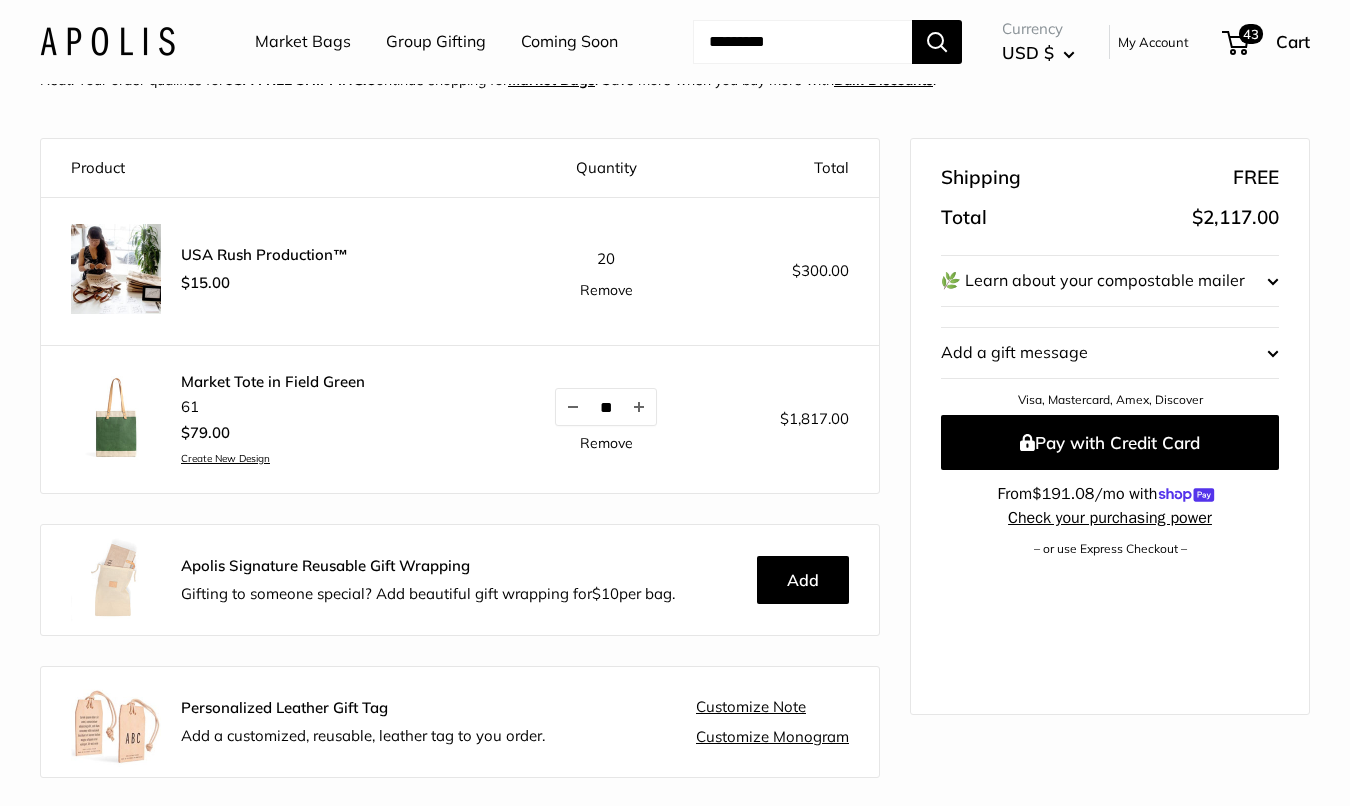click at bounding box center (639, 407) 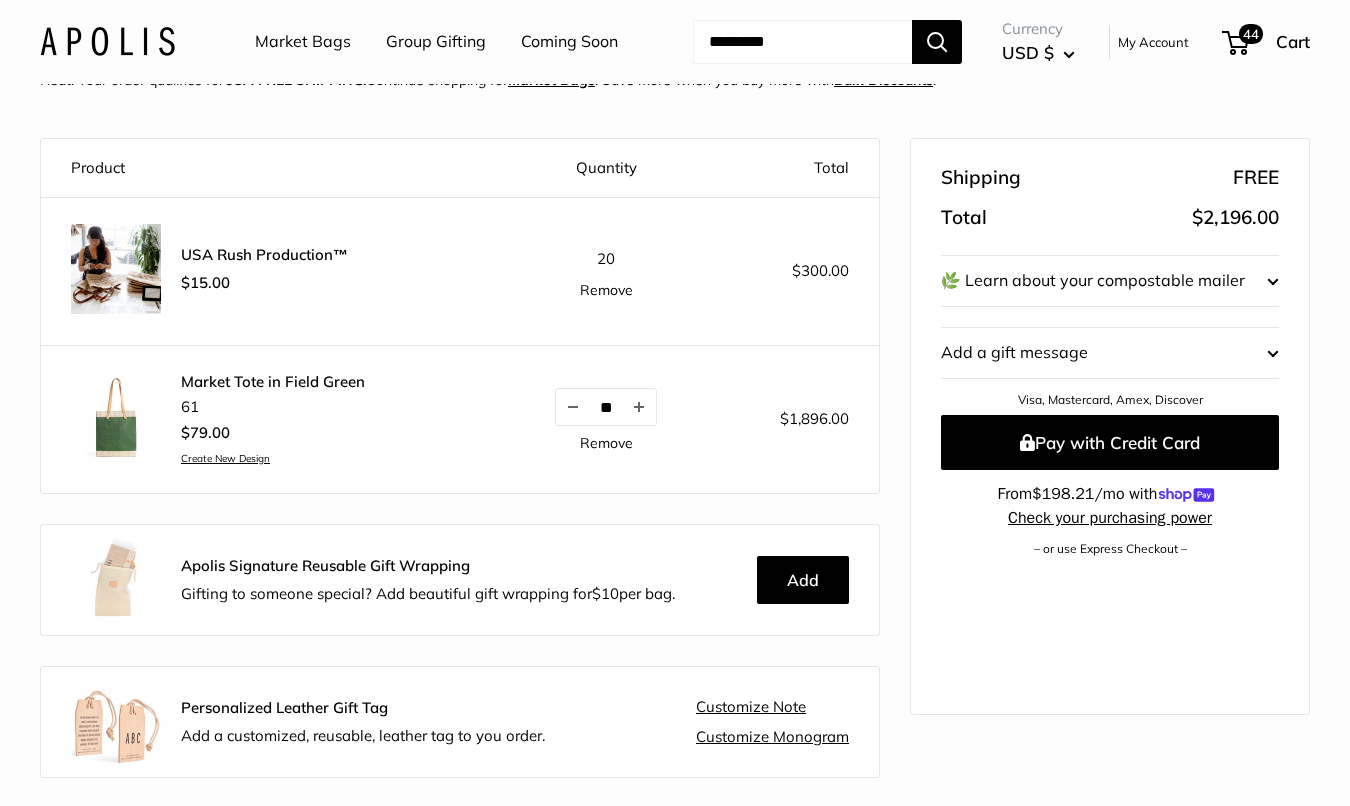 click at bounding box center [639, 407] 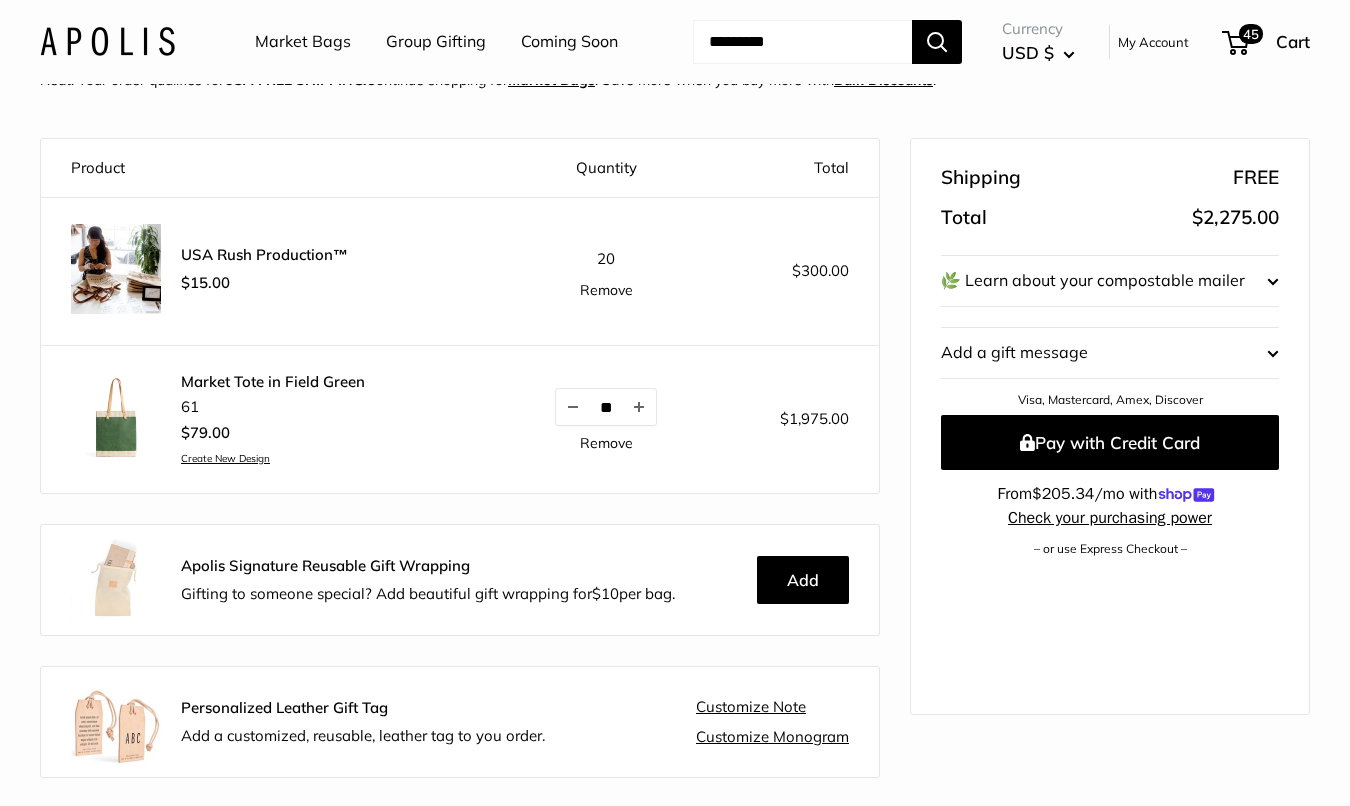 click on "20 Remove" at bounding box center (606, 271) 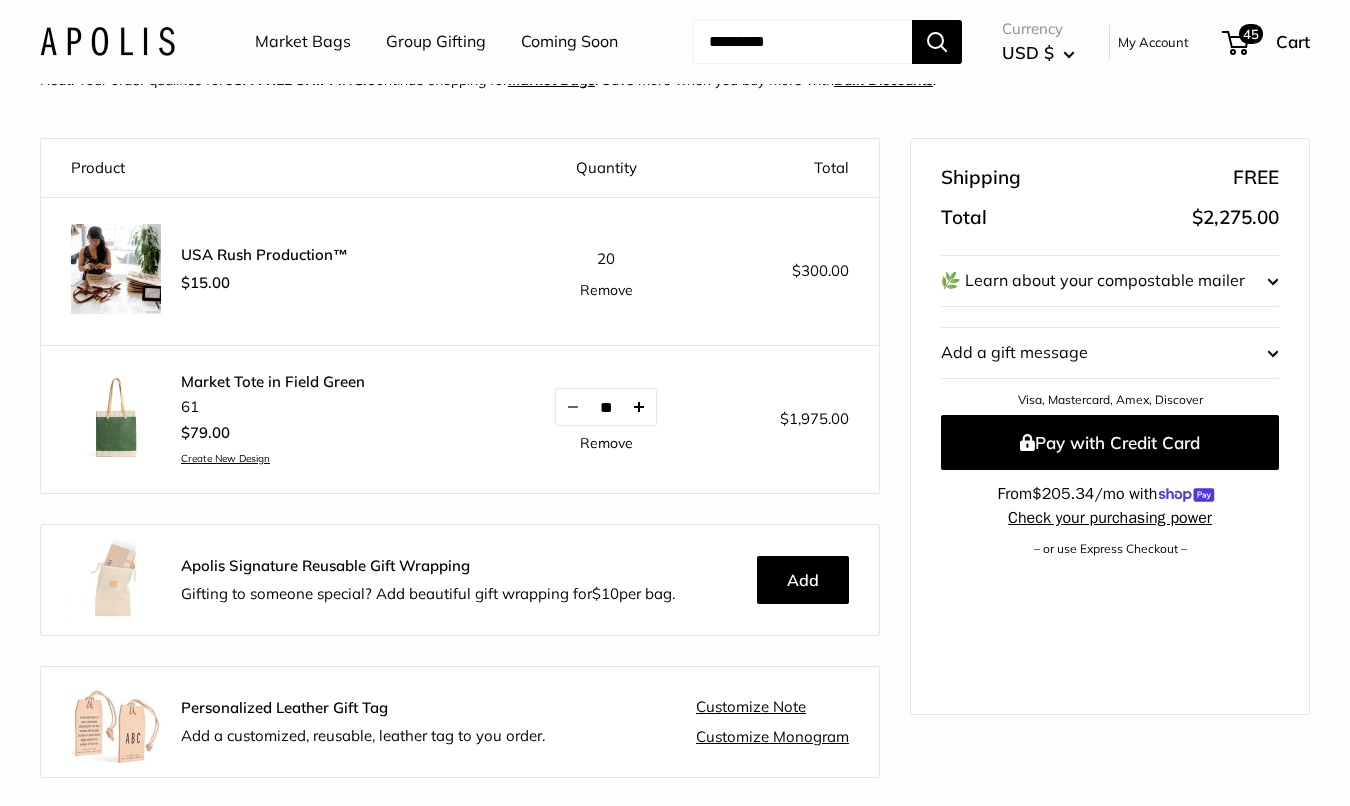 click at bounding box center (639, 407) 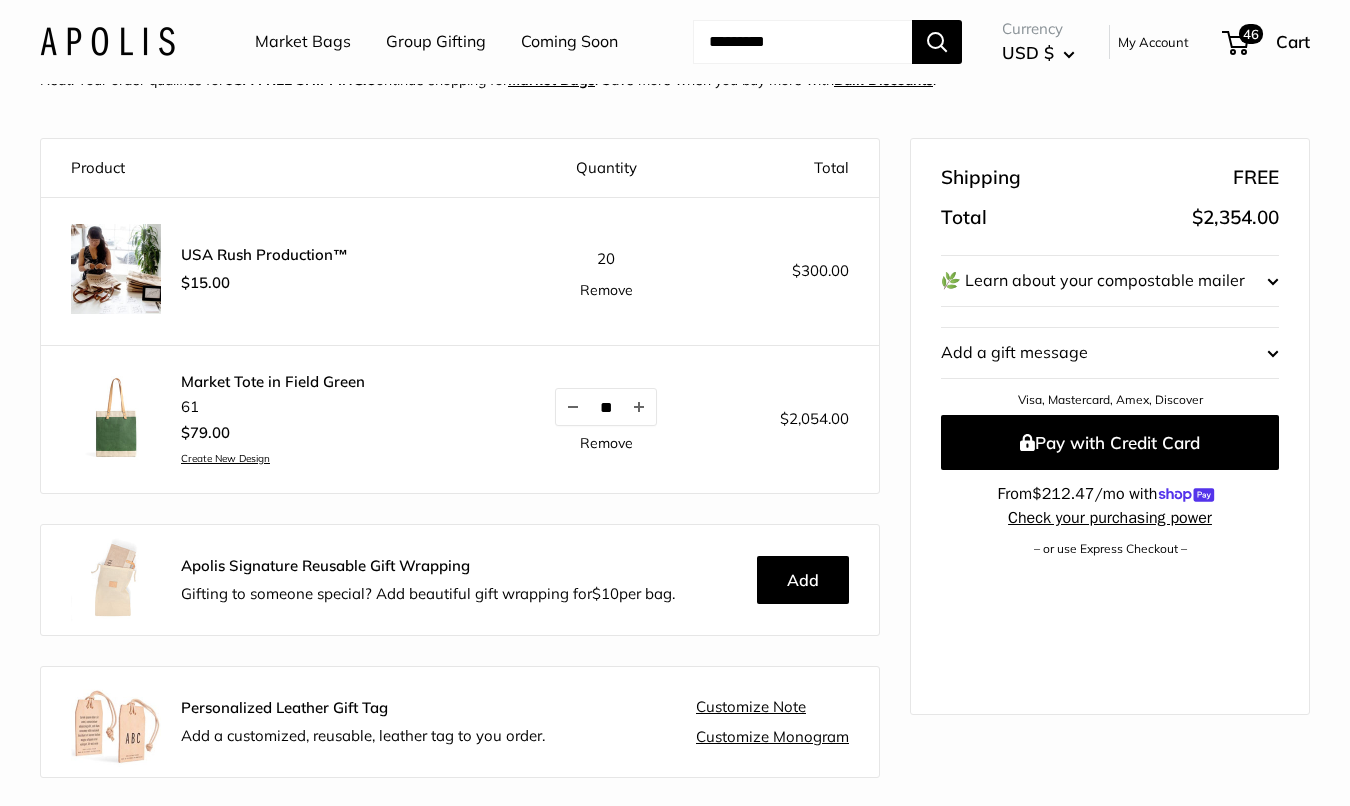 drag, startPoint x: 618, startPoint y: 406, endPoint x: 528, endPoint y: 406, distance: 90 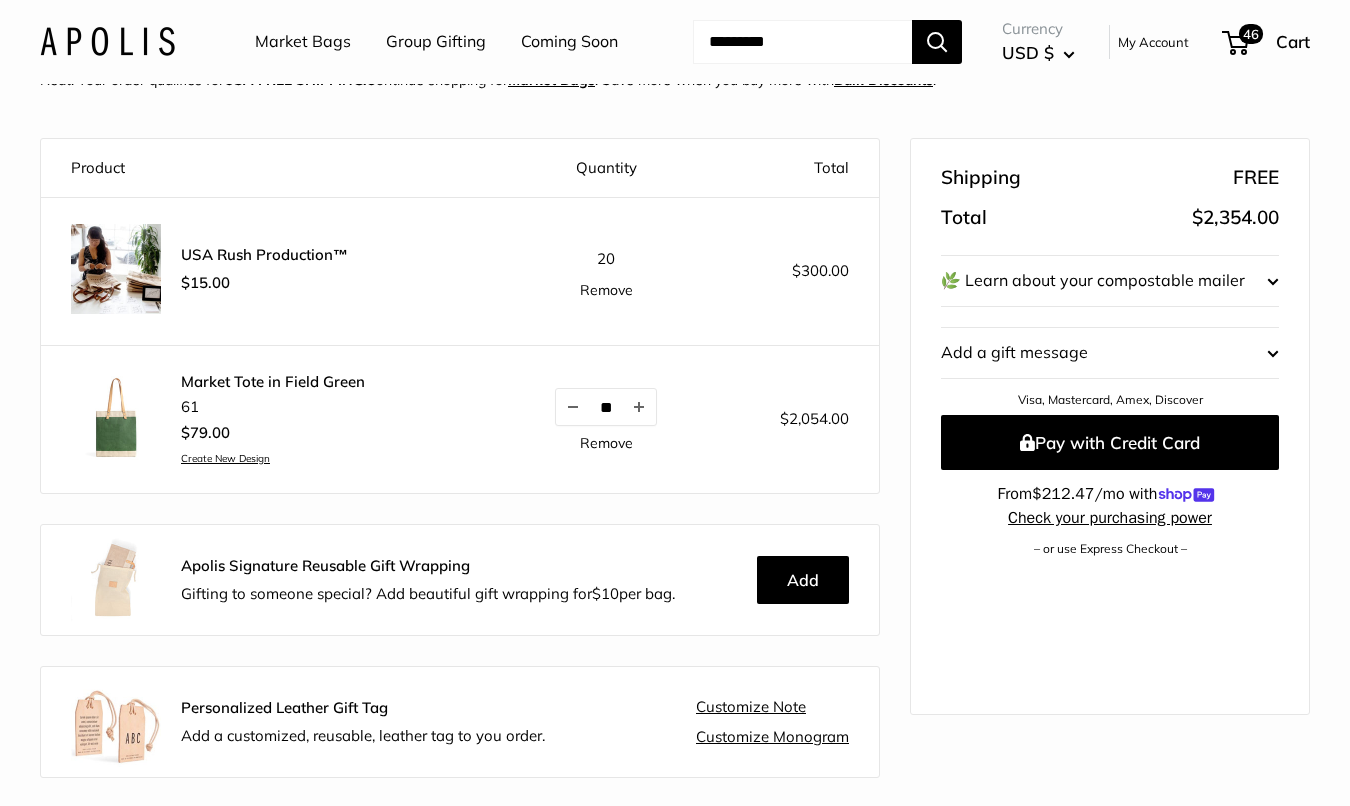 type on "**" 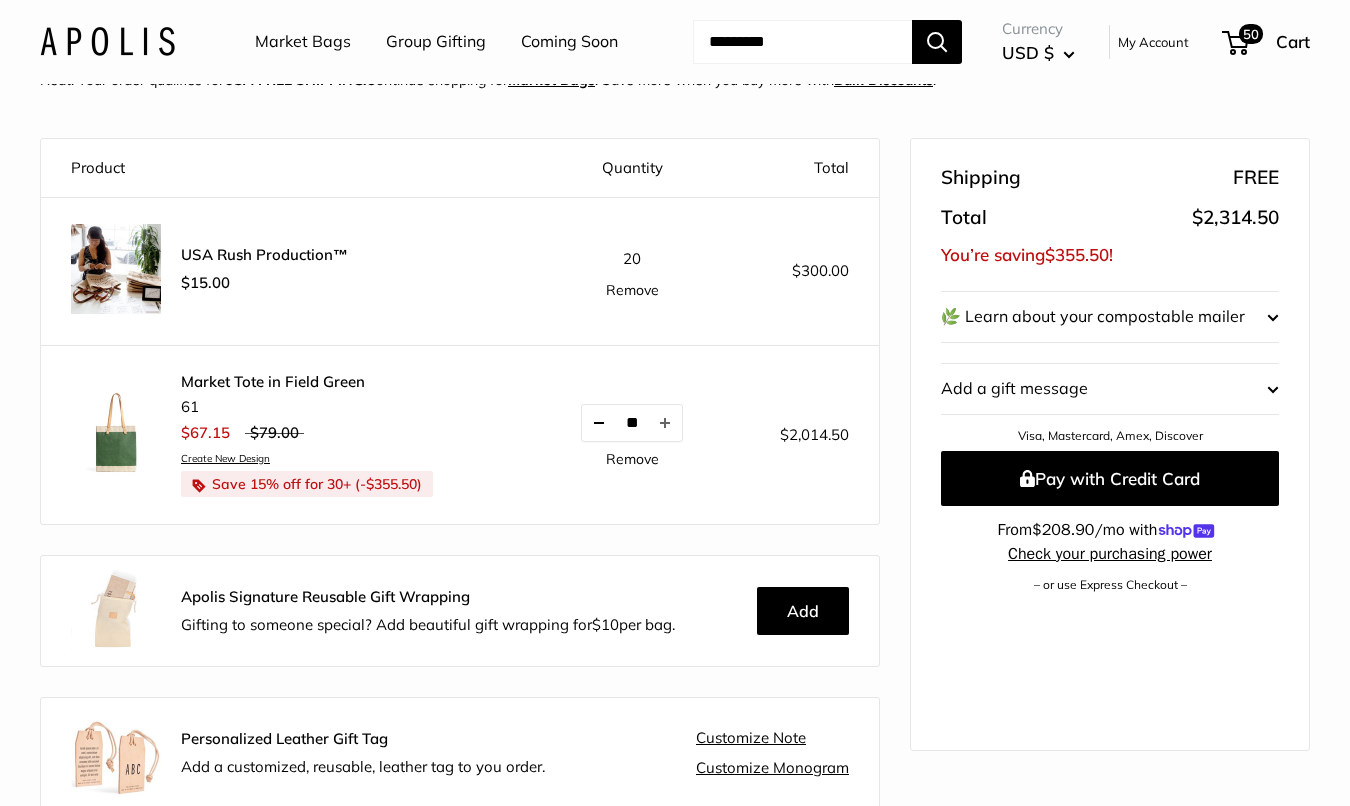 drag, startPoint x: 645, startPoint y: 427, endPoint x: 612, endPoint y: 427, distance: 33 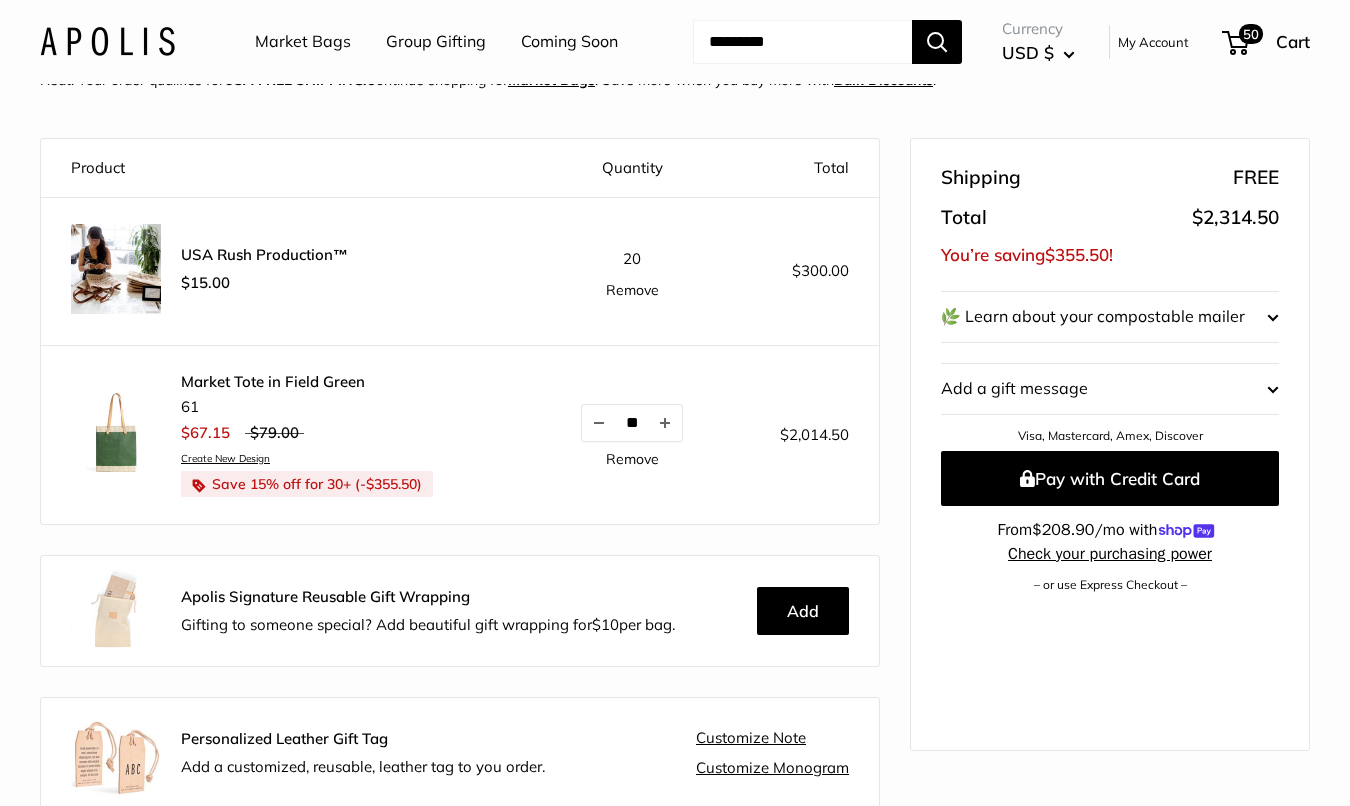 type on "**" 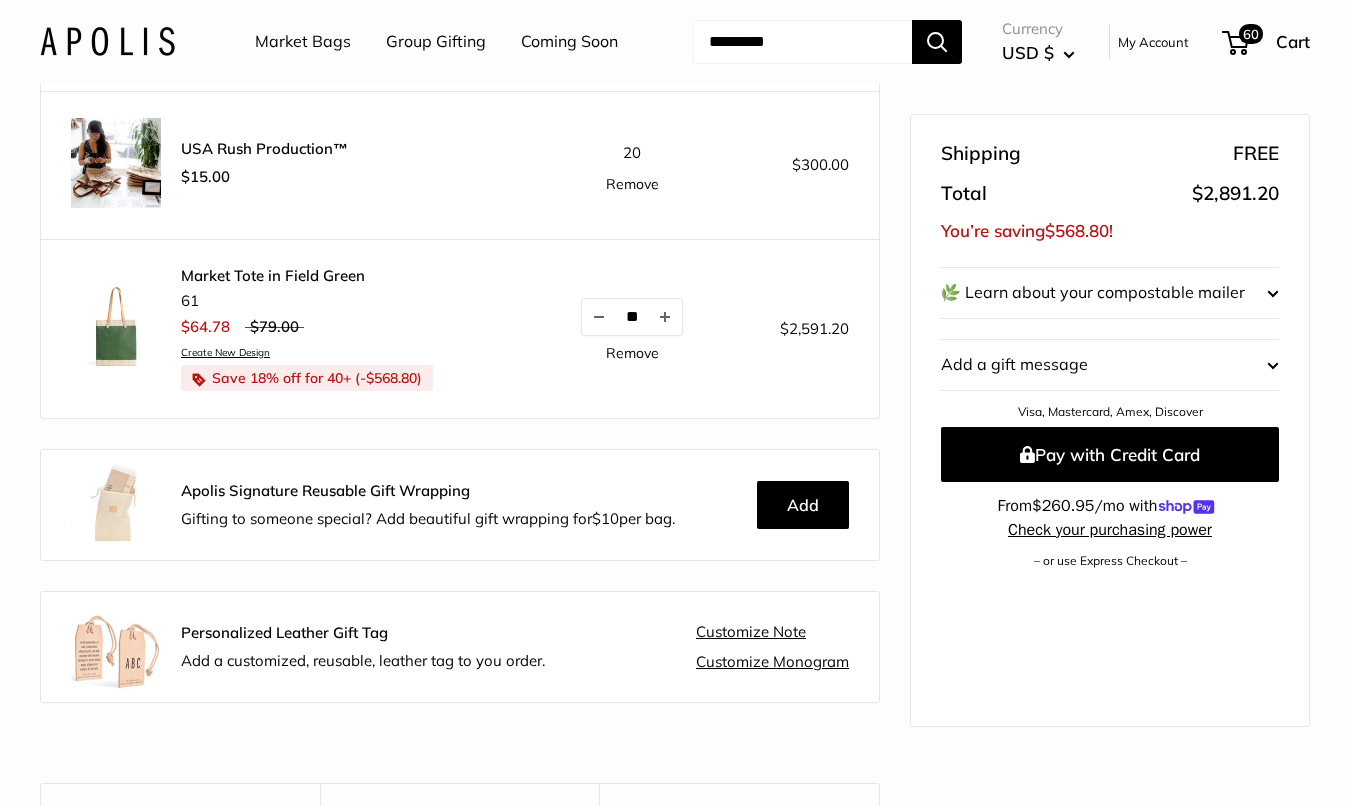 scroll, scrollTop: 178, scrollLeft: 0, axis: vertical 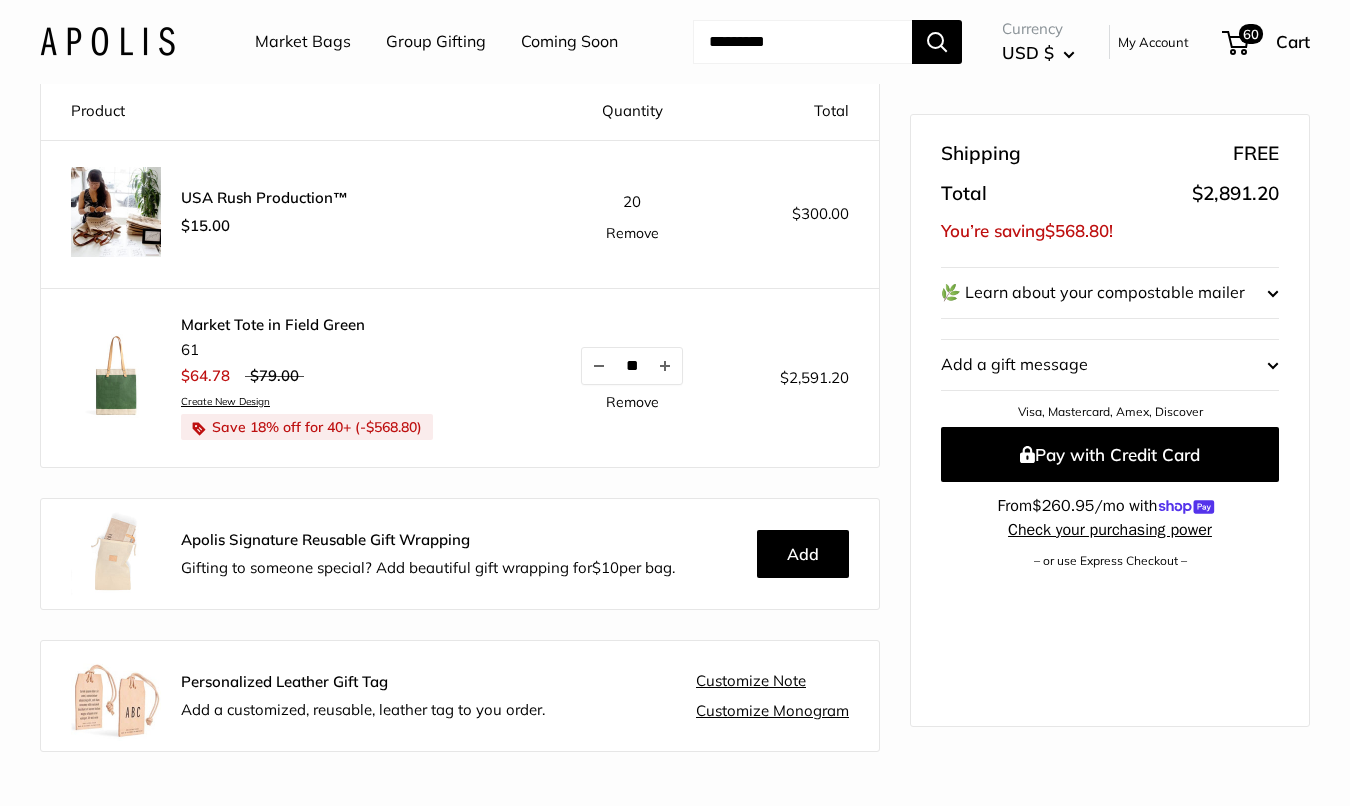 click at bounding box center (943, 586) 